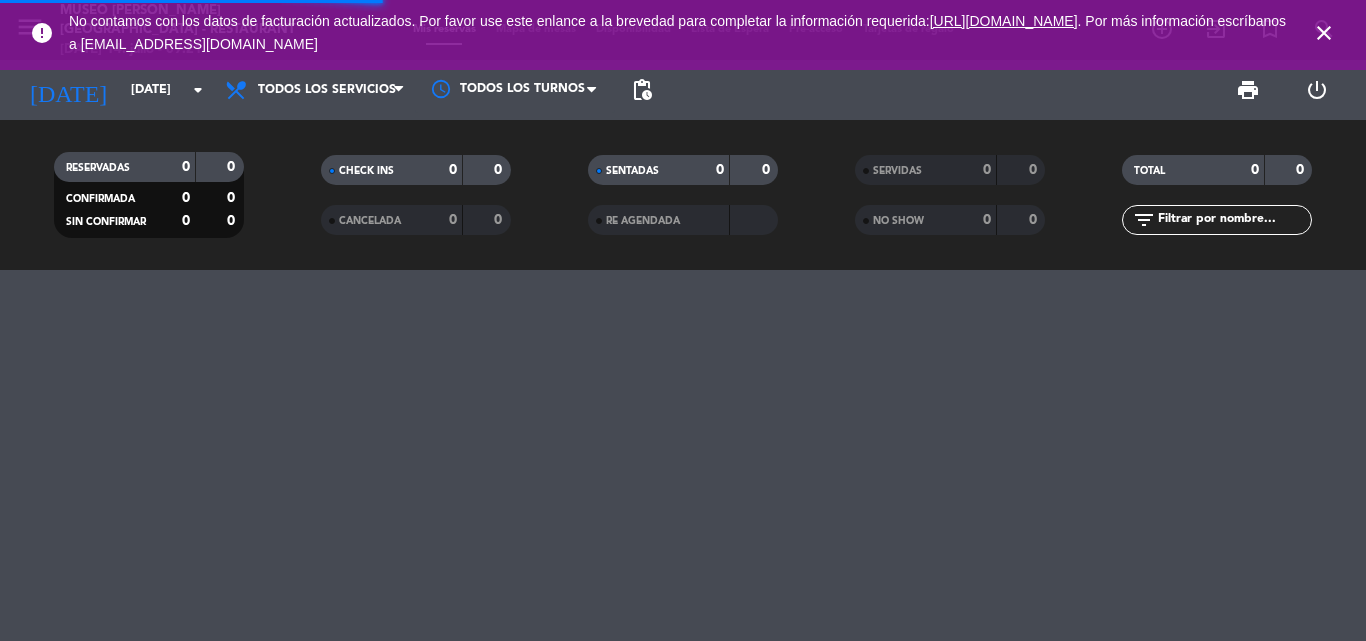 scroll, scrollTop: 0, scrollLeft: 0, axis: both 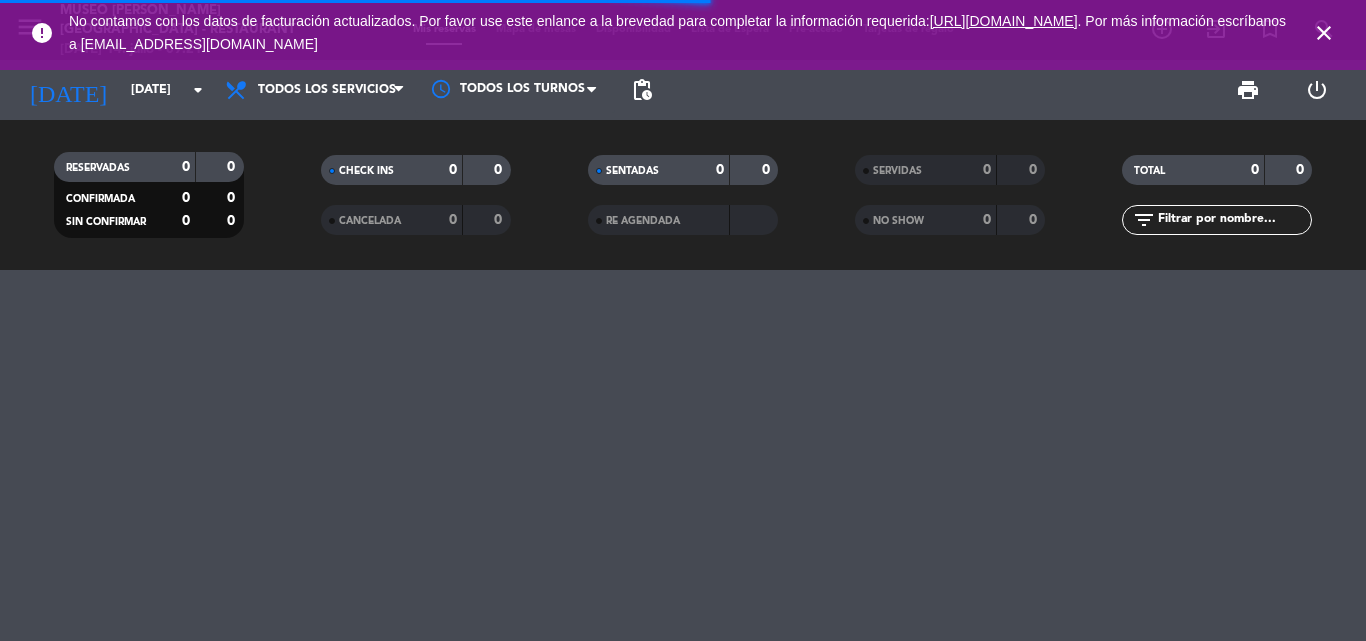 click on "close" at bounding box center [1324, 33] 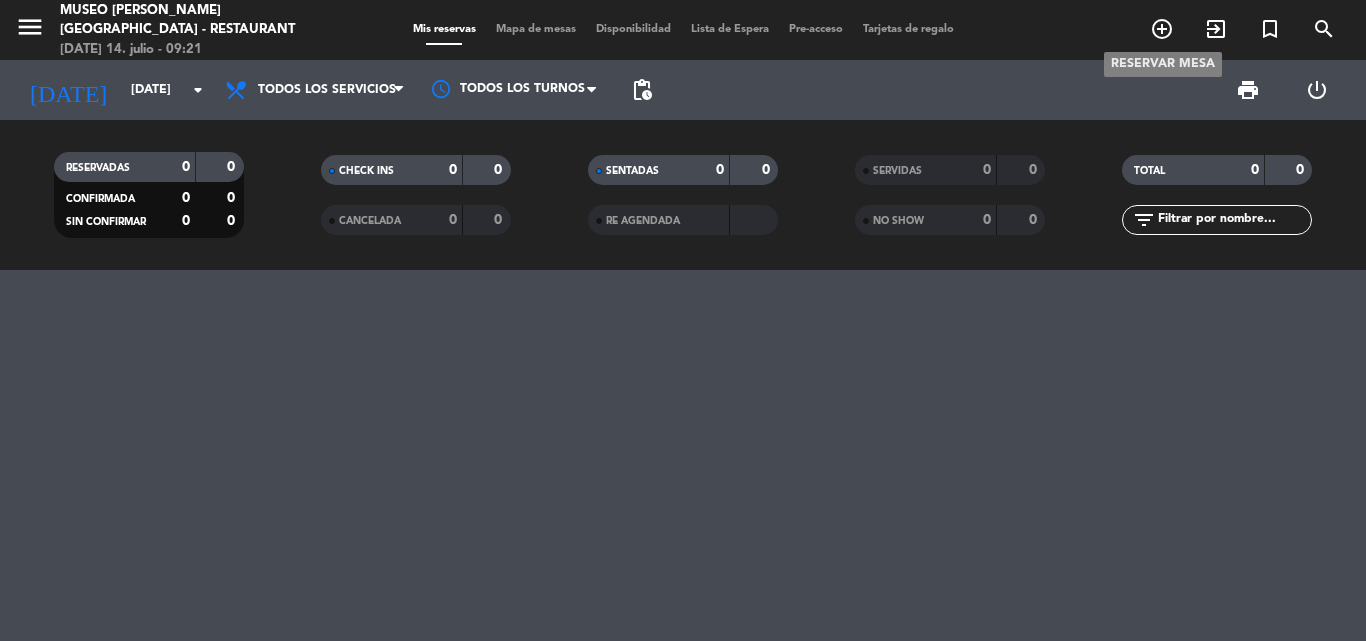 click on "add_circle_outline" at bounding box center (1162, 29) 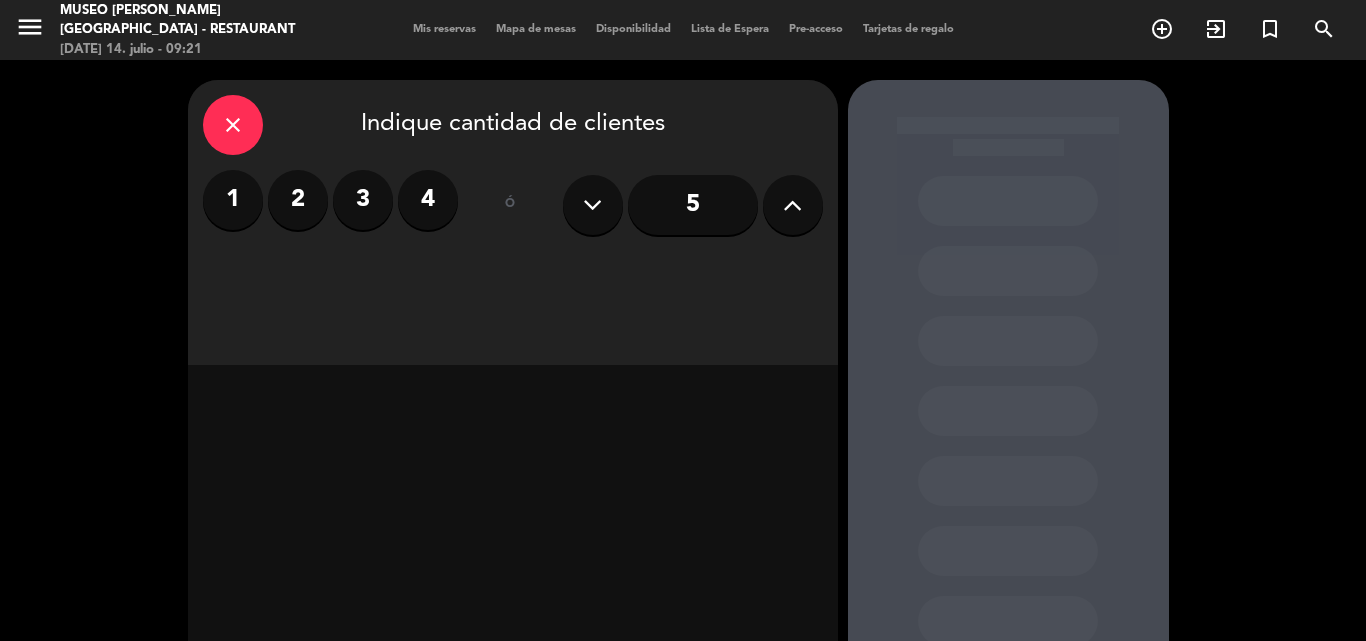 click at bounding box center (792, 205) 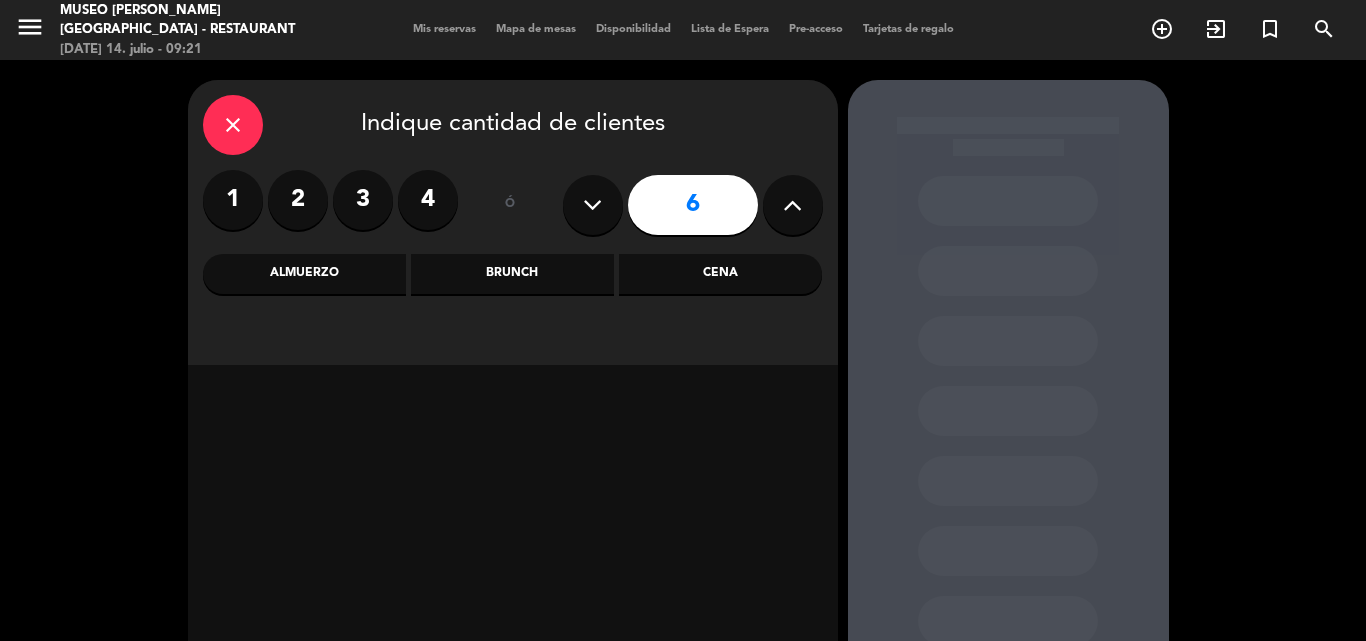 click at bounding box center [792, 205] 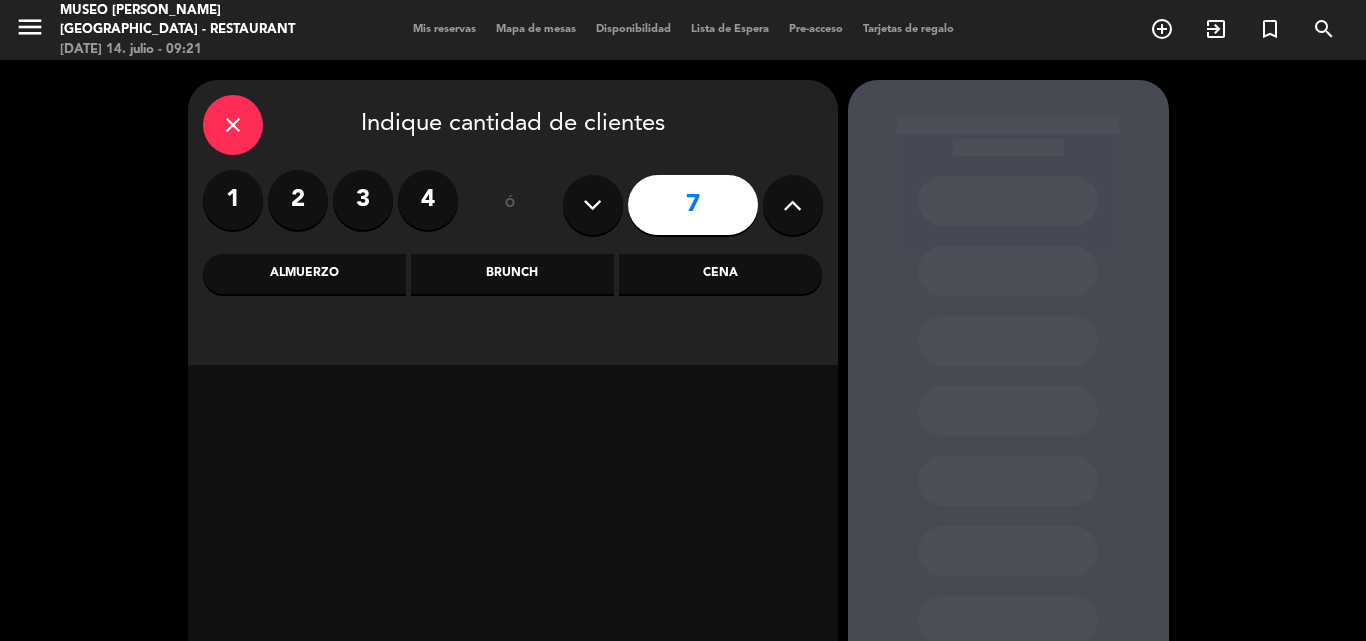 click on "Almuerzo" at bounding box center (304, 274) 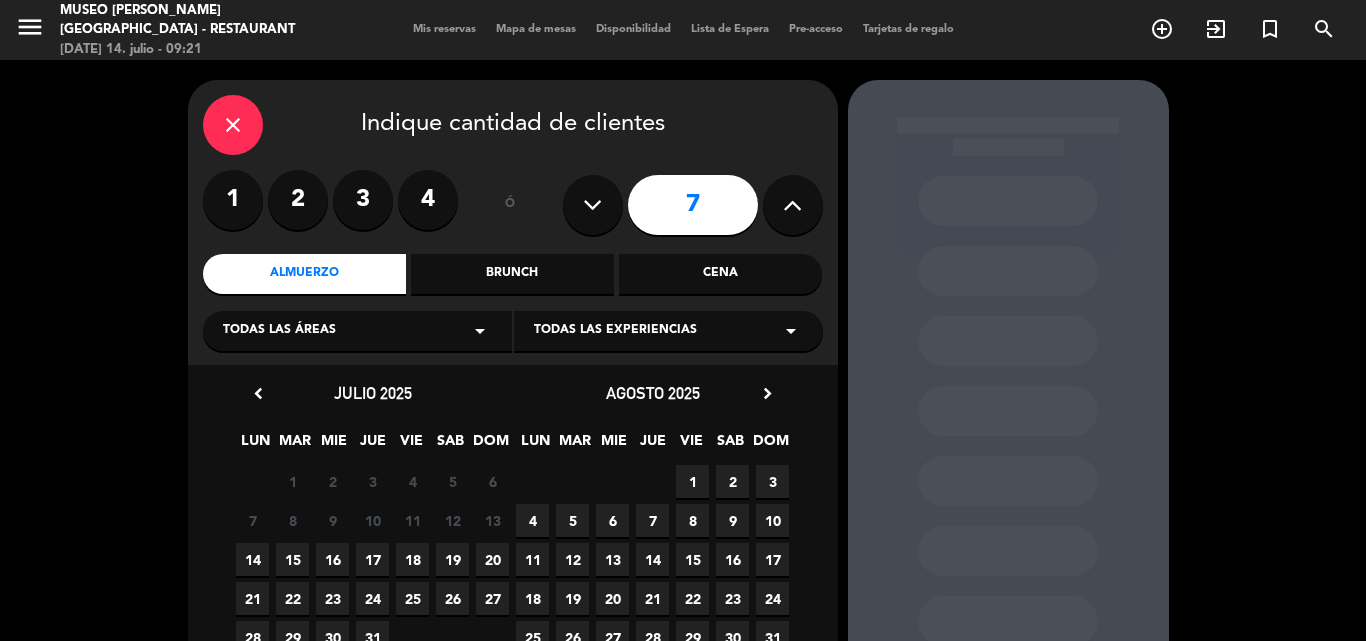 click on "Todas las áreas   arrow_drop_down" at bounding box center (357, 331) 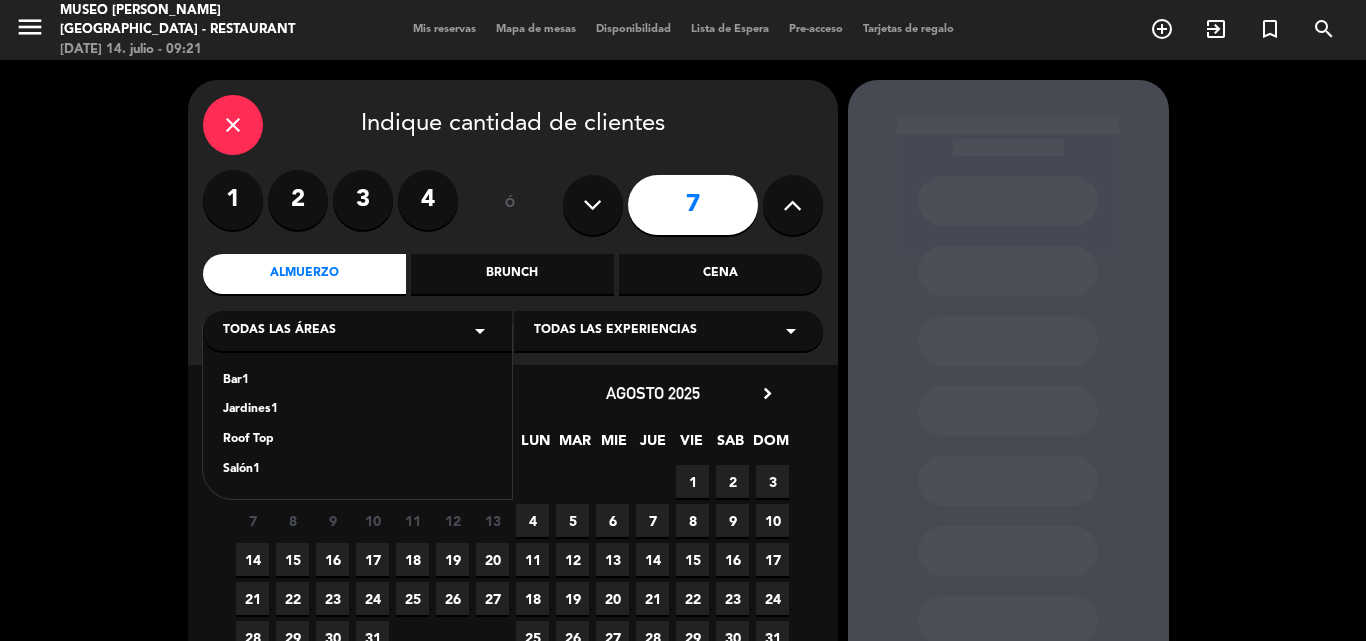 click on "Jardines1" at bounding box center (357, 410) 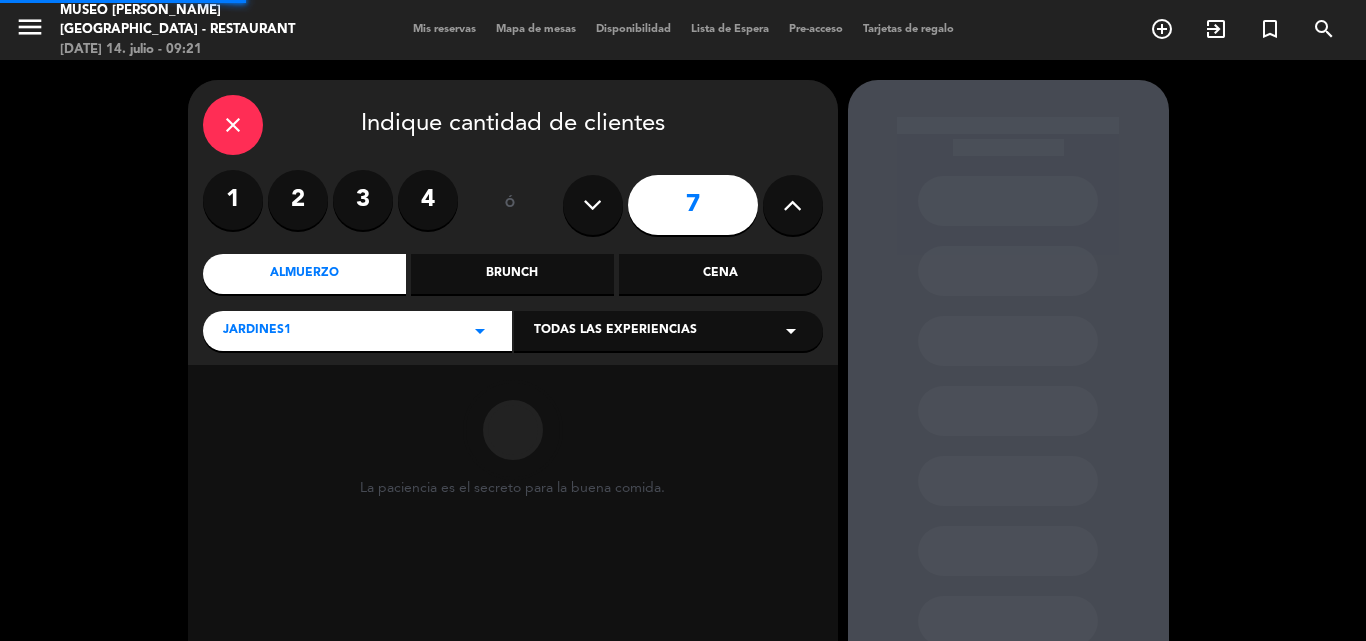 scroll, scrollTop: 135, scrollLeft: 0, axis: vertical 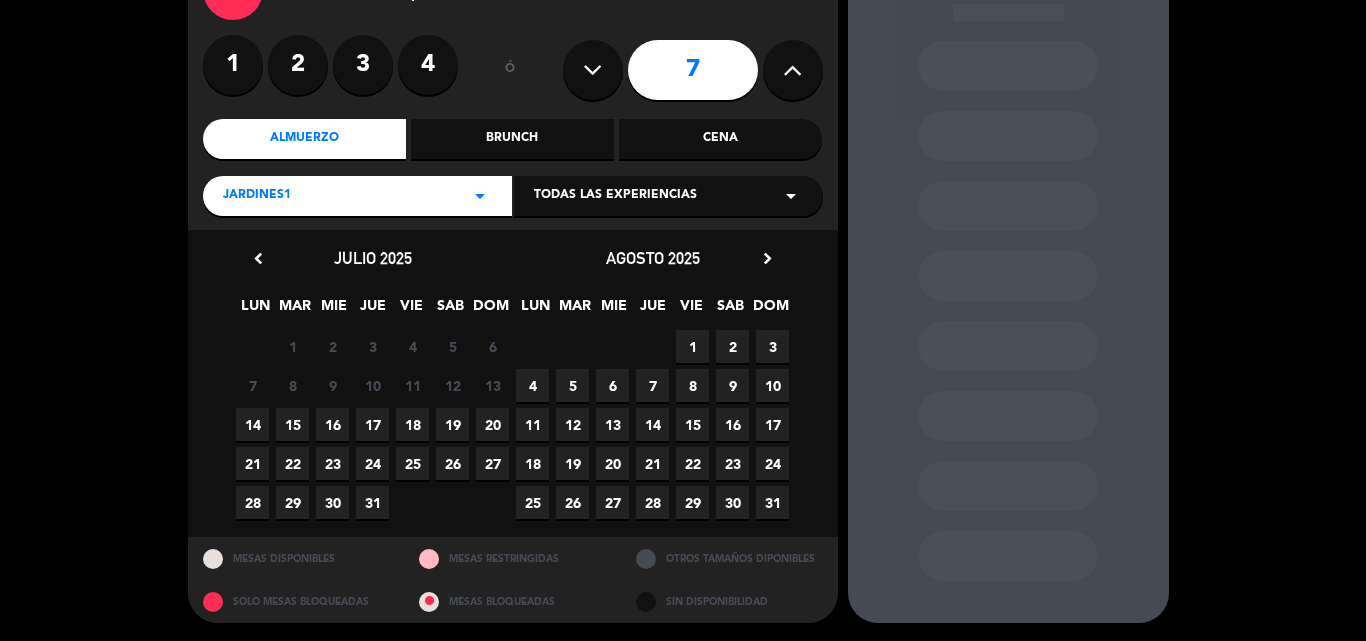 click on "18" at bounding box center [412, 424] 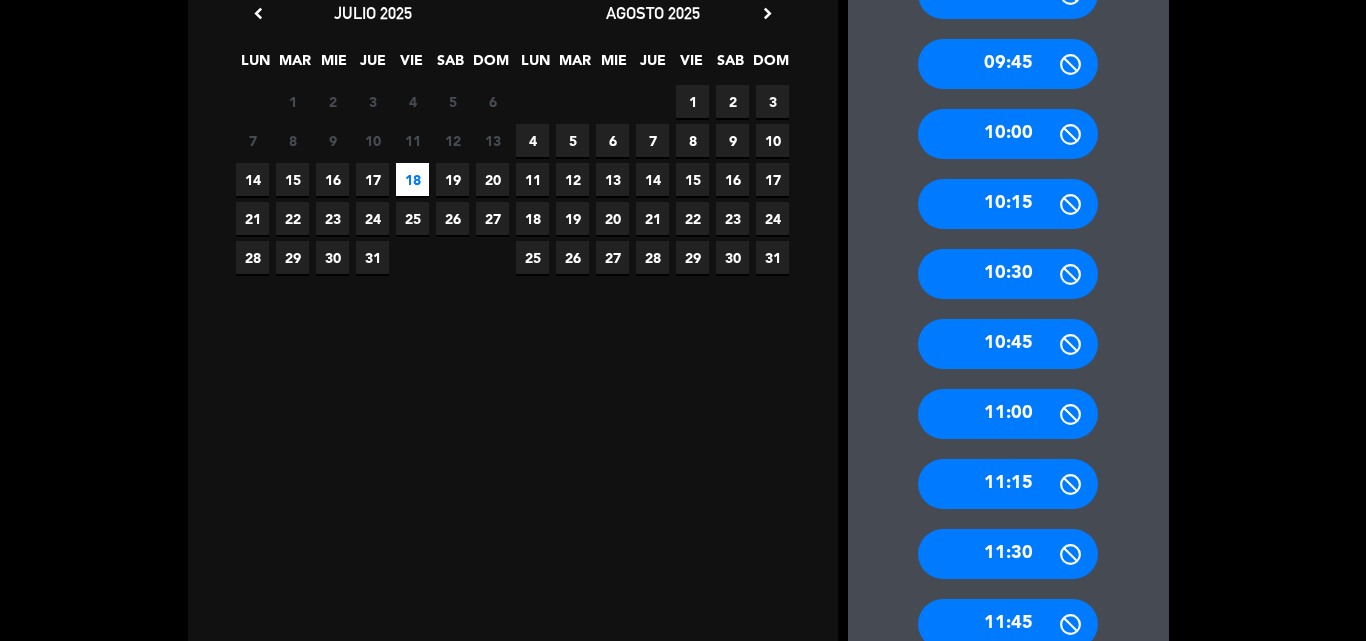 click on "10:00" at bounding box center (1008, 134) 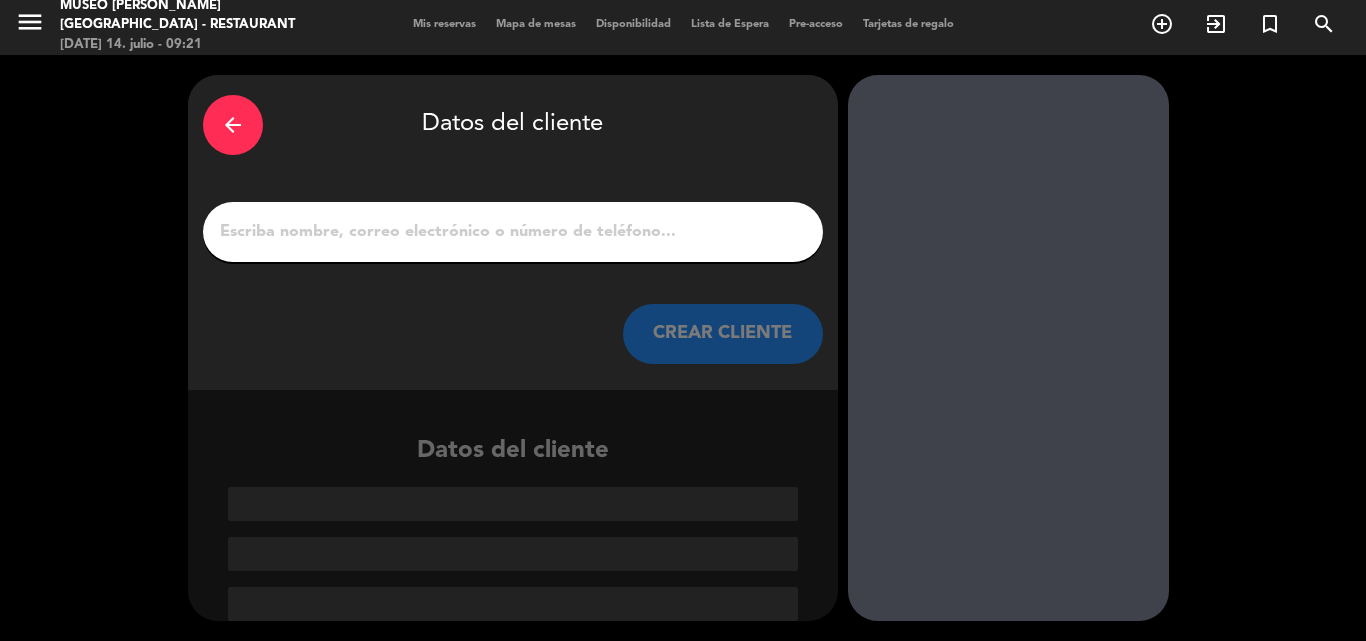 scroll, scrollTop: 5, scrollLeft: 0, axis: vertical 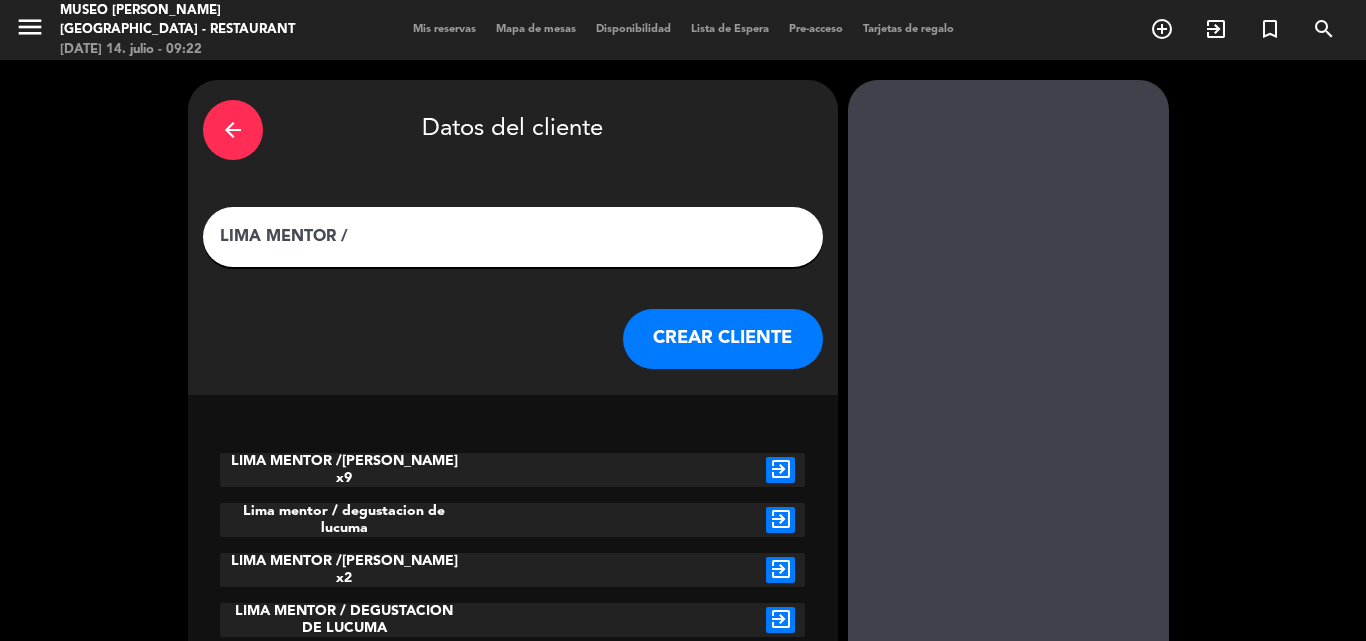 paste on "[PERSON_NAME] x7" 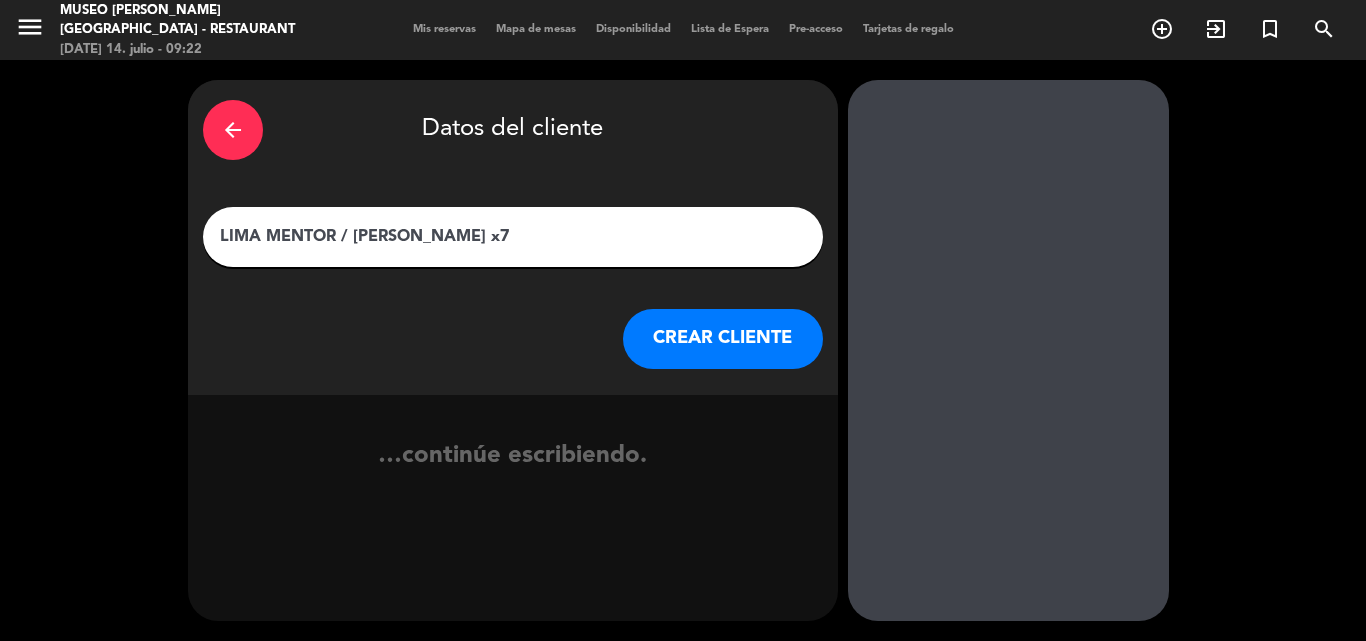 type on "LIMA MENTOR / [PERSON_NAME] x7" 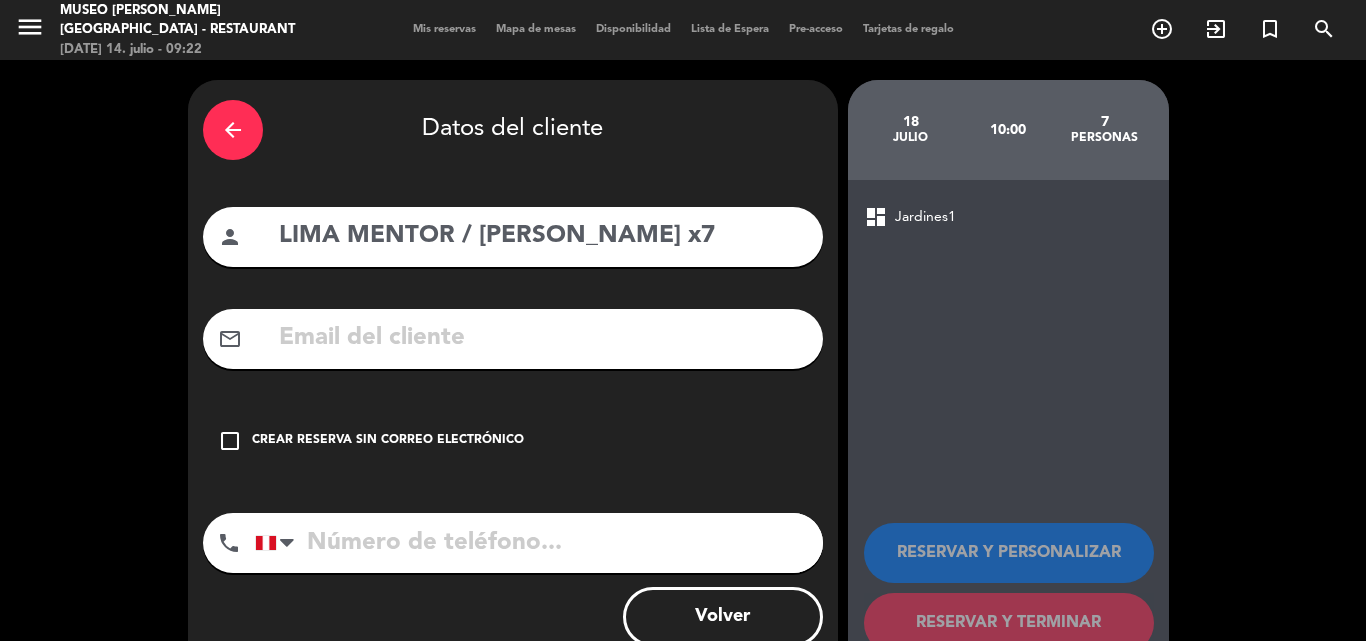 click on "Crear reserva sin correo electrónico" at bounding box center (388, 441) 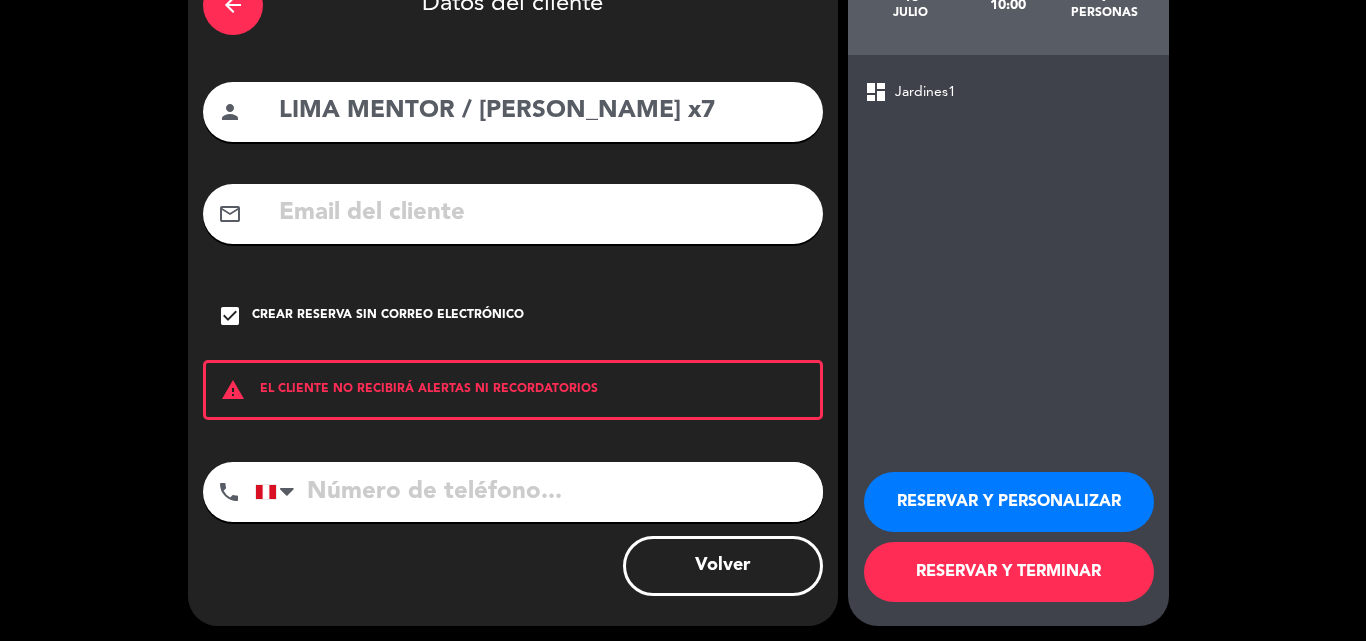 scroll, scrollTop: 130, scrollLeft: 0, axis: vertical 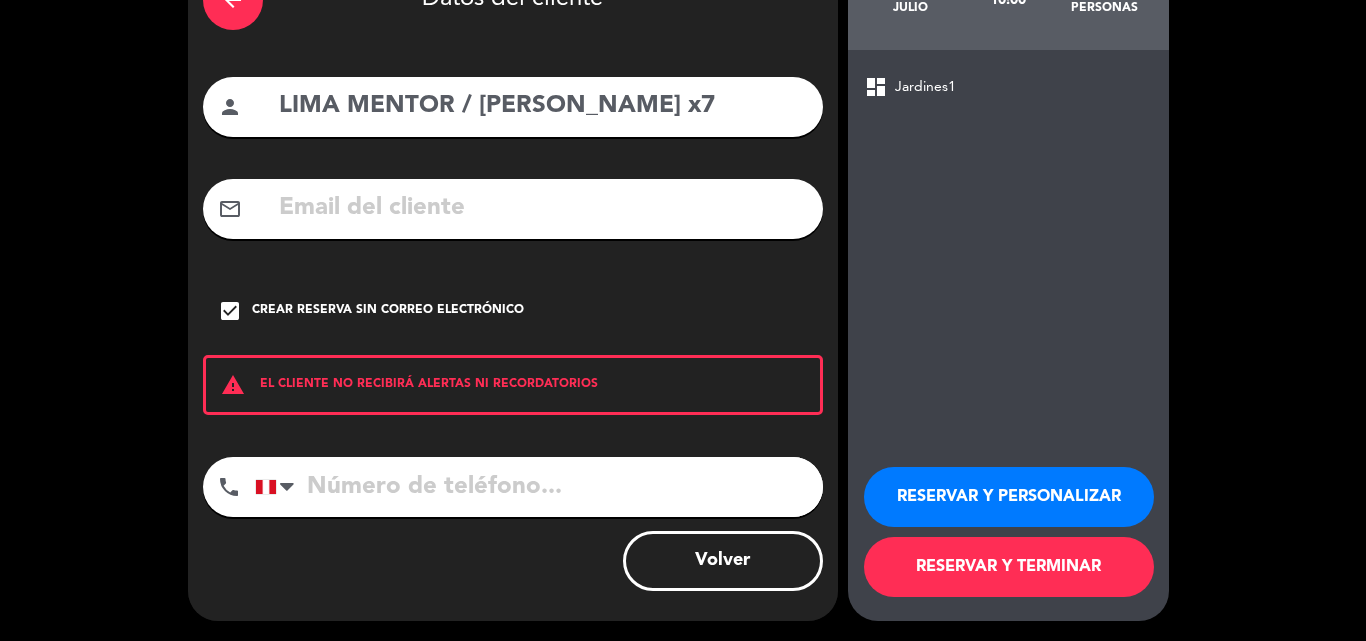 click on "RESERVAR Y TERMINAR" at bounding box center [1009, 567] 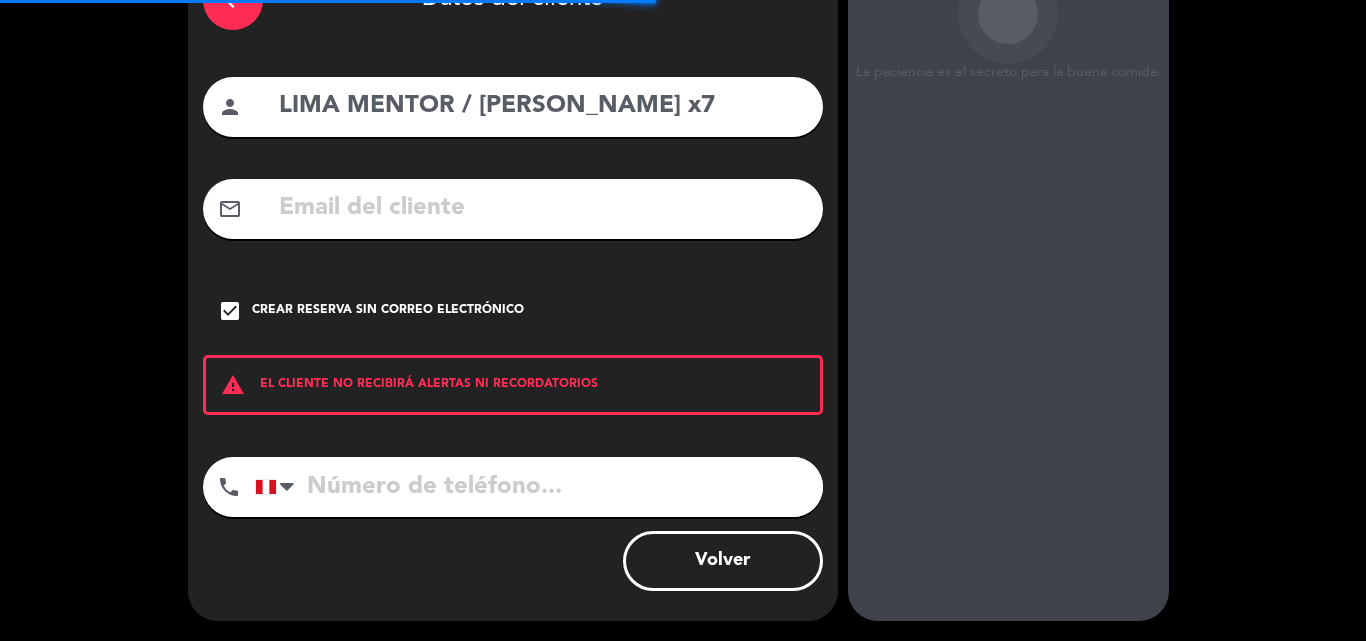 scroll, scrollTop: 0, scrollLeft: 0, axis: both 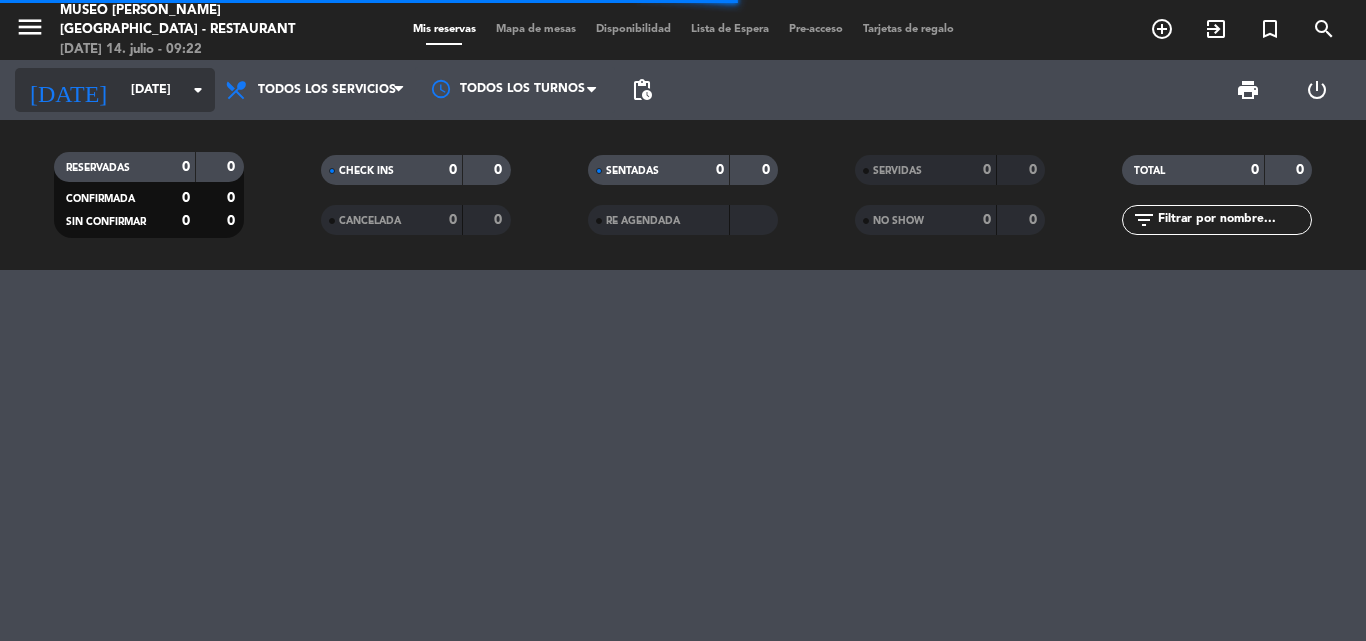 click on "[DATE]" 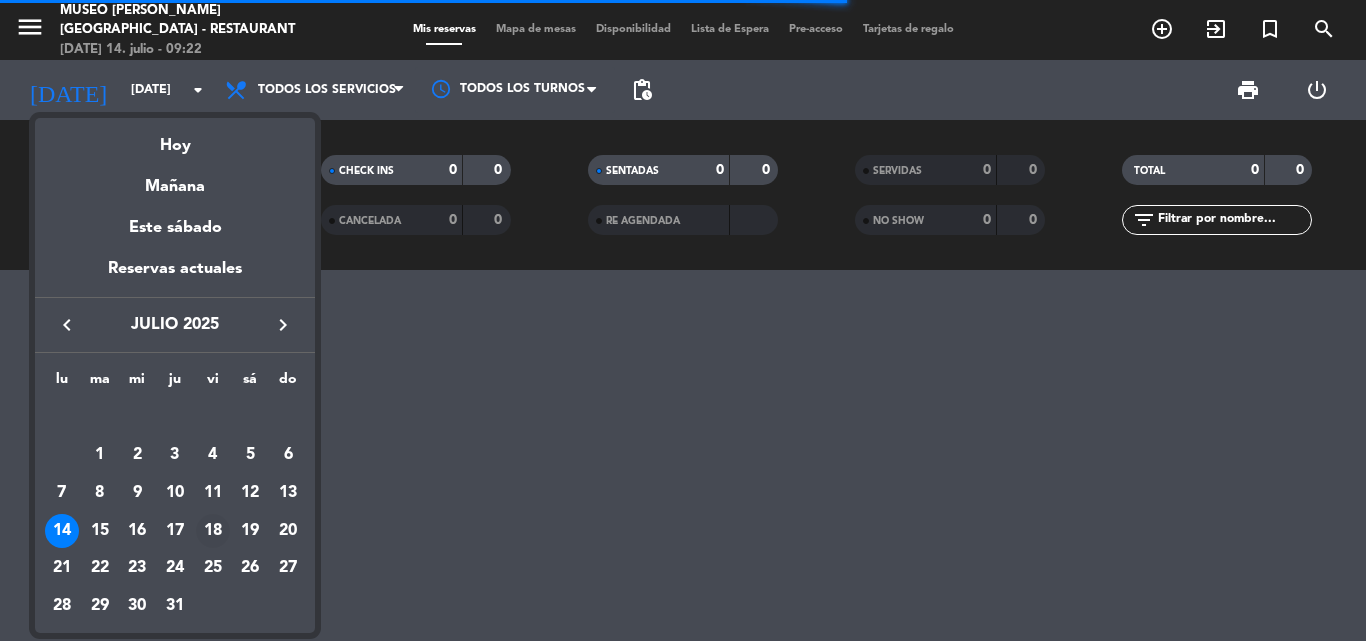 click on "18" at bounding box center [213, 531] 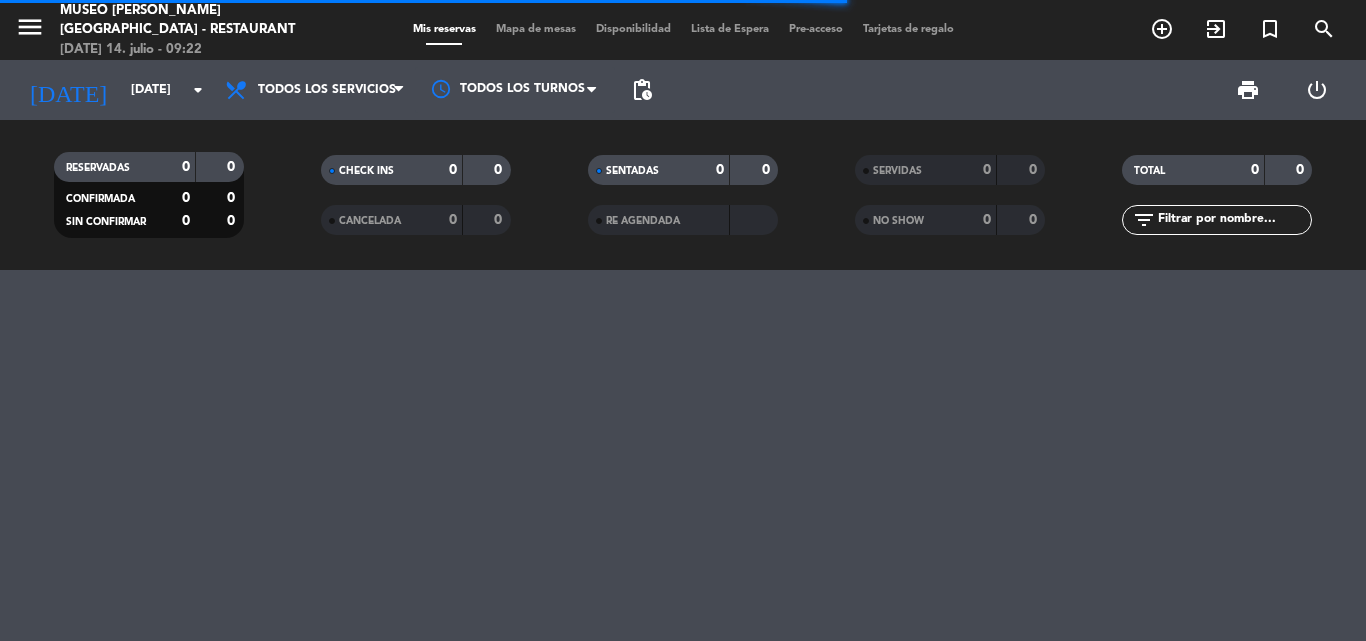 type on "[DATE]" 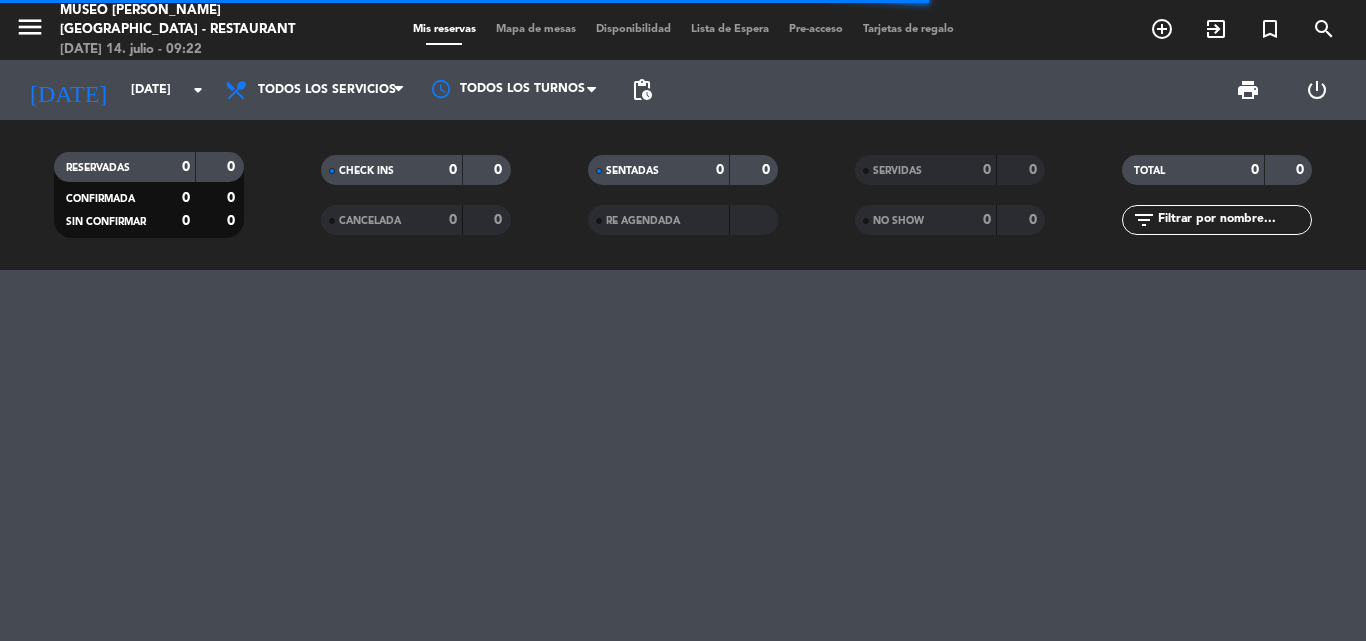 click 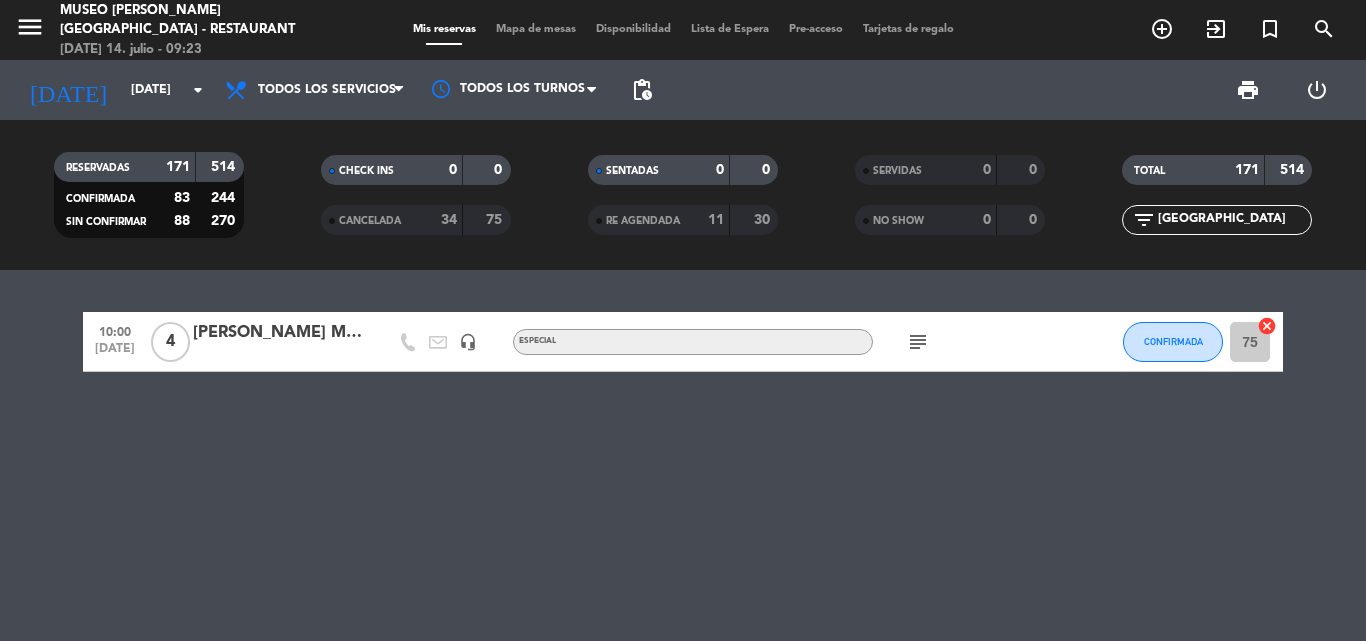 type on "[GEOGRAPHIC_DATA]" 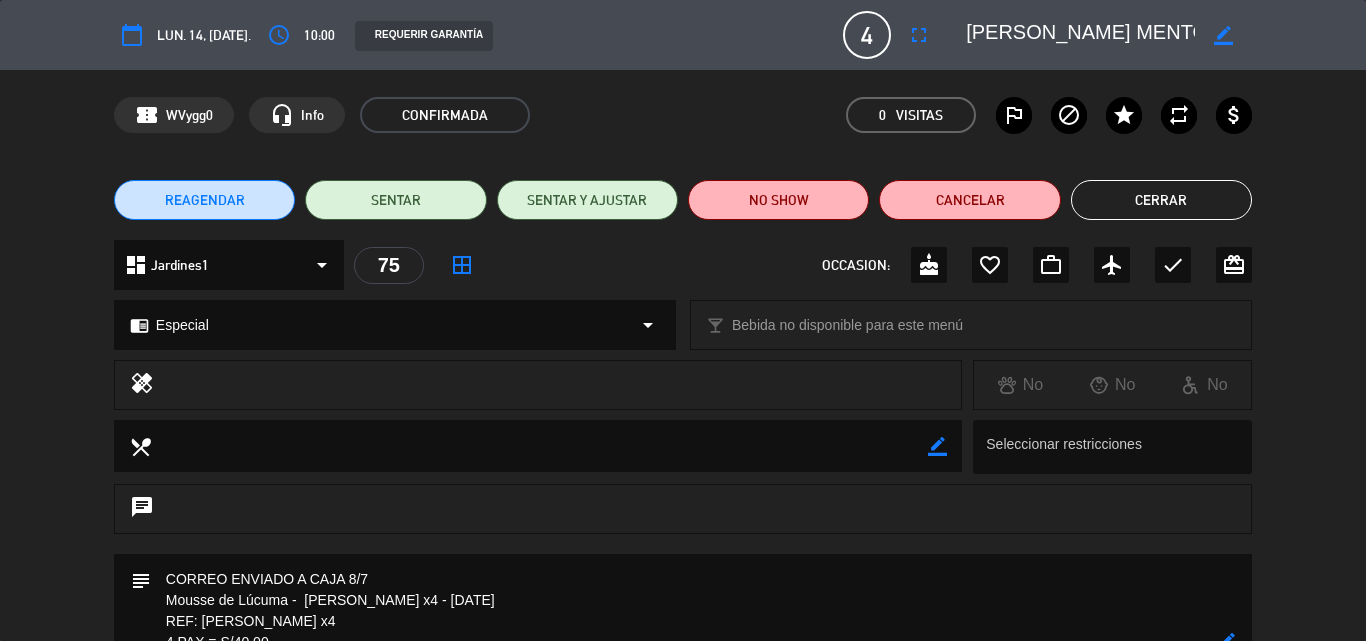 click on "Cerrar" 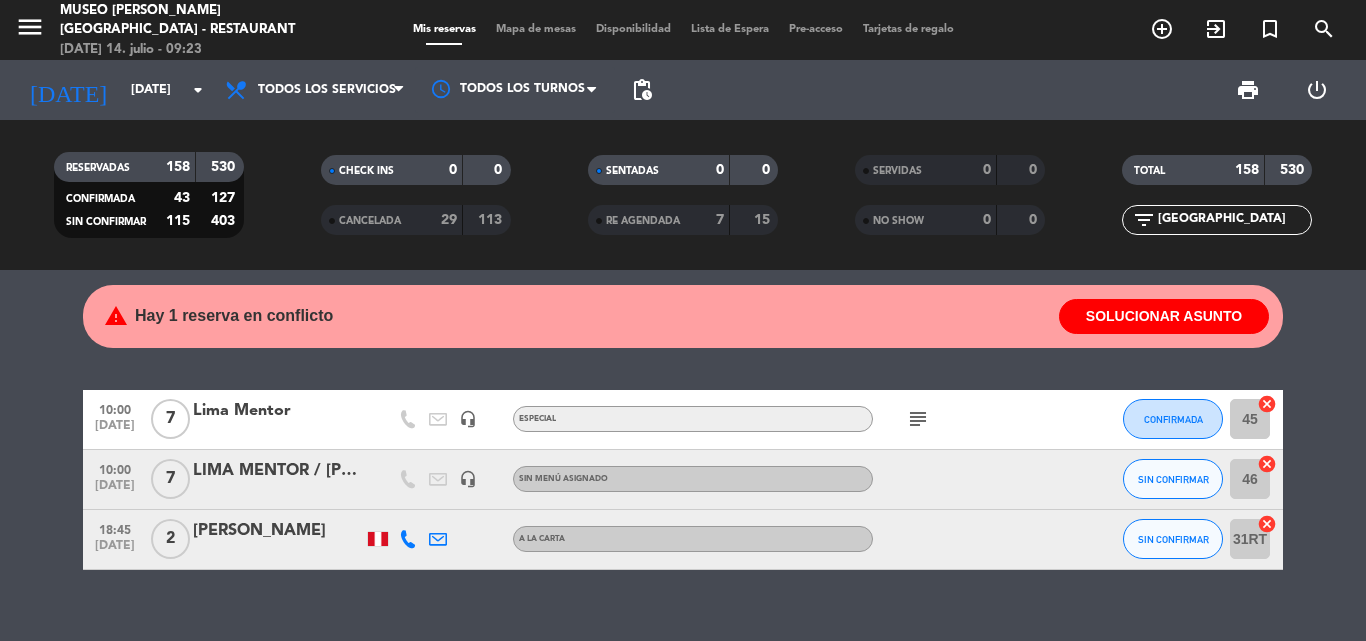 click on "subject" 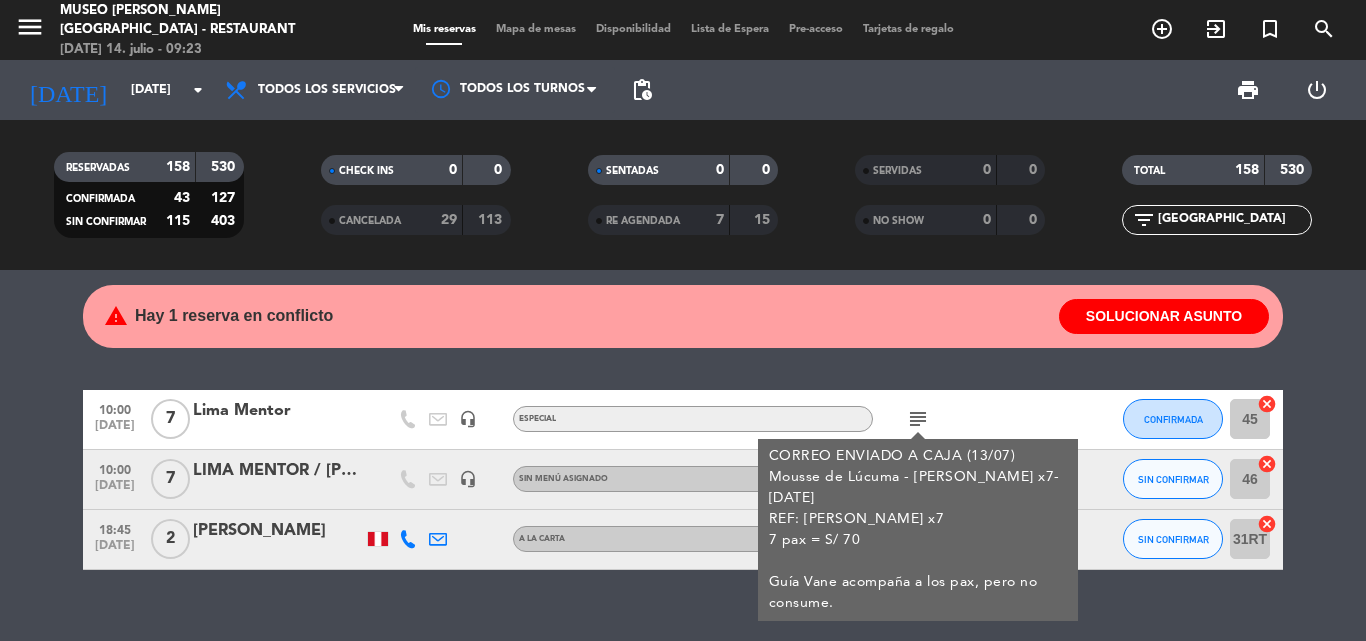 click on "subject" 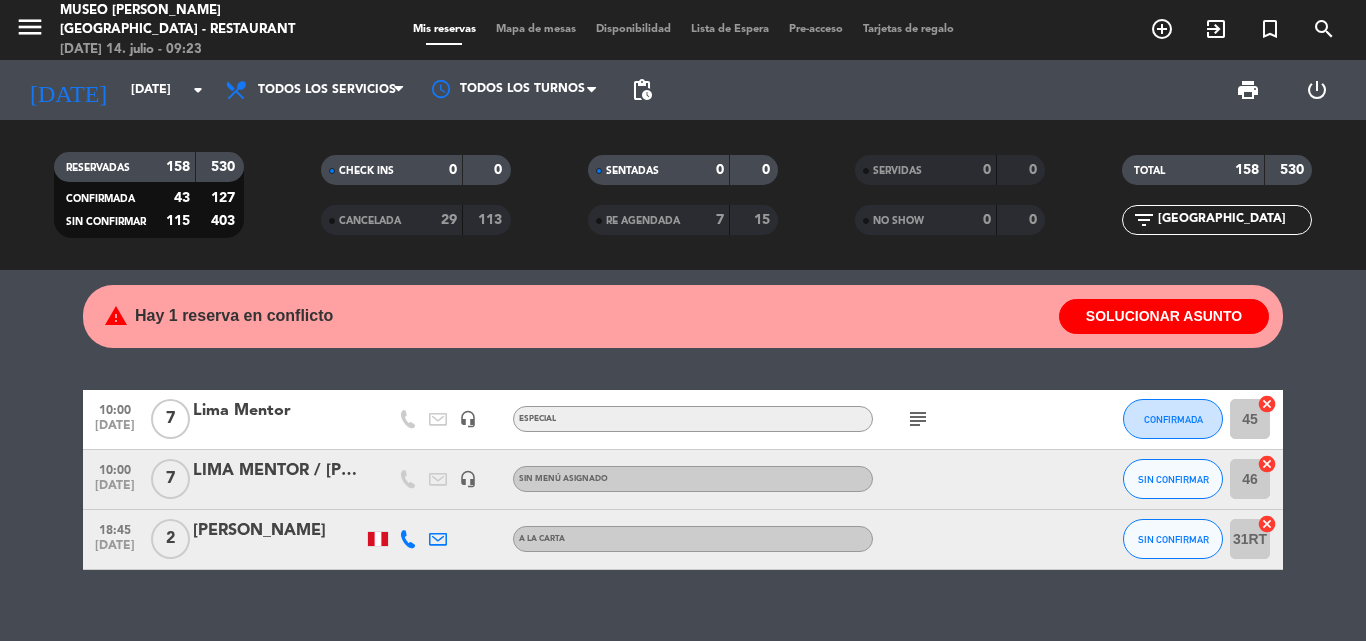 click on "SIN CONFIRMAR" 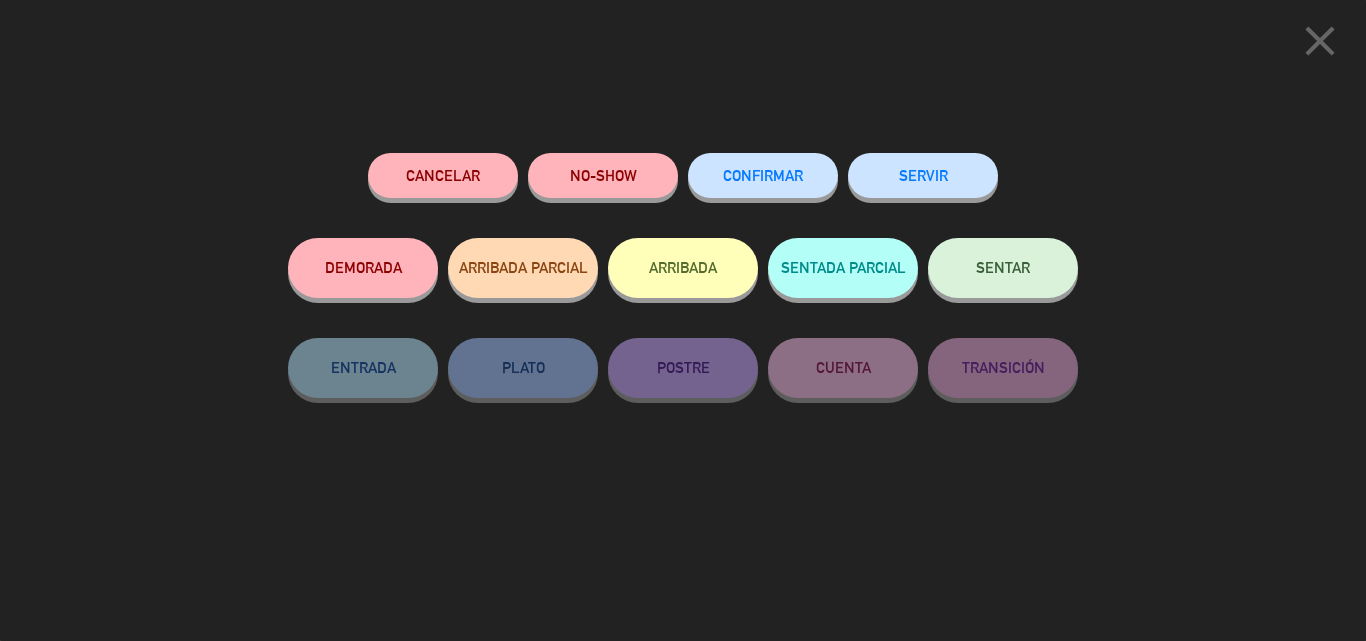 click on "Cancelar" 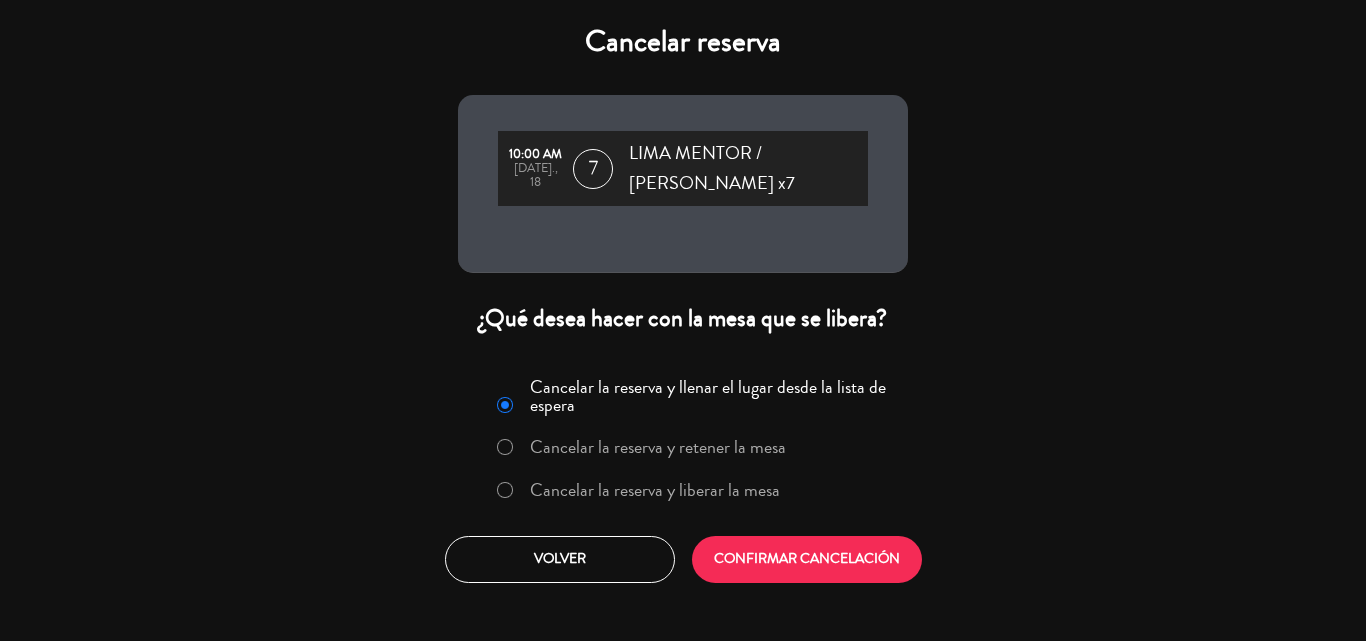 click on "Cancelar la reserva y liberar la mesa" 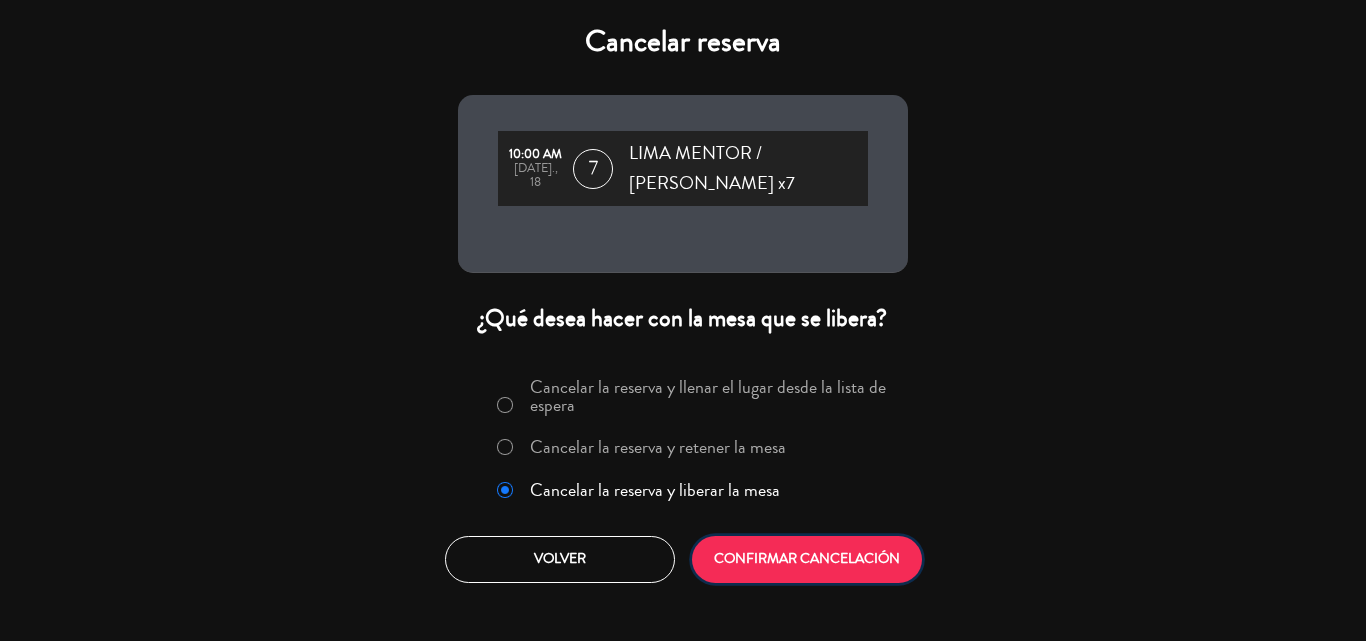 click on "CONFIRMAR CANCELACIÓN" 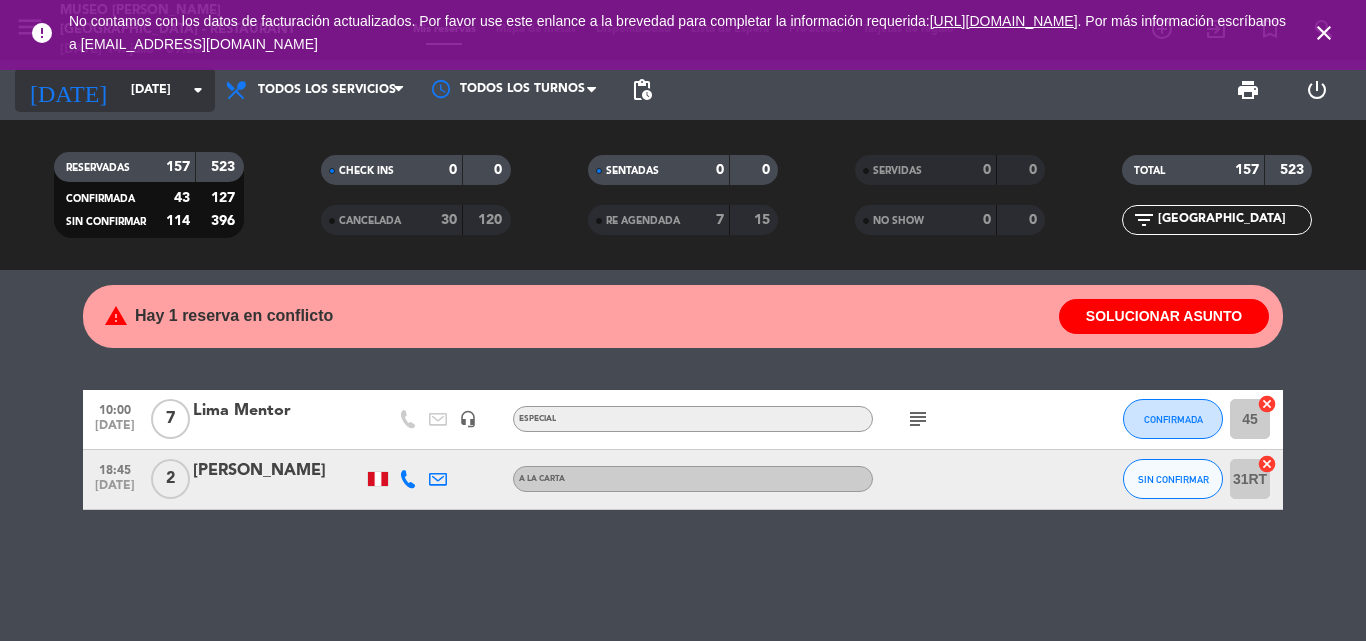 click on "[DATE]" 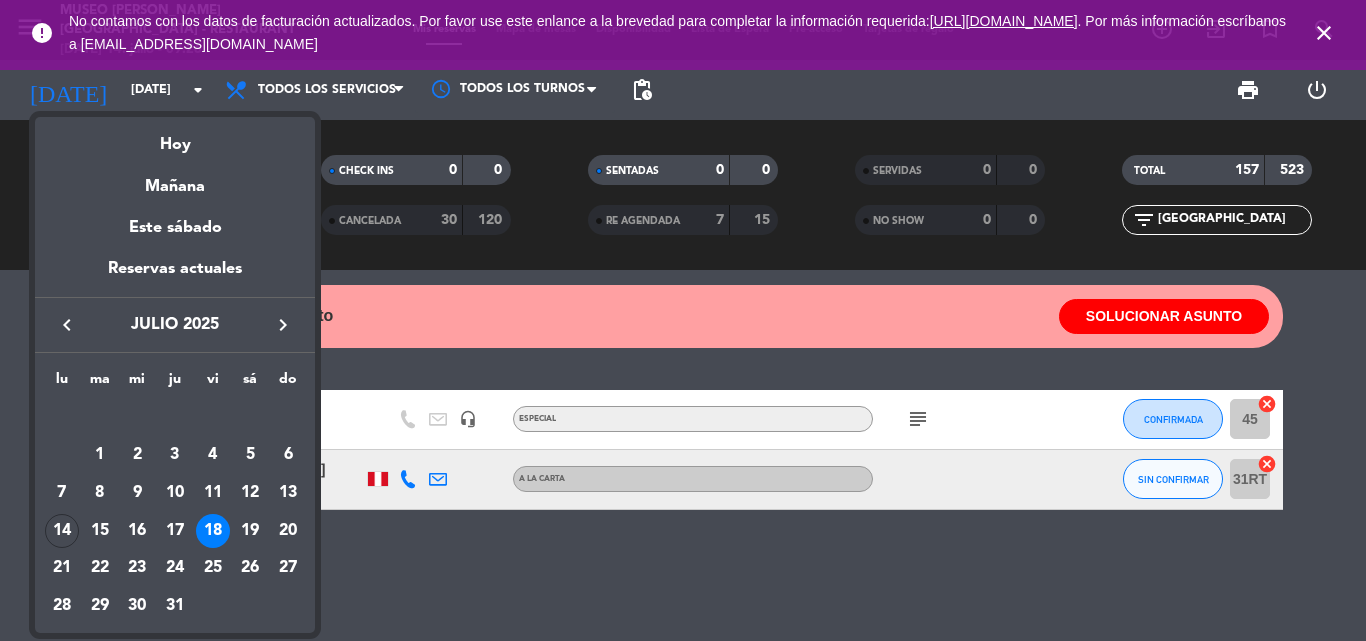click on "14" at bounding box center [62, 531] 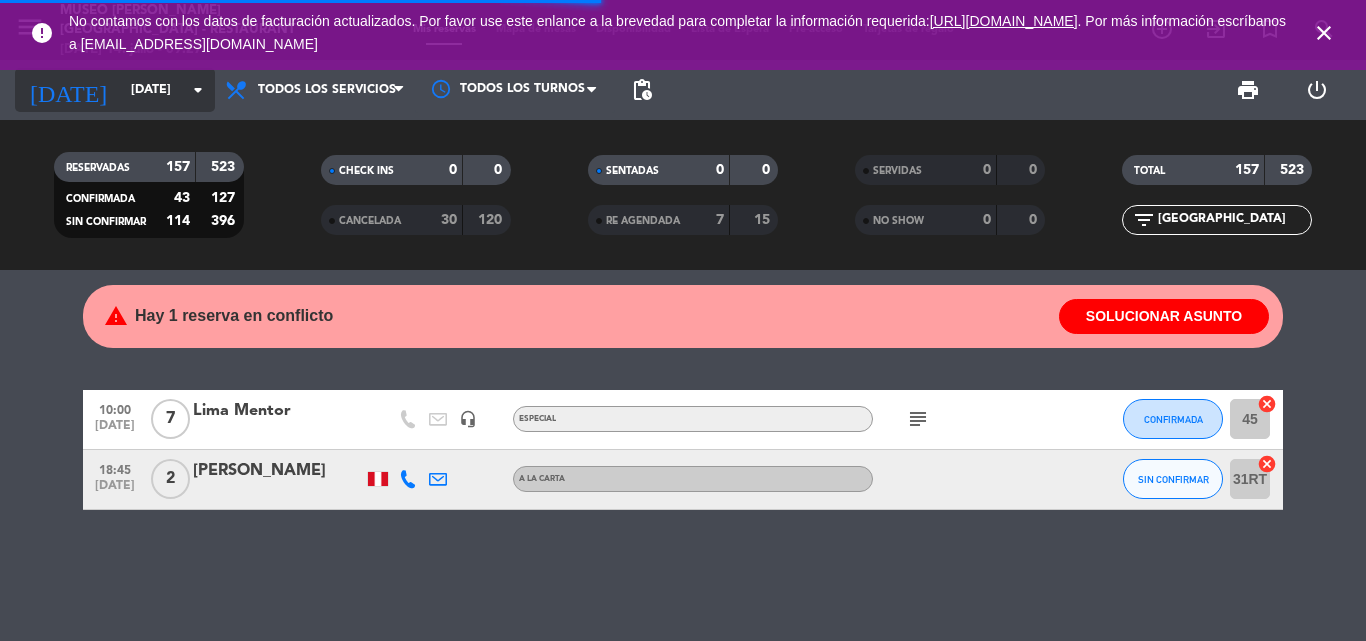 click on "[DATE]" 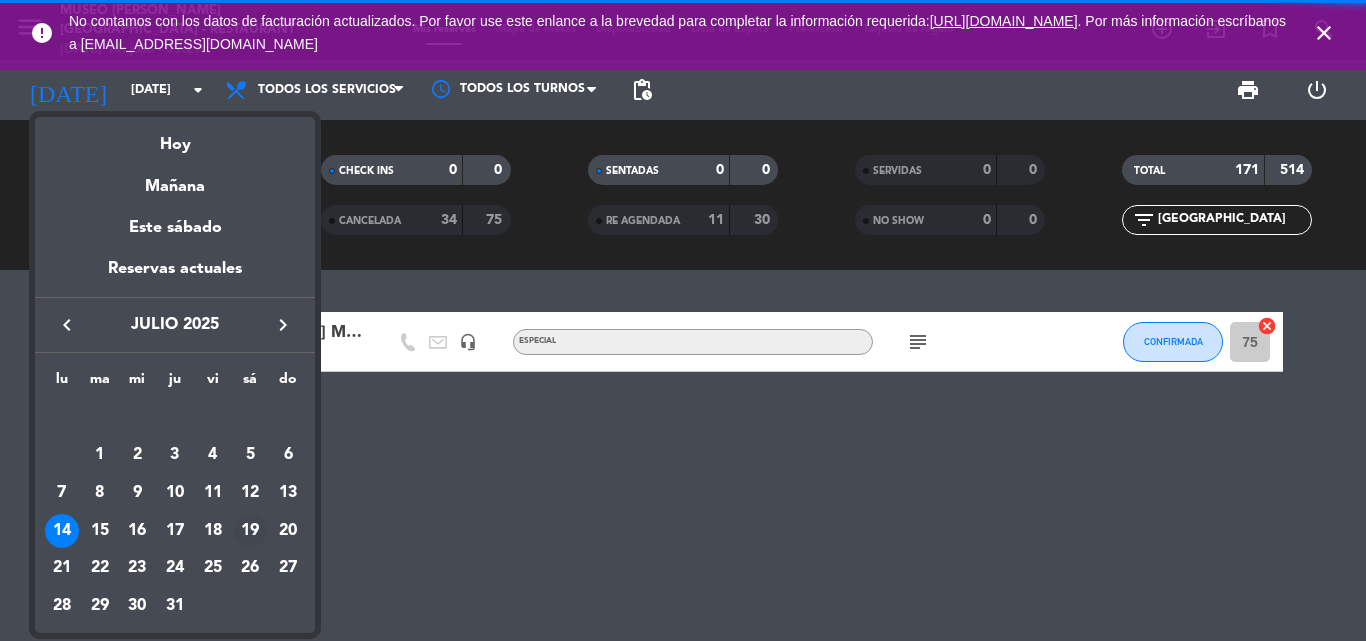 click on "19" at bounding box center [250, 531] 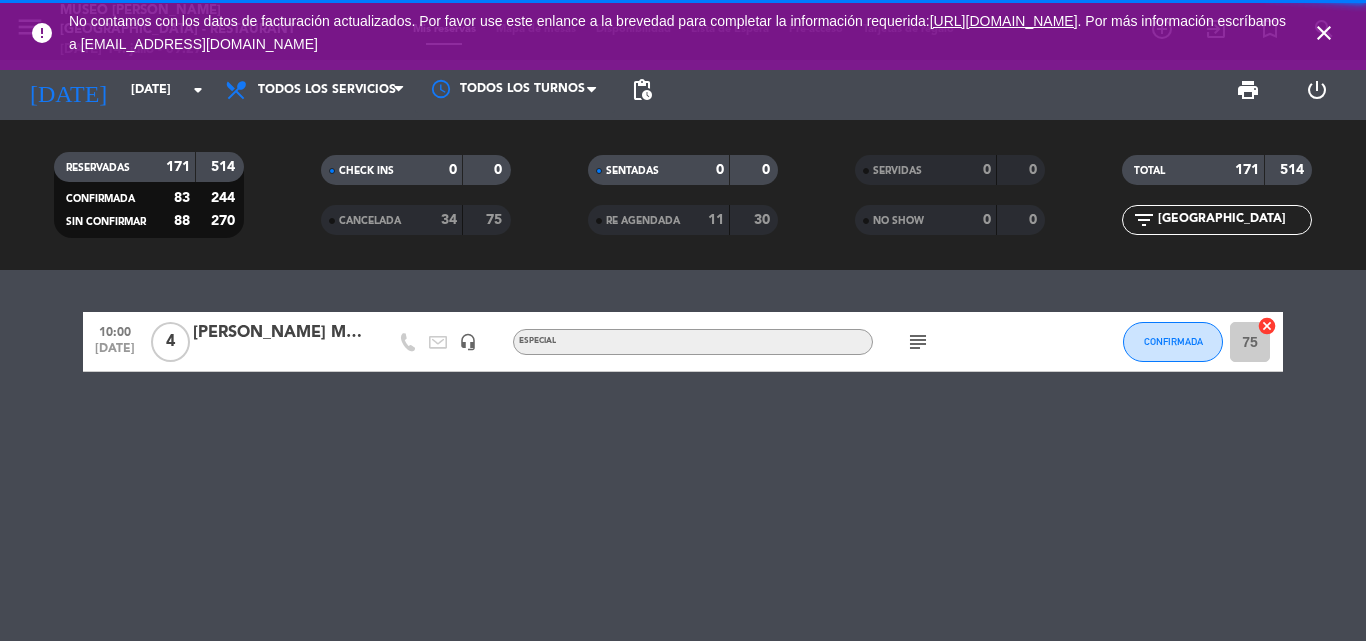 type on "[DATE]" 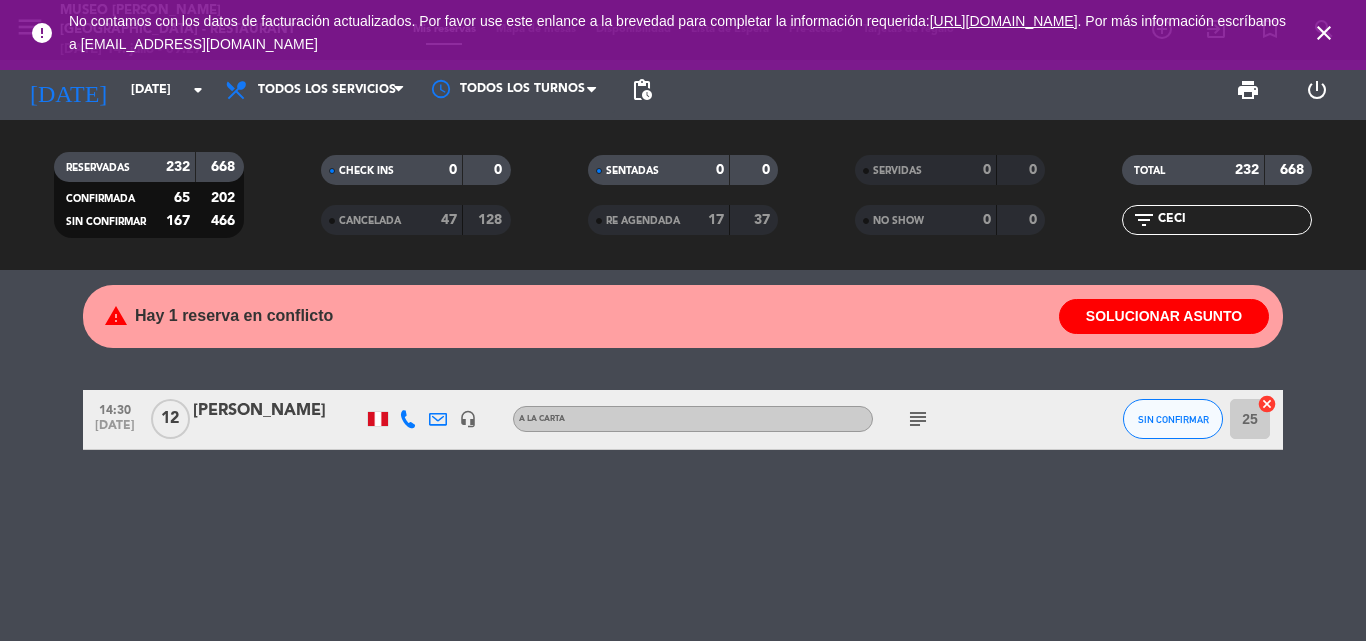 type on "CECI" 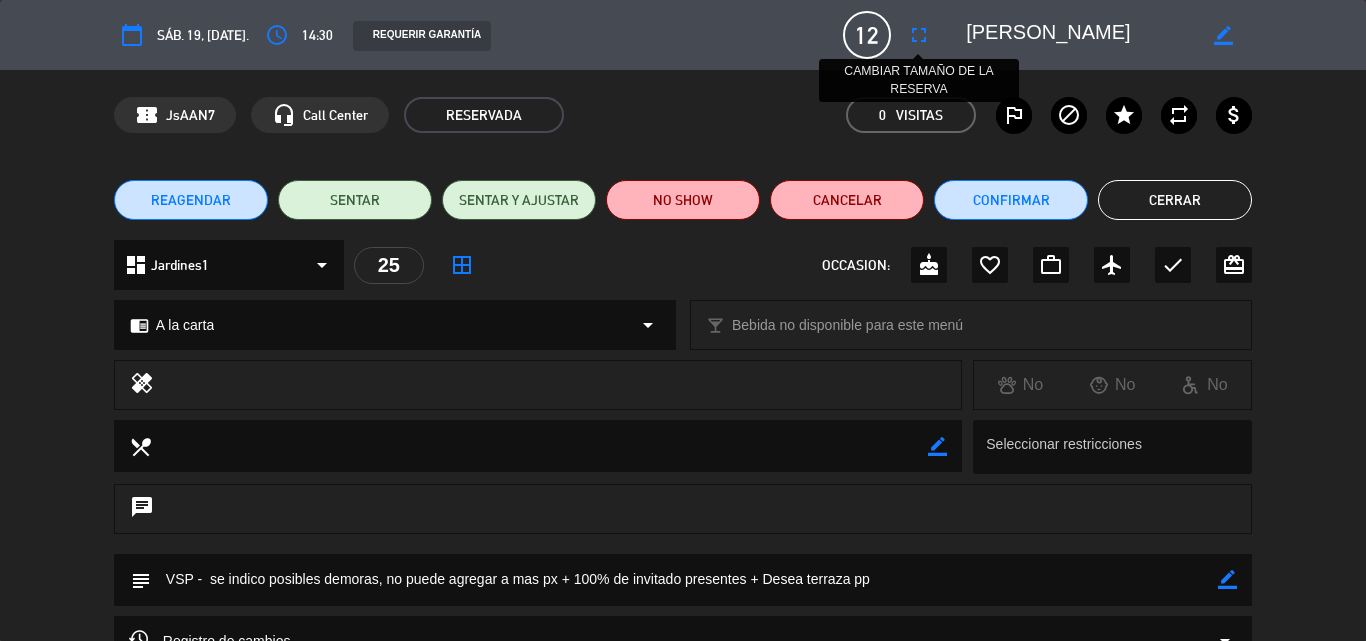 click on "fullscreen" at bounding box center (919, 35) 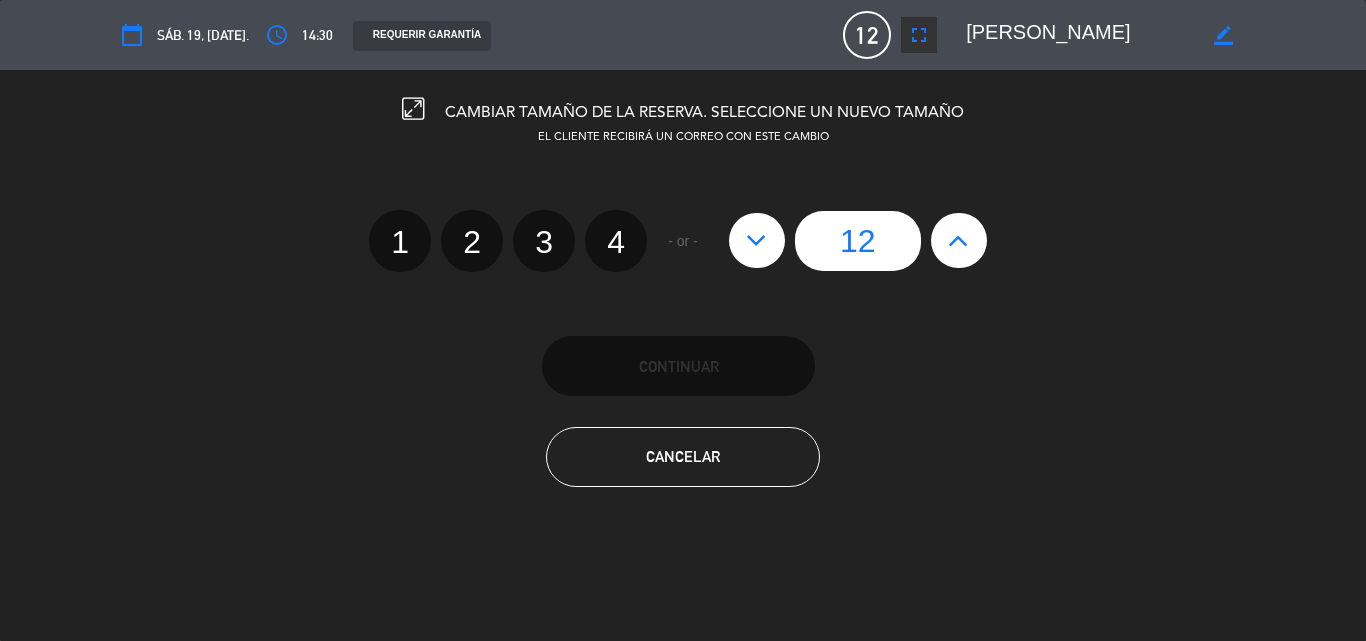 click 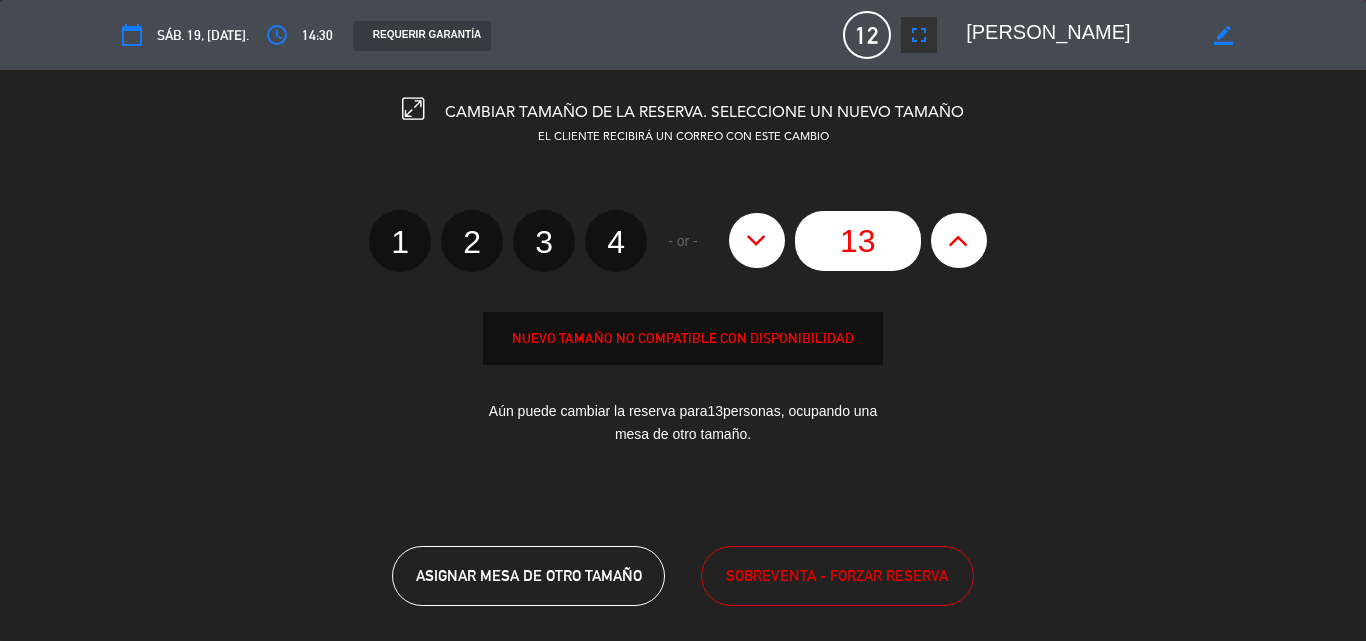 drag, startPoint x: 976, startPoint y: 235, endPoint x: 822, endPoint y: 296, distance: 165.64117 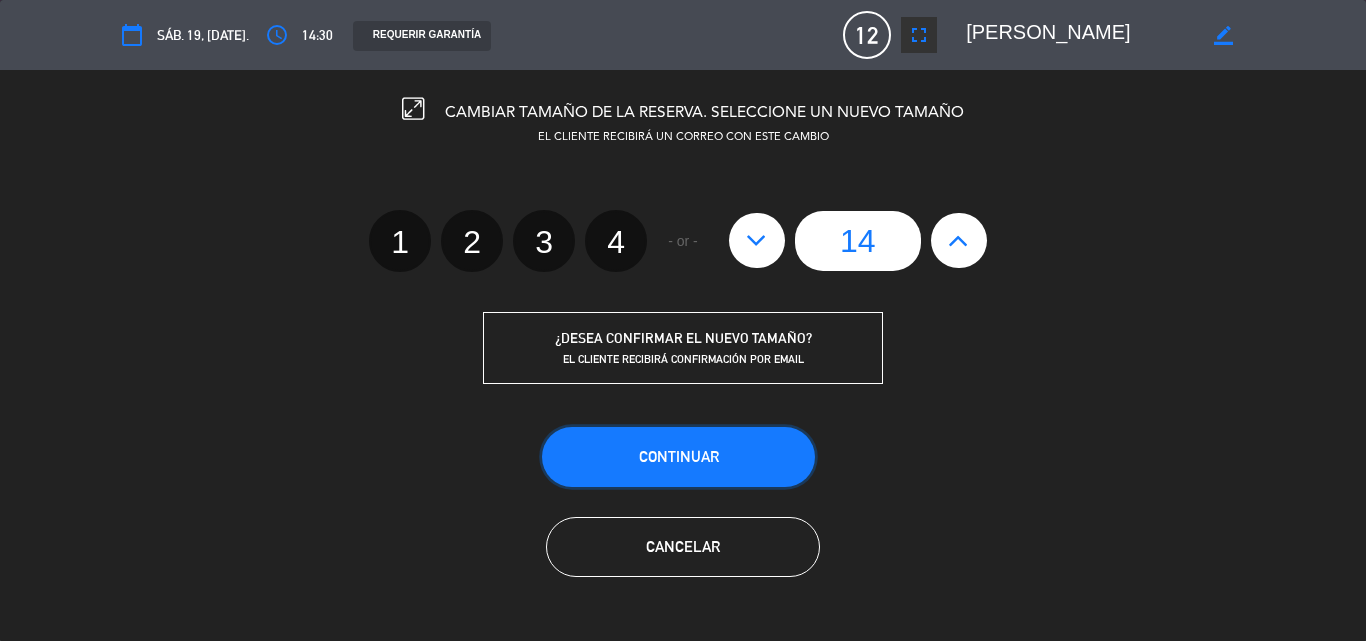click on "Continuar" at bounding box center [679, 456] 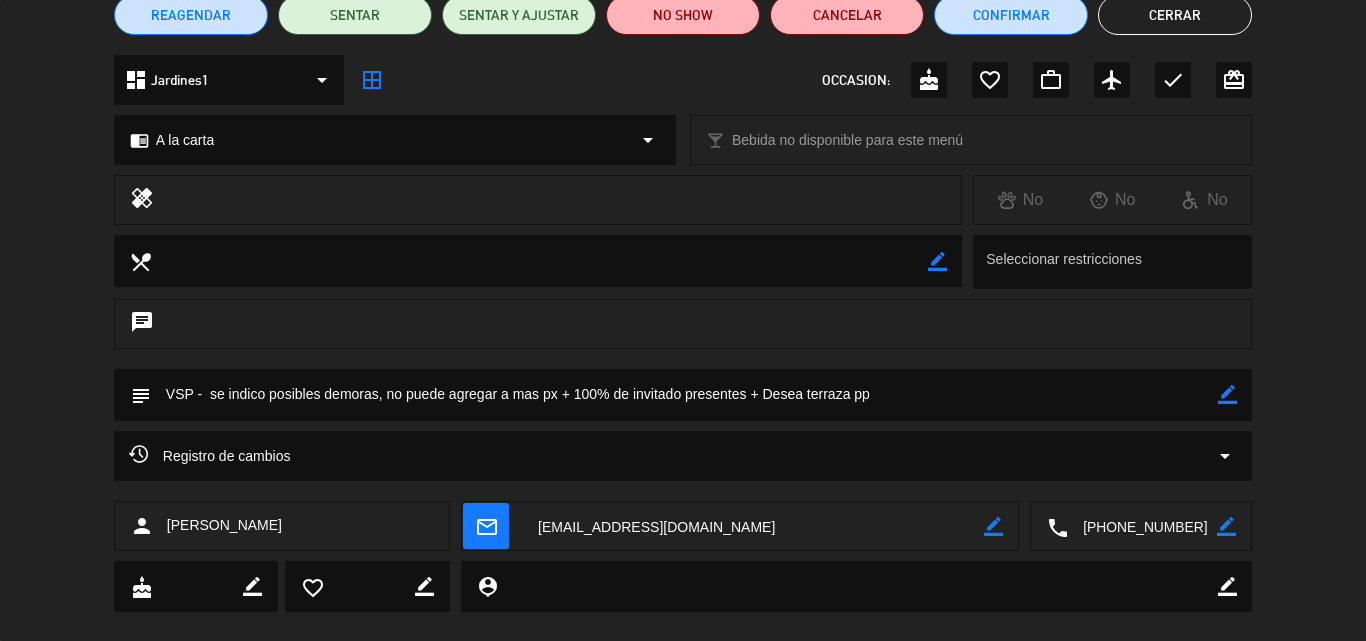 scroll, scrollTop: 200, scrollLeft: 0, axis: vertical 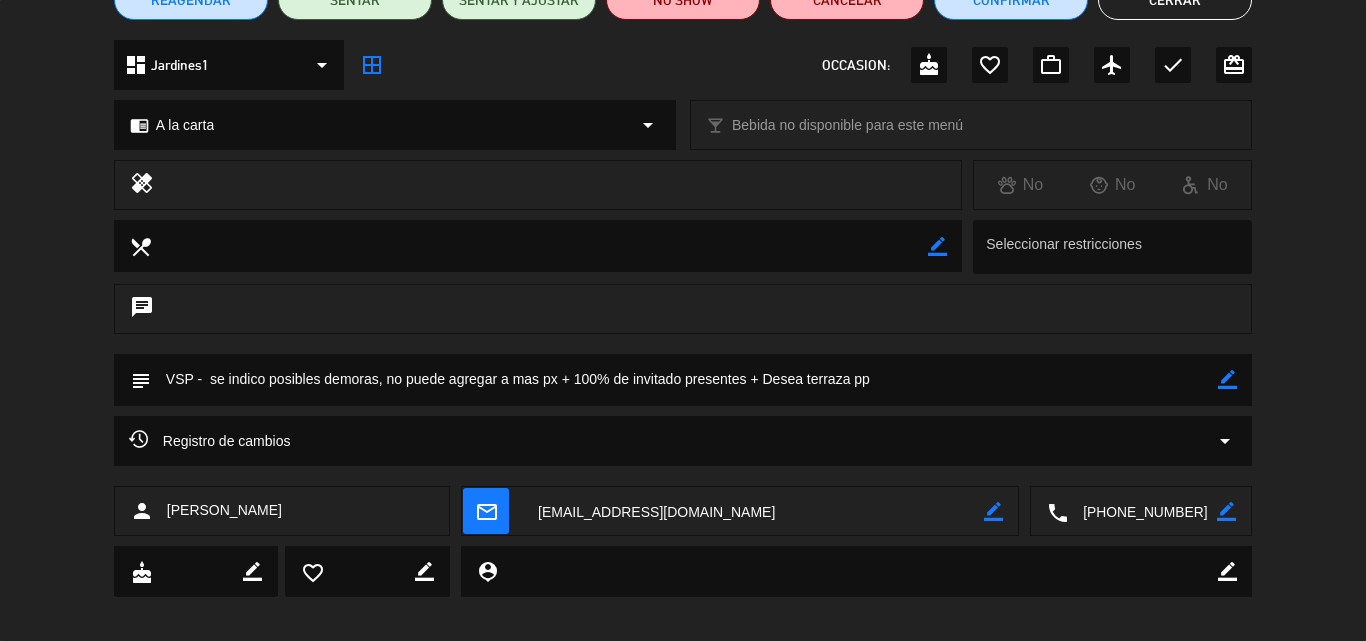 click on "arrow_drop_down" 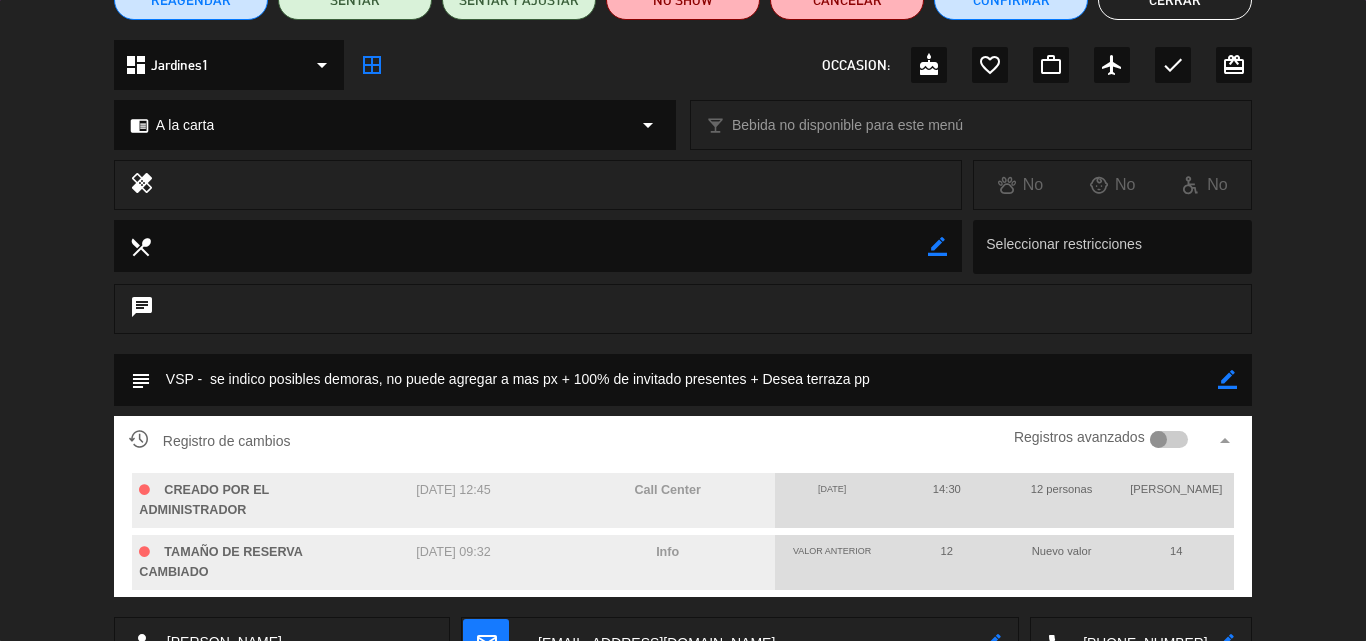 click on "border_color" 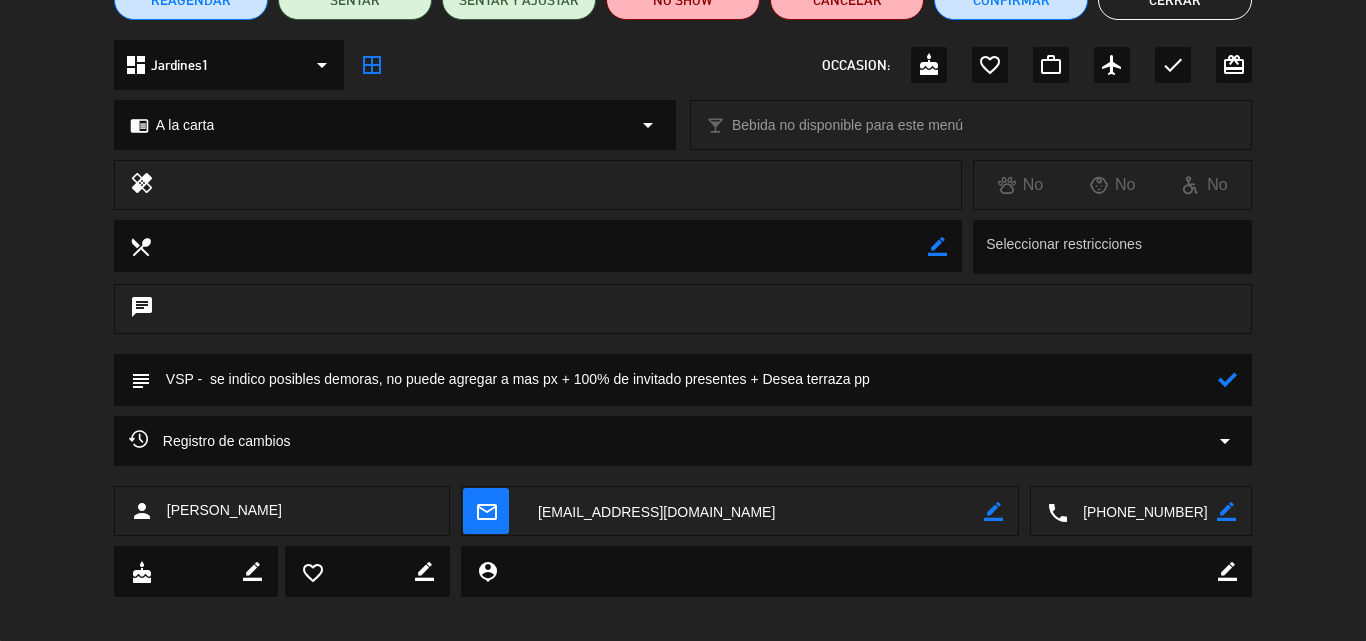 click 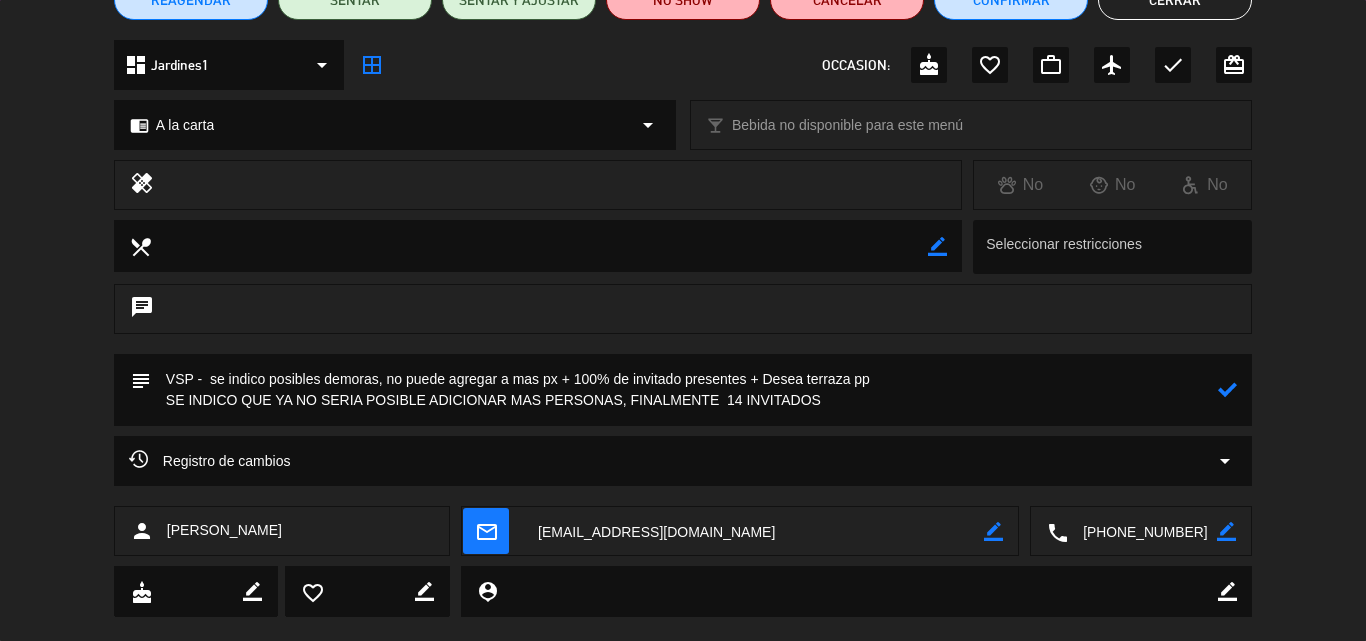 type on "VSP -  se indico posibles demoras, no puede agregar a mas px + 100% de invitado presentes + Desea terraza pp
SE INDICO QUE YA NO SERIA POSIBLE ADICIONAR MAS PERSONAS, FINALMENTE  14 INVITADOS" 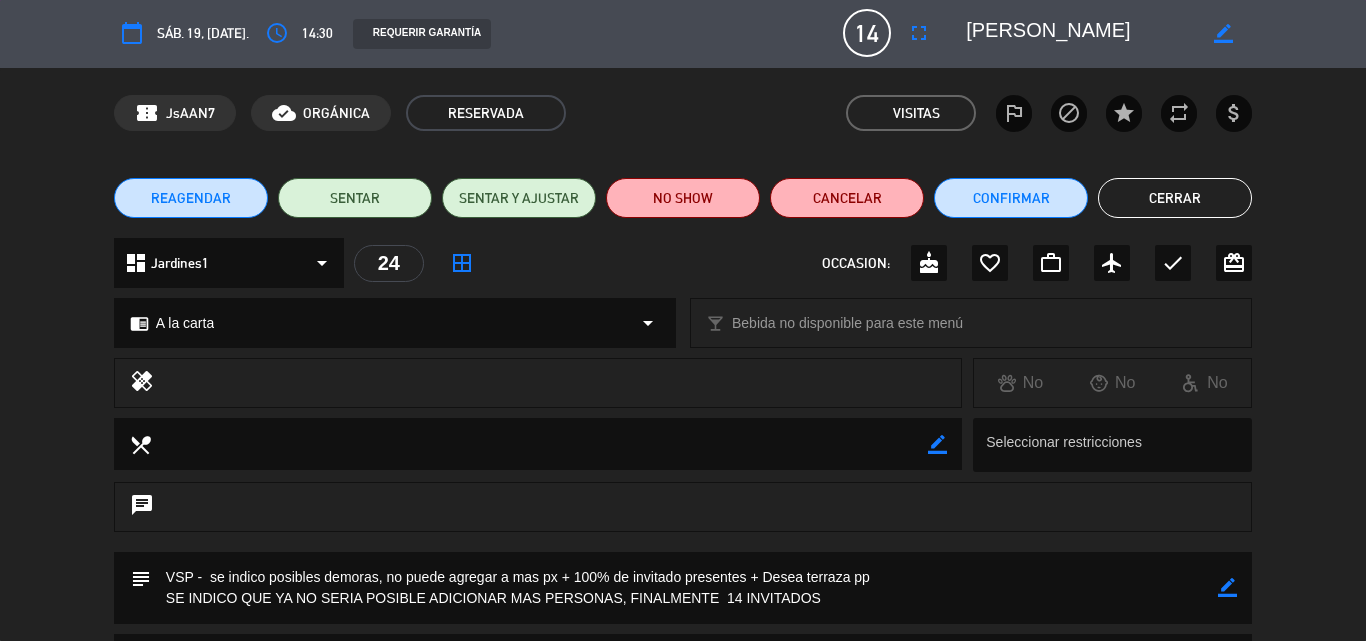 scroll, scrollTop: 0, scrollLeft: 0, axis: both 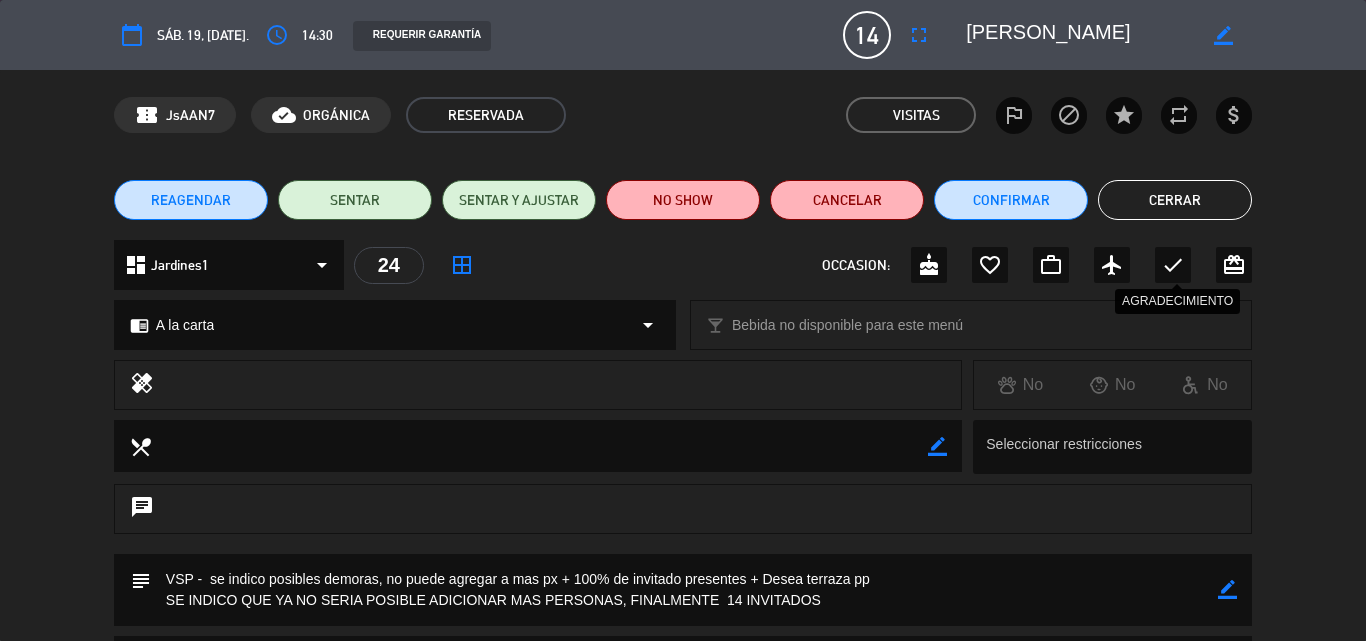 click on "check" 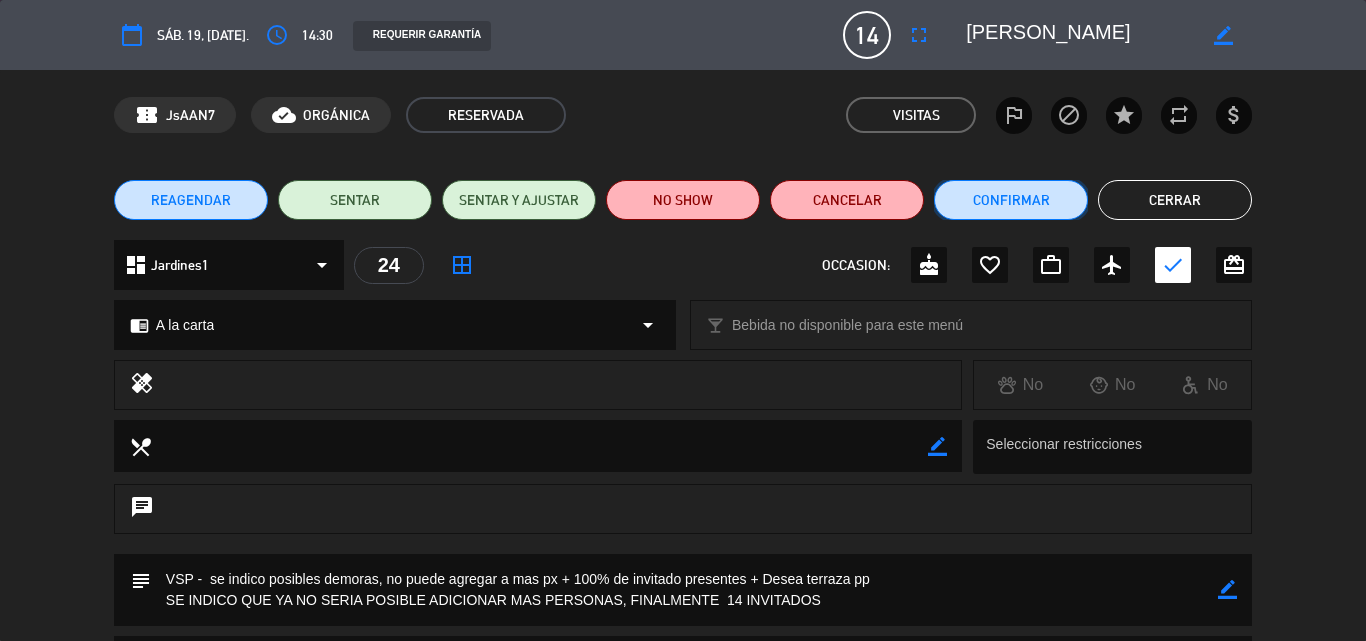 click on "Confirmar" 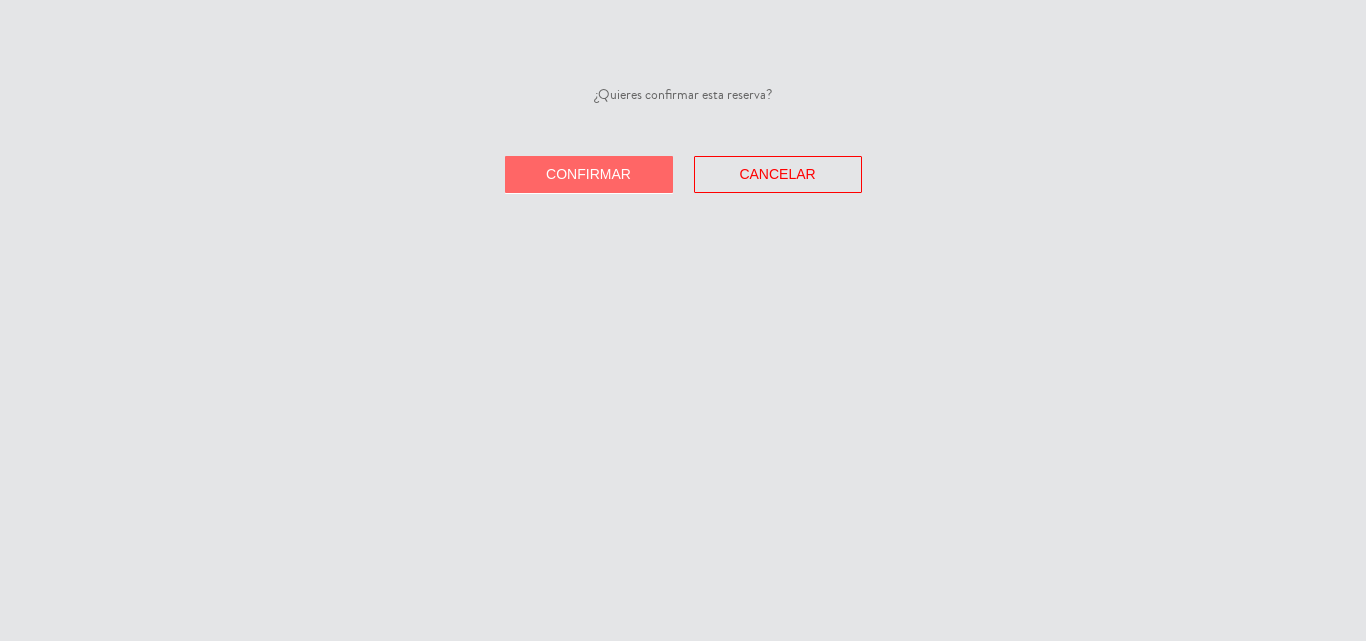 drag, startPoint x: 598, startPoint y: 169, endPoint x: 678, endPoint y: 171, distance: 80.024994 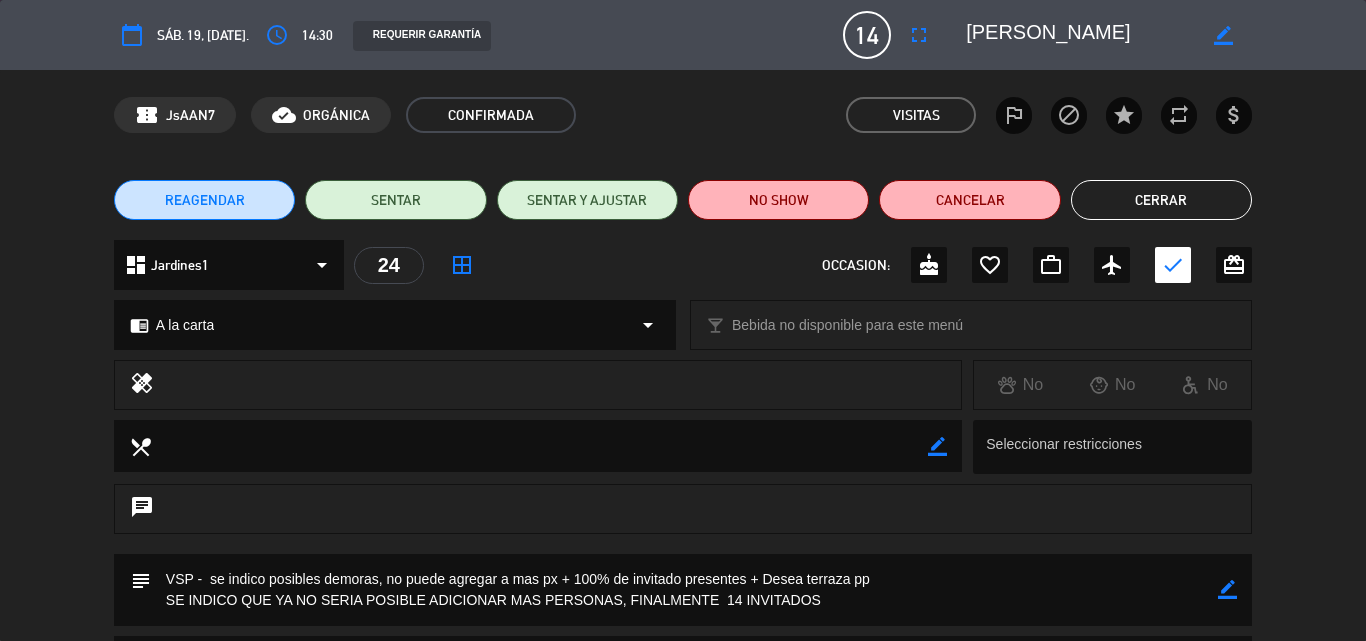 click on "Cerrar" 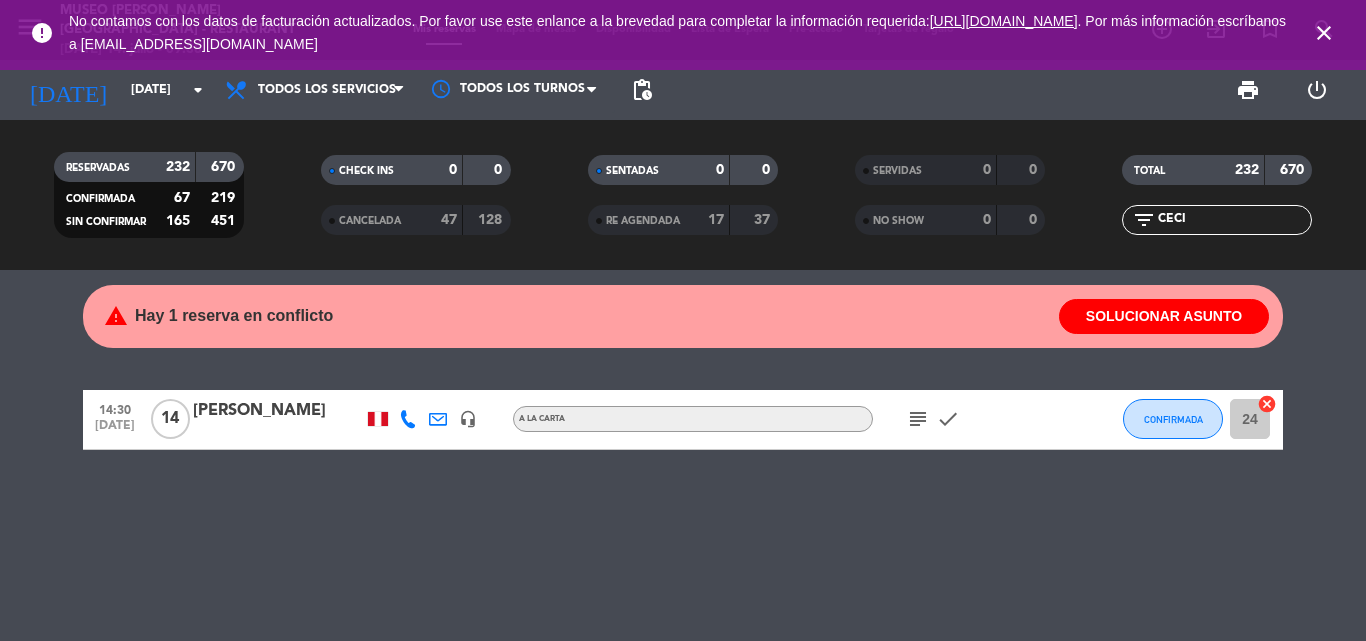 click on "close" at bounding box center [1324, 33] 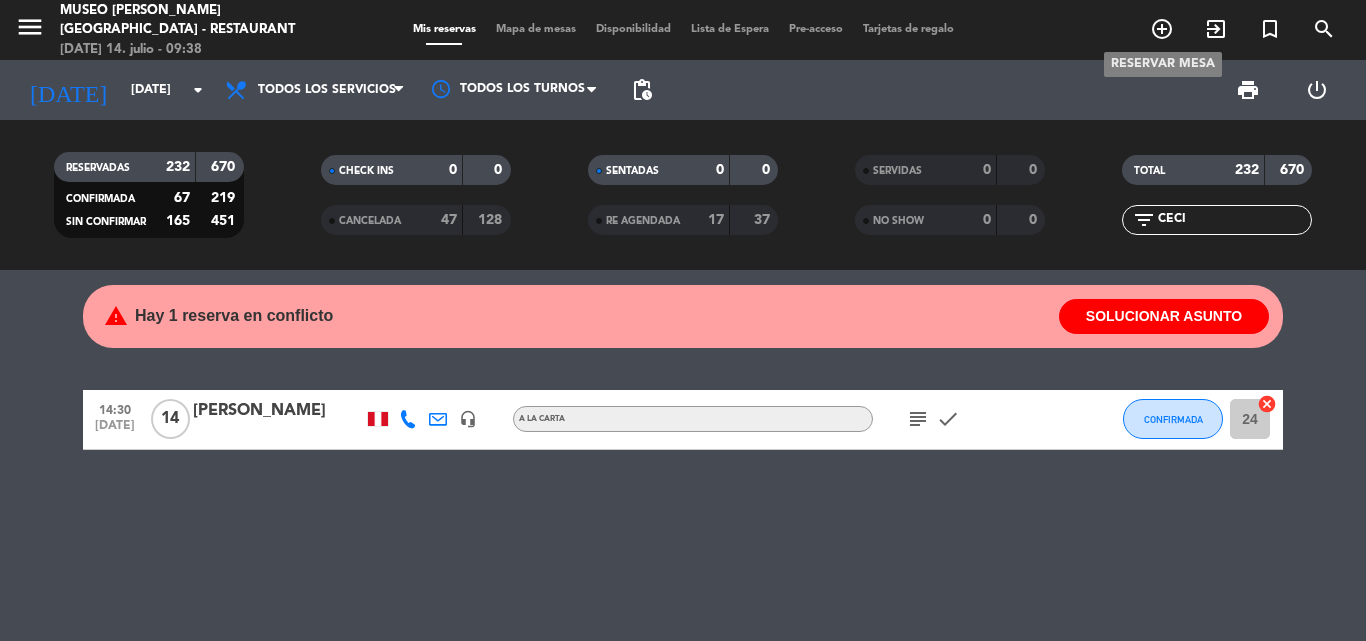 click on "add_circle_outline" at bounding box center (1162, 29) 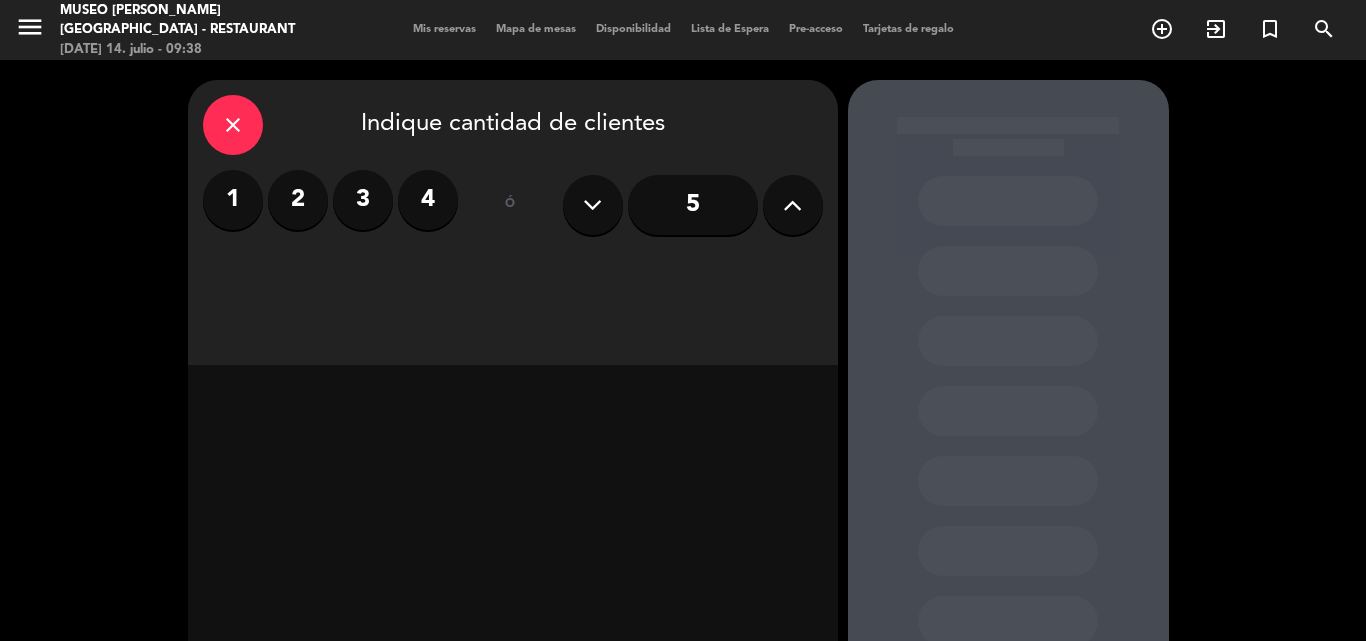 click at bounding box center [792, 205] 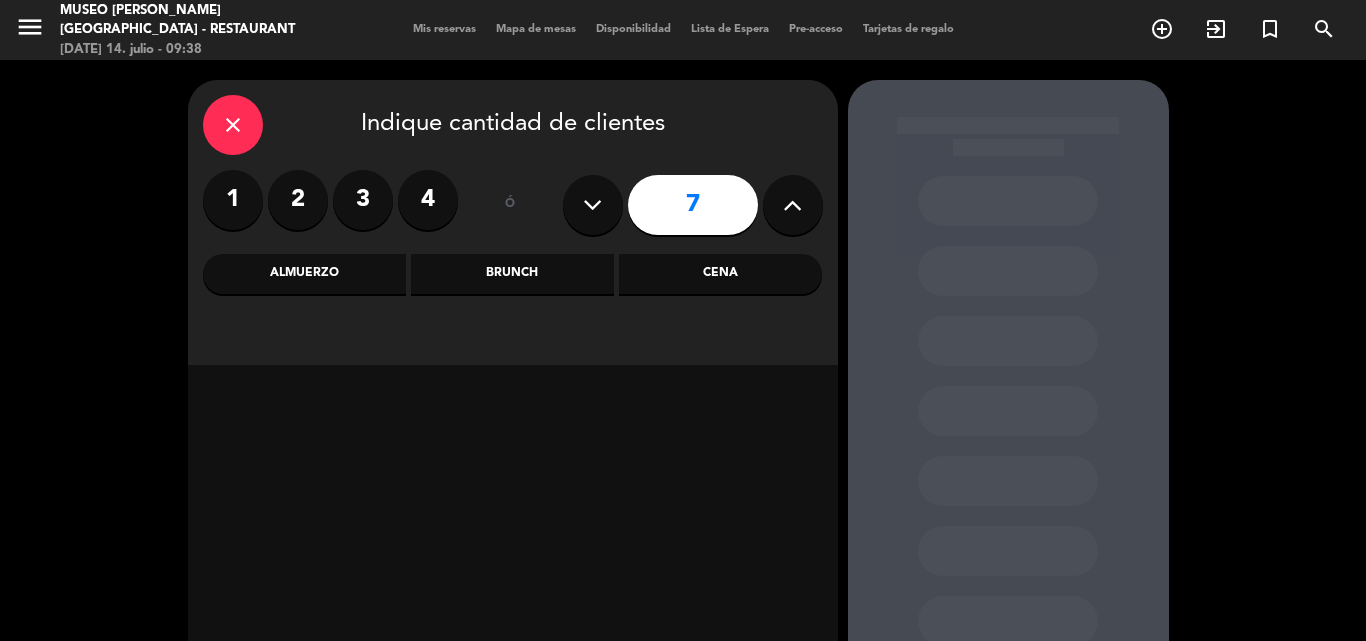 click at bounding box center [792, 205] 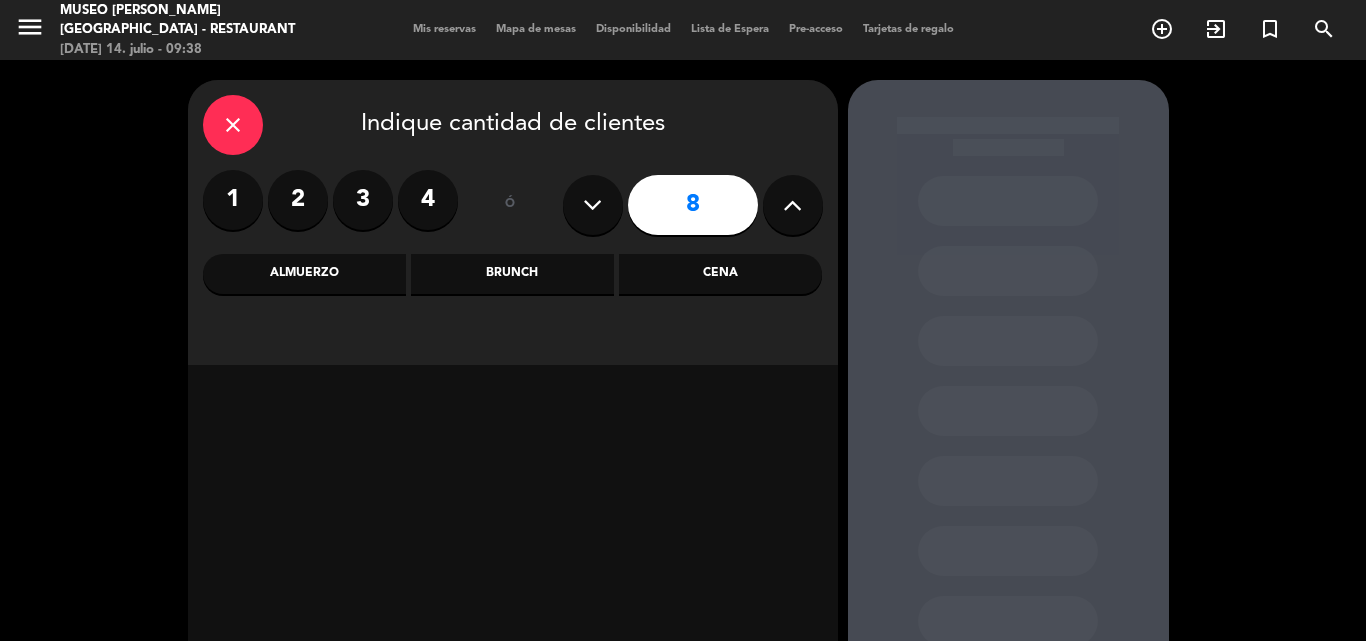 click at bounding box center (792, 205) 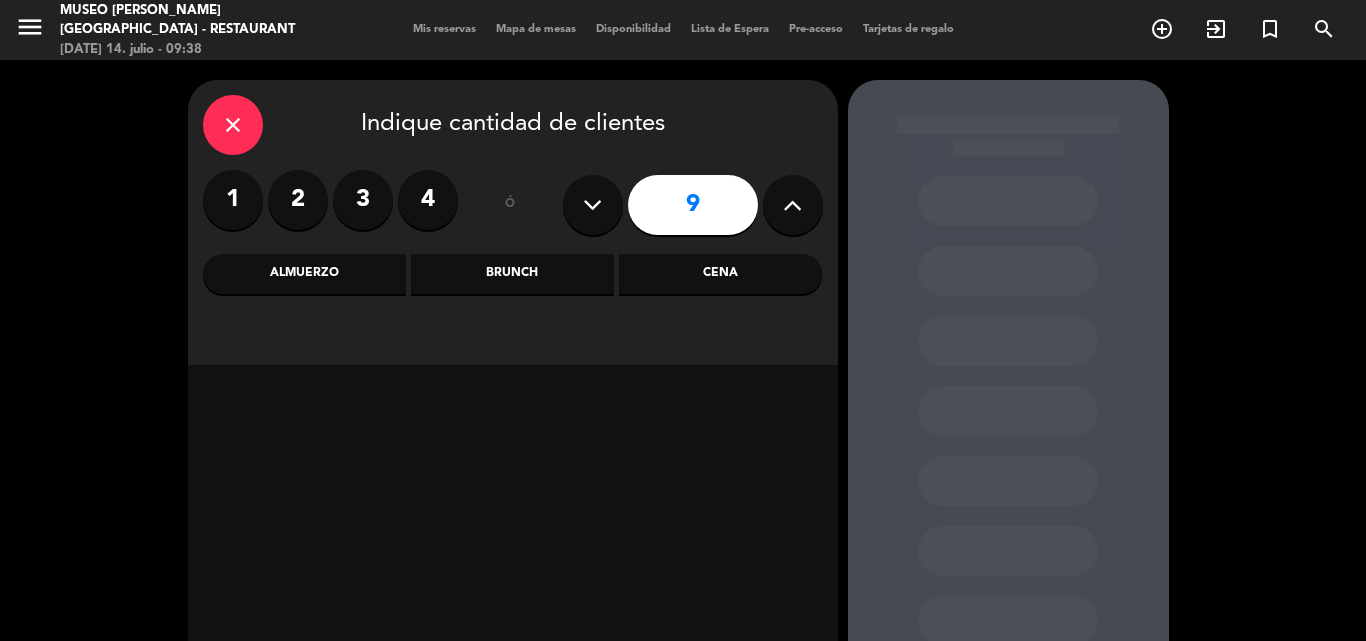 click at bounding box center (792, 205) 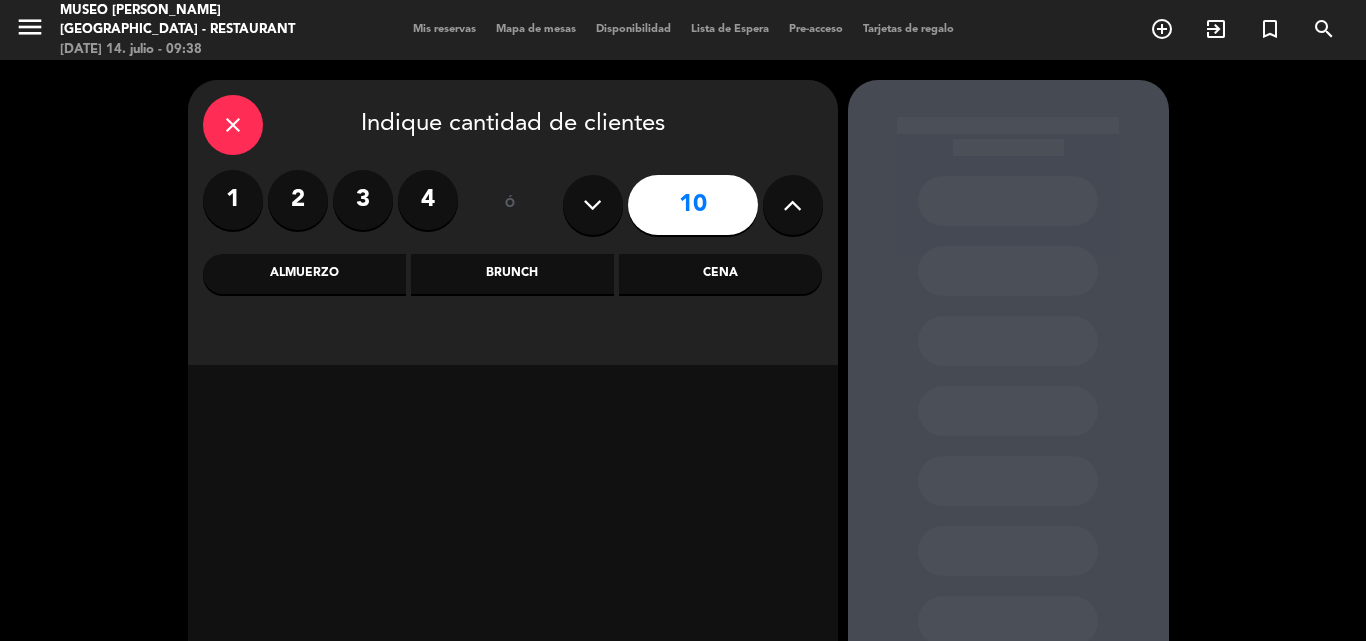 click at bounding box center [792, 205] 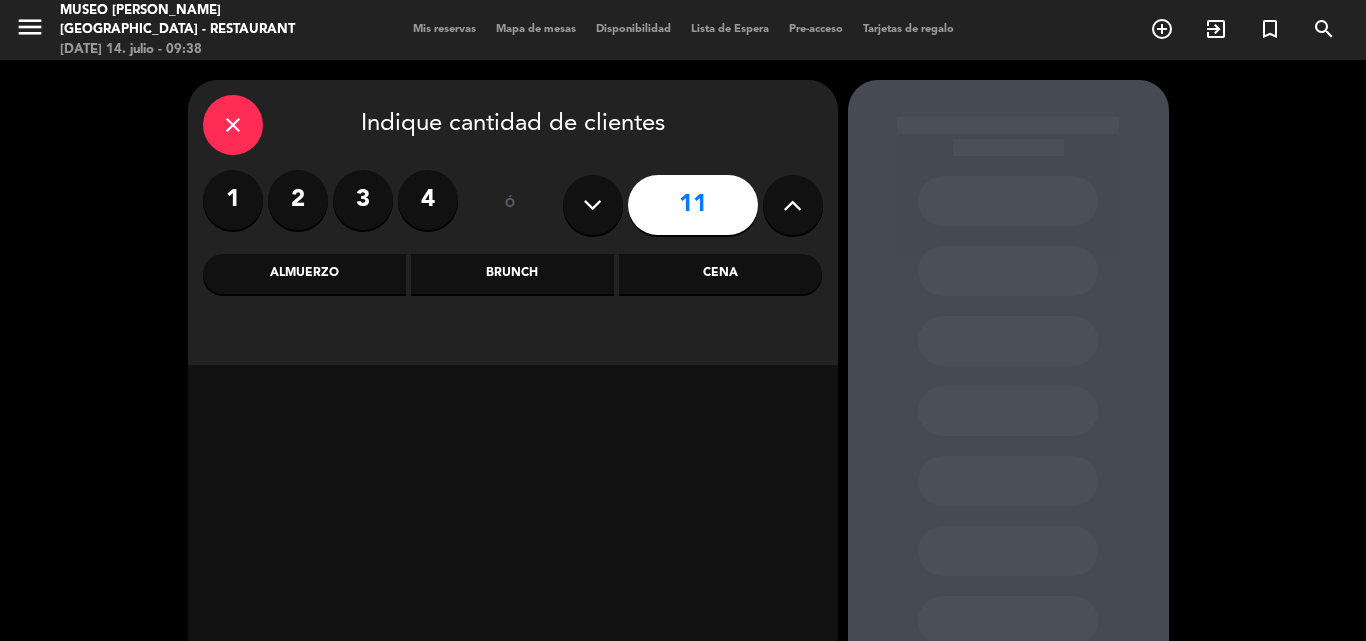 click on "Cena" at bounding box center [720, 274] 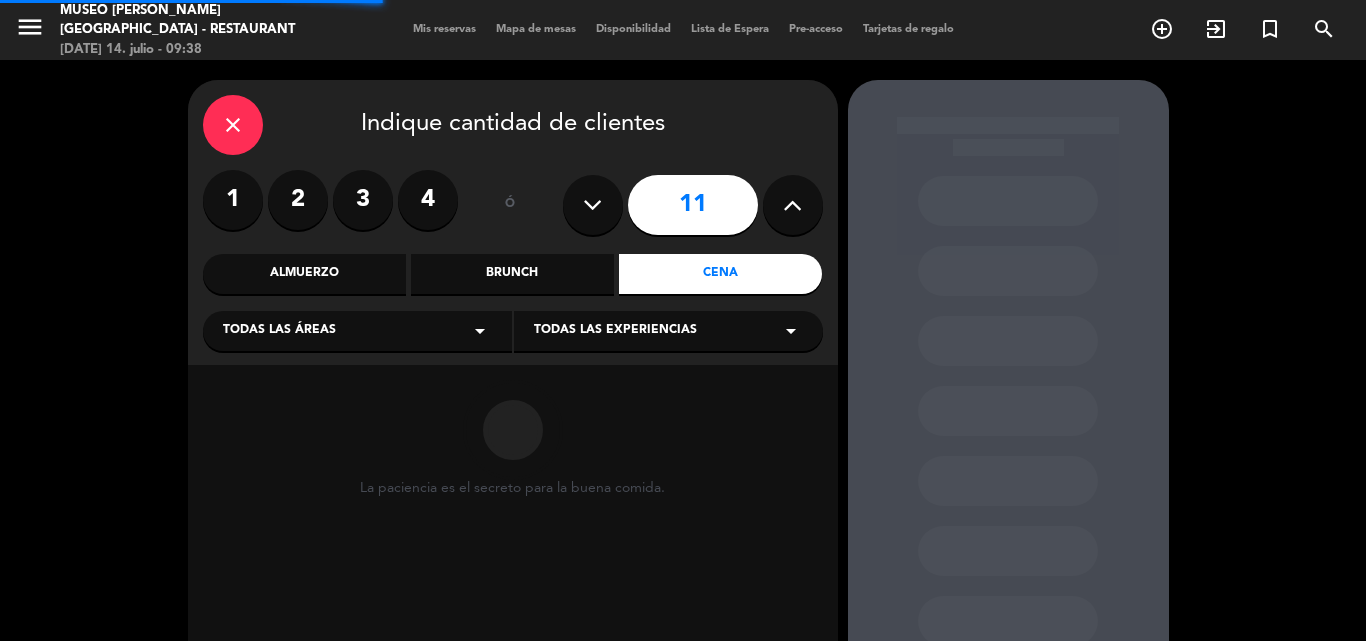 click on "Todas las áreas   arrow_drop_down" at bounding box center [357, 331] 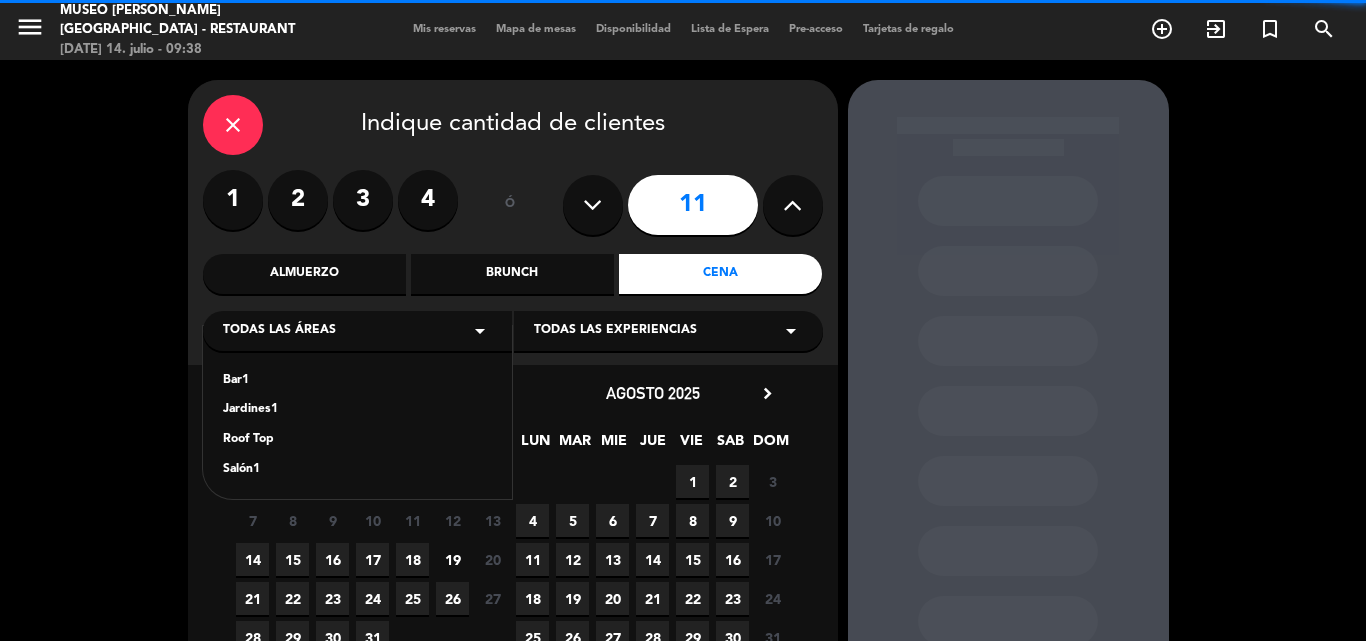 click on "Jardines1" at bounding box center (357, 410) 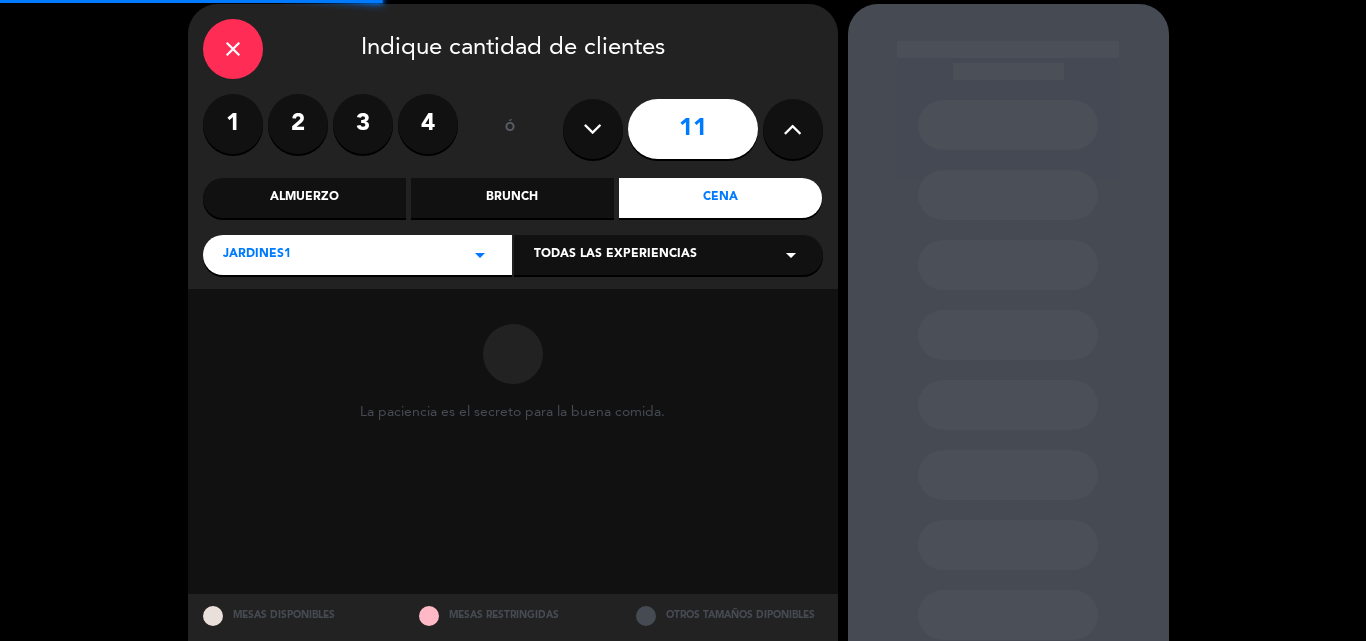 scroll, scrollTop: 135, scrollLeft: 0, axis: vertical 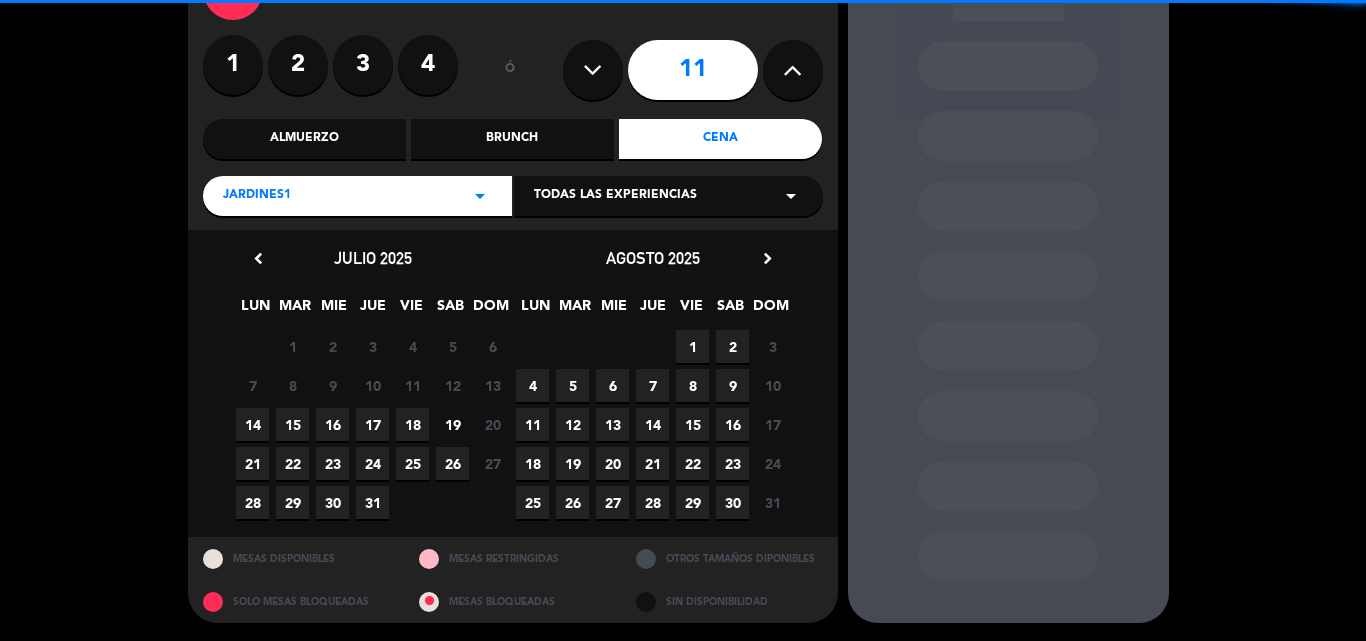 click on "18" at bounding box center (412, 424) 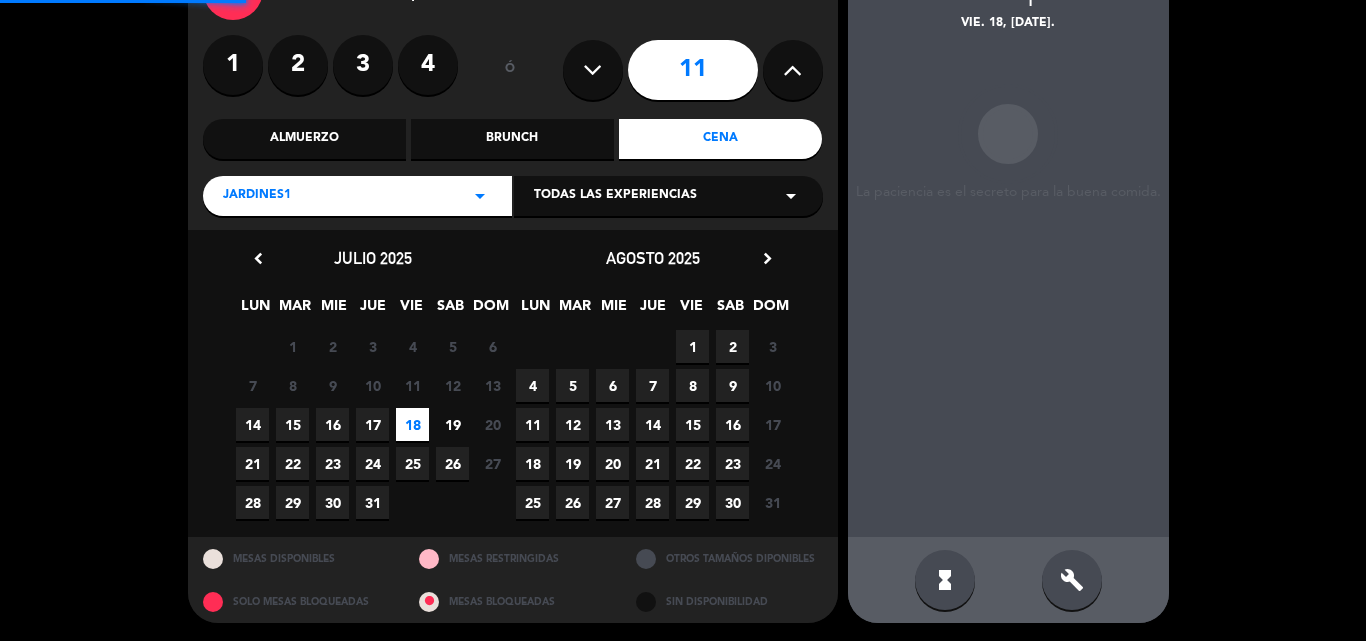 scroll, scrollTop: 80, scrollLeft: 0, axis: vertical 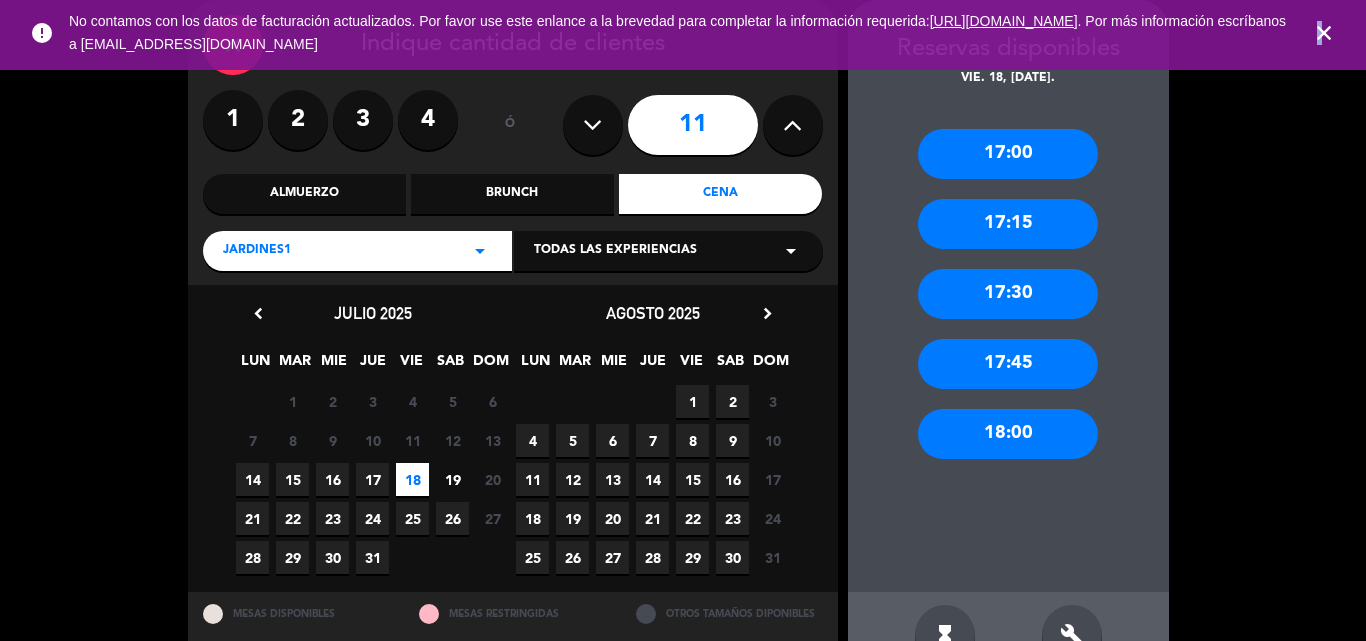 click on "close" at bounding box center (1324, 33) 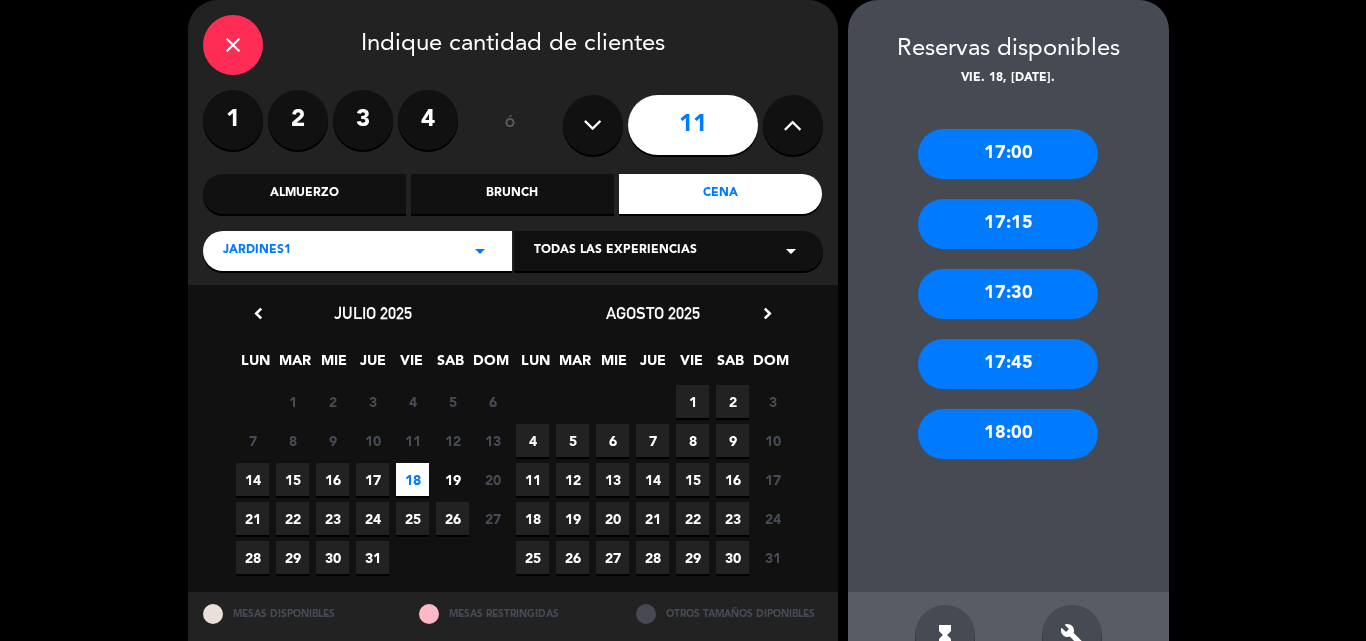 click on "close" at bounding box center (233, 45) 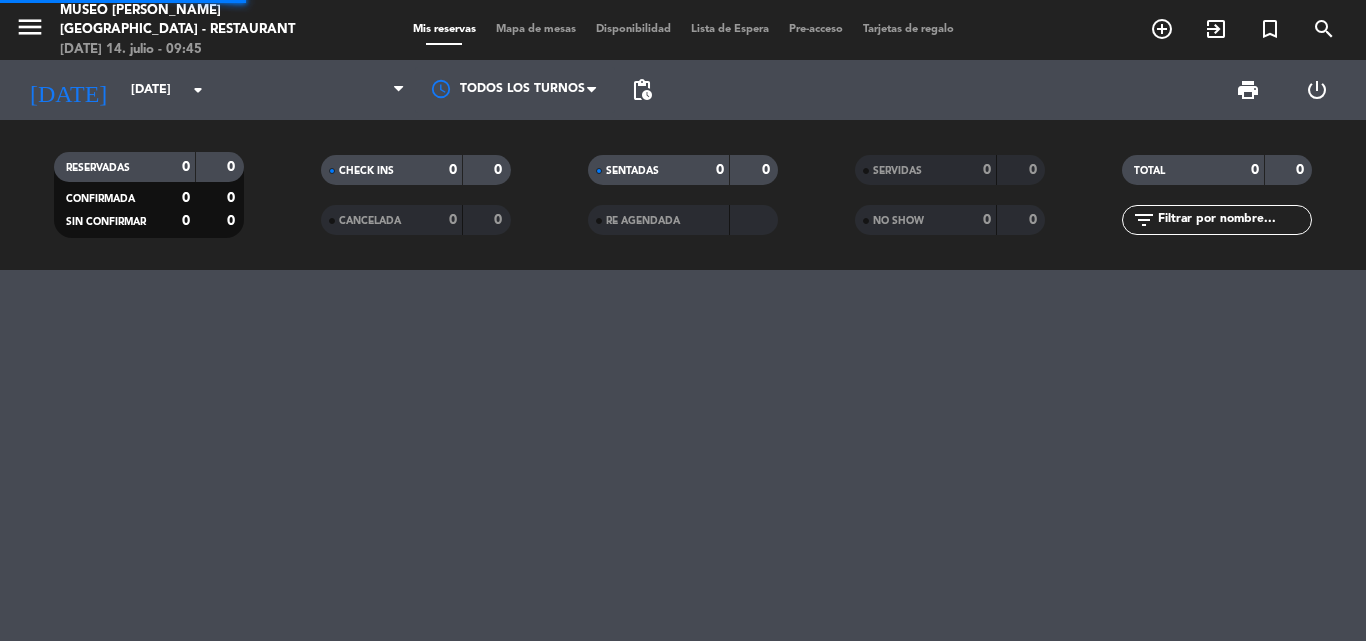 scroll, scrollTop: 0, scrollLeft: 0, axis: both 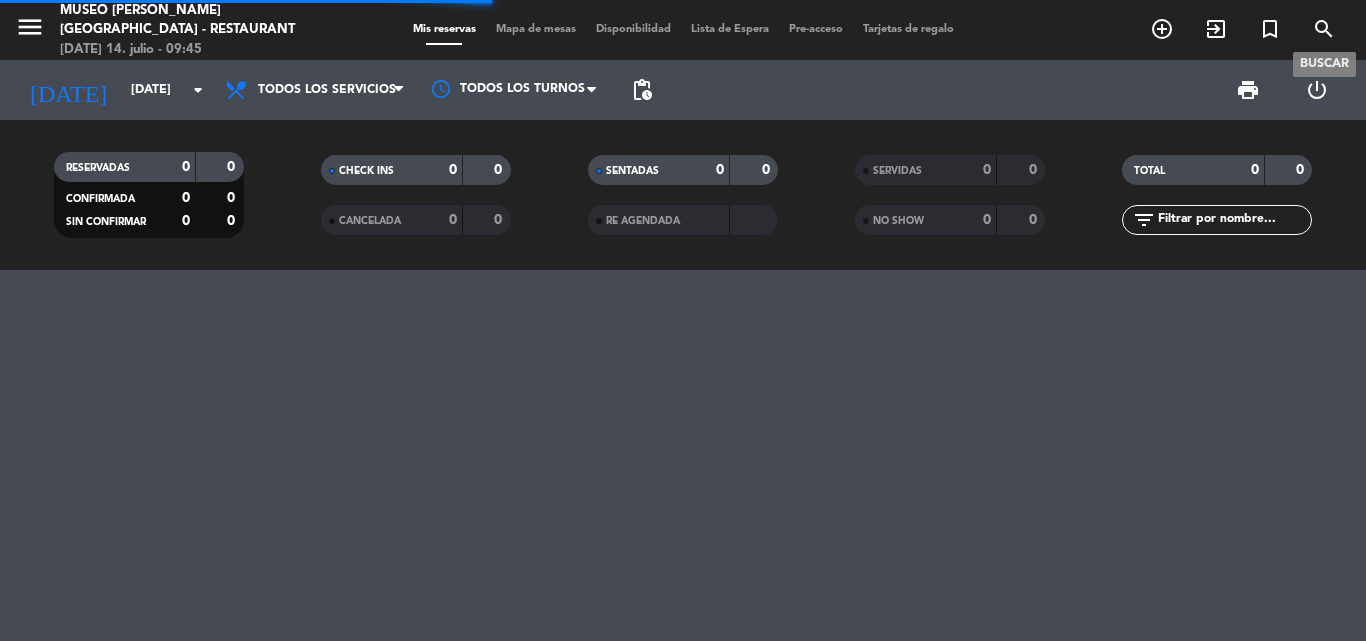 click on "search" at bounding box center (1324, 29) 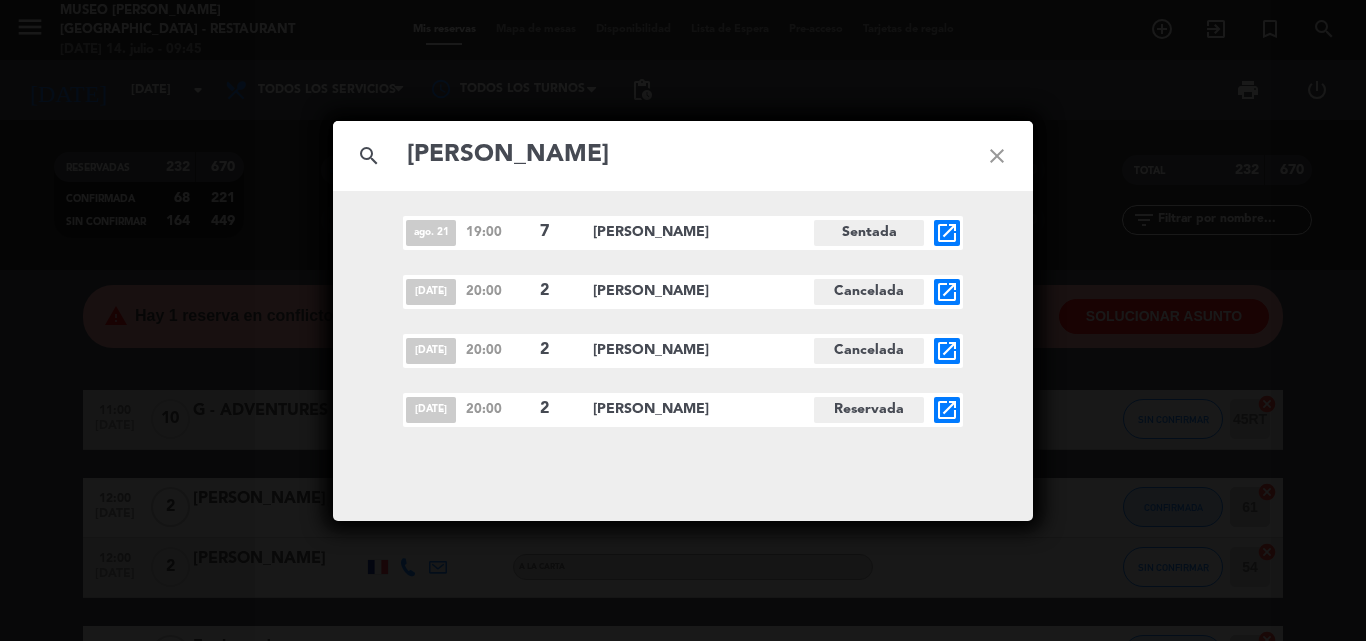 type on "[PERSON_NAME]" 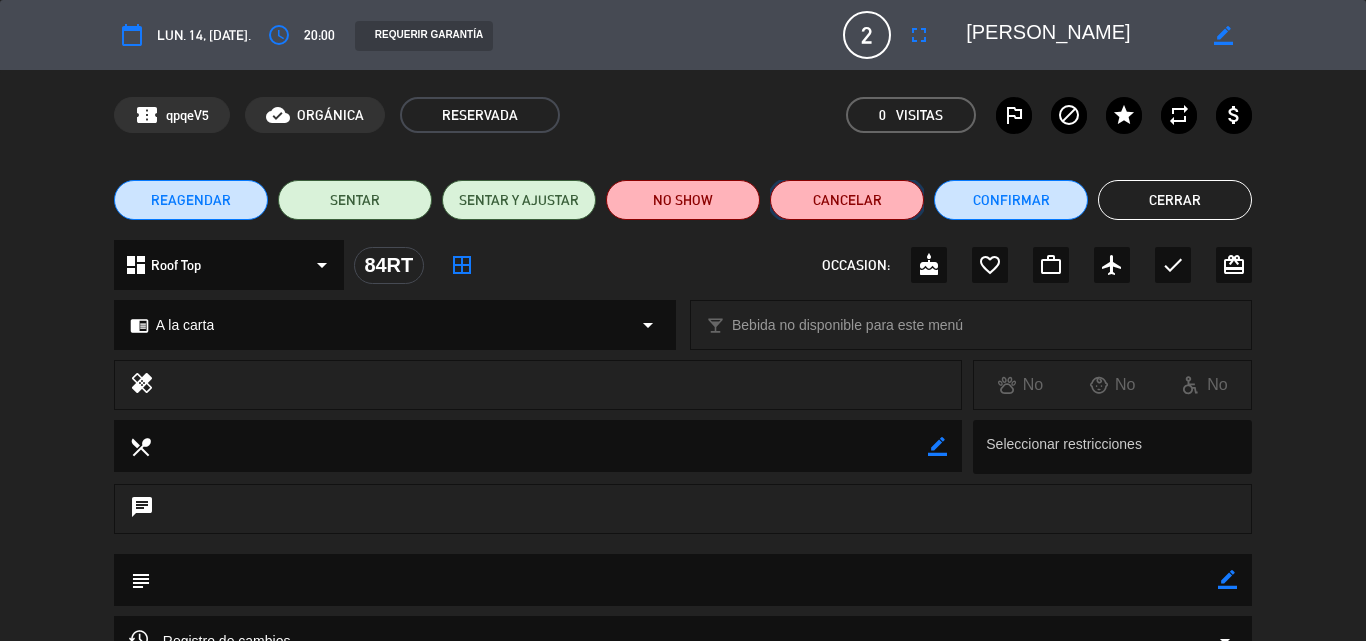 click on "Cancelar" 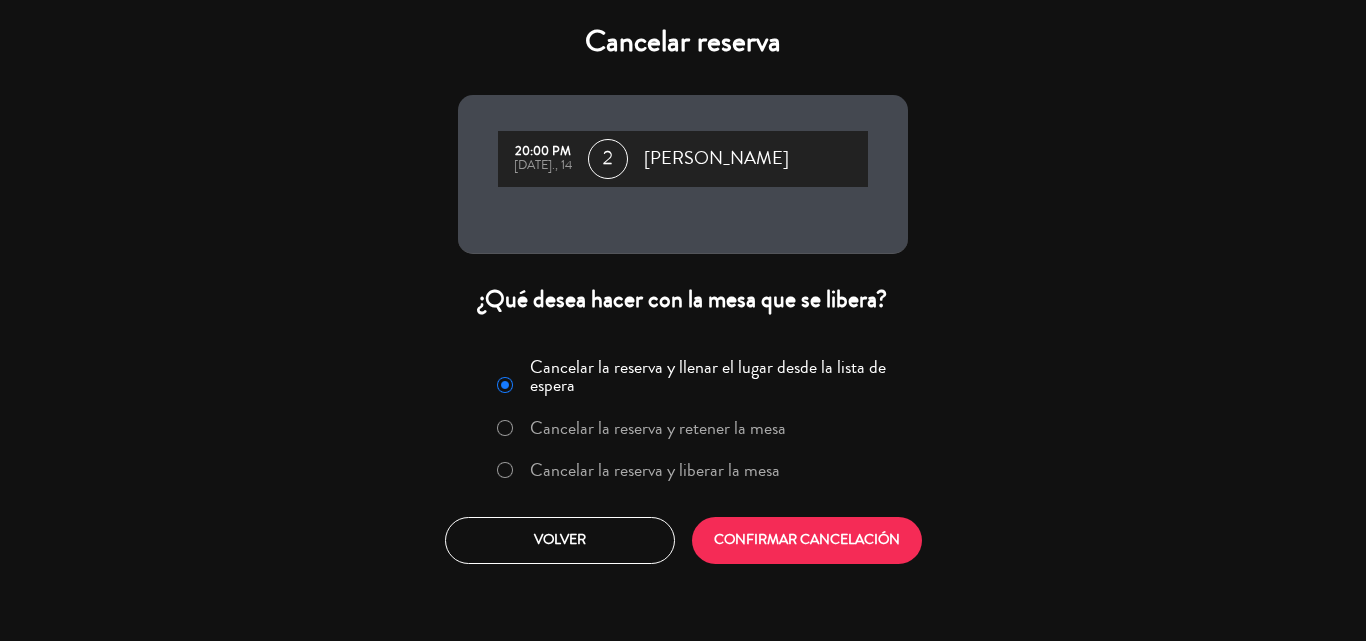 drag, startPoint x: 683, startPoint y: 467, endPoint x: 806, endPoint y: 550, distance: 148.38463 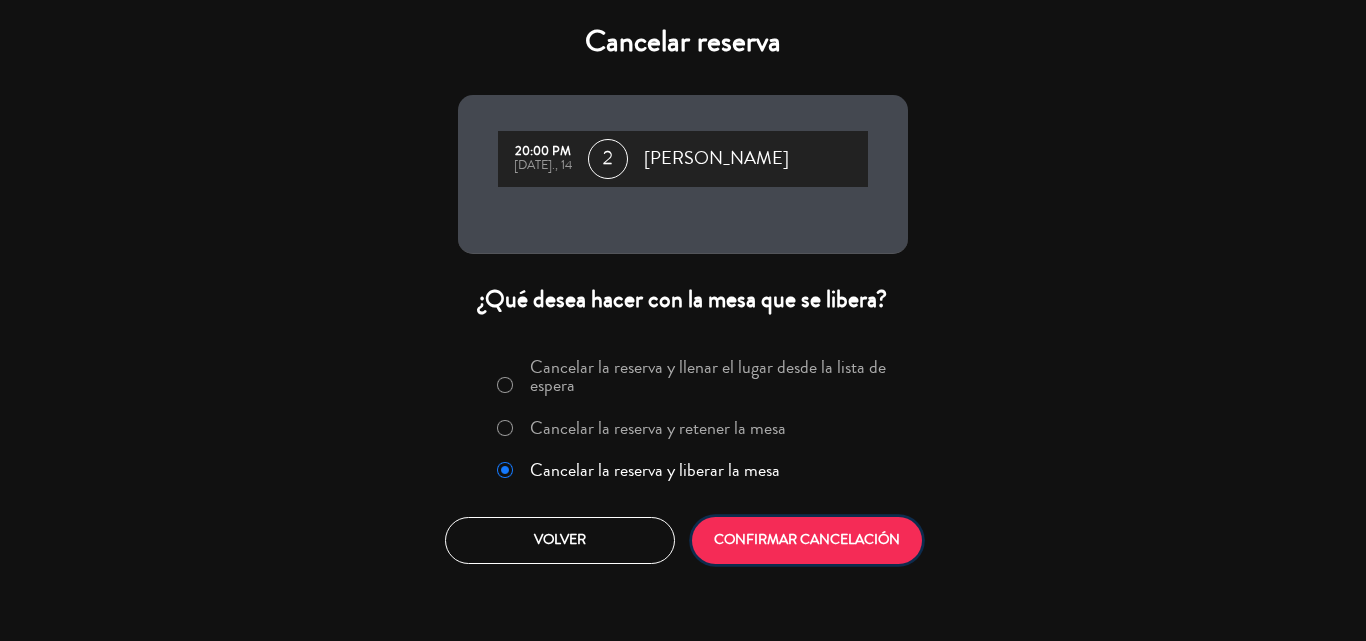 click on "CONFIRMAR CANCELACIÓN" 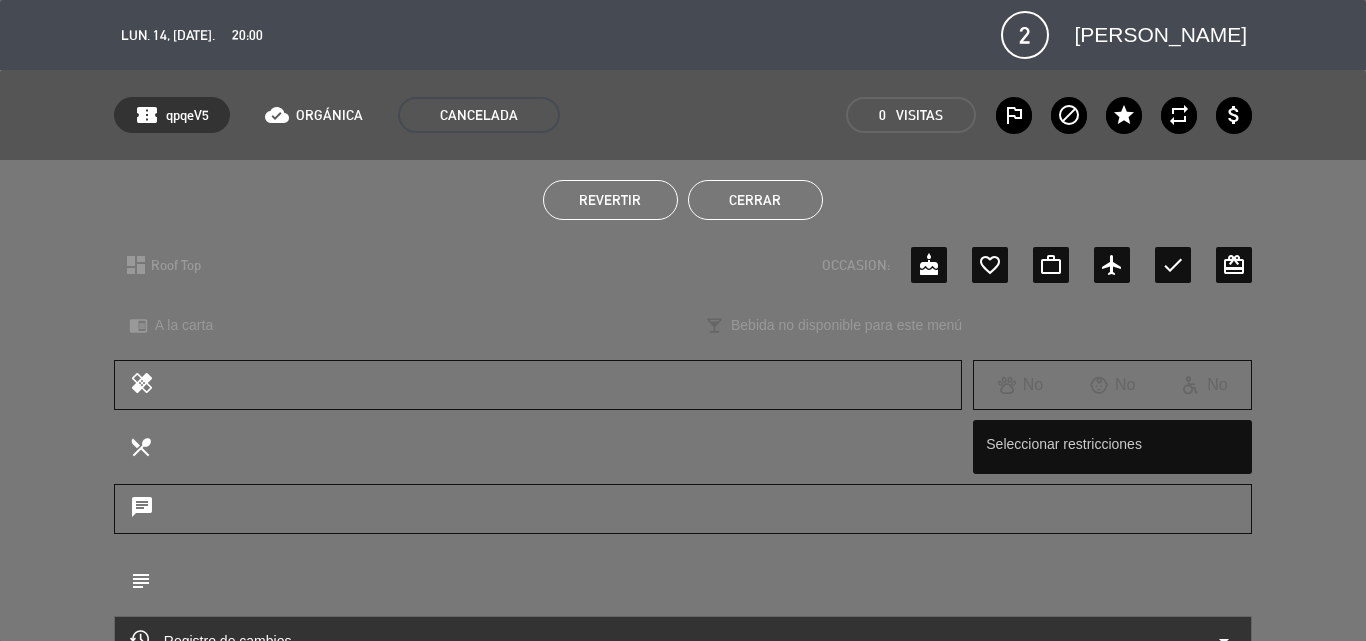 click on "Cerrar" 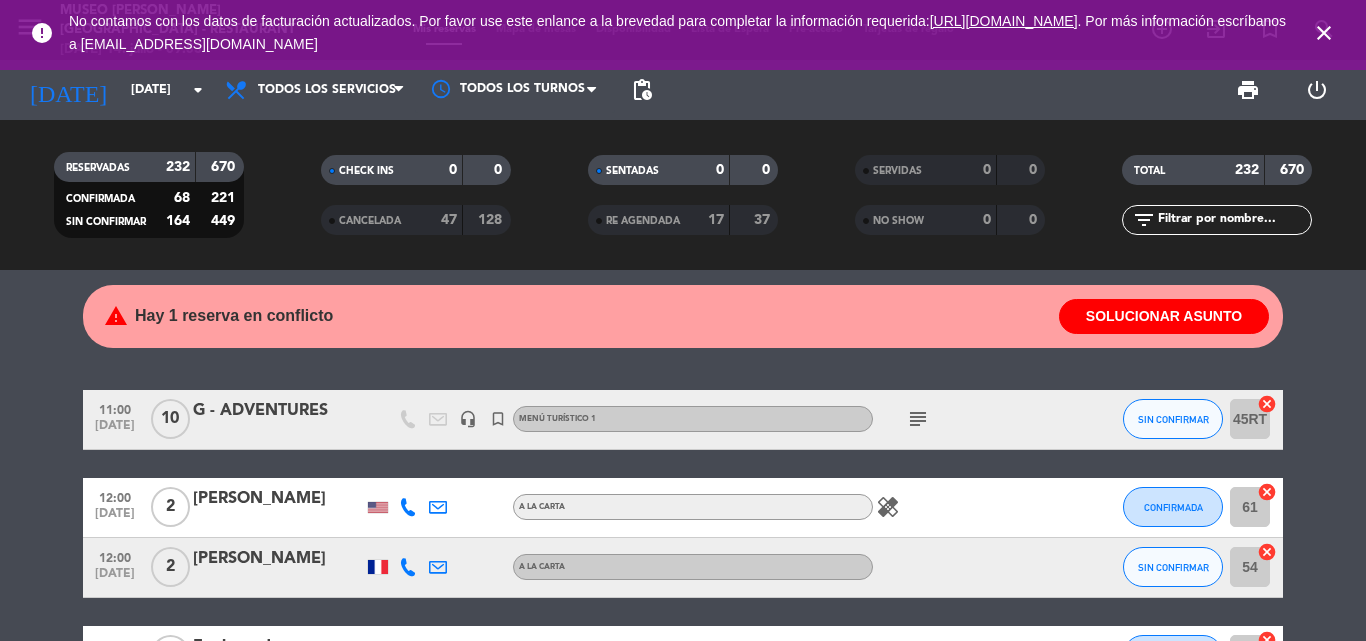 click on "close" at bounding box center [1324, 33] 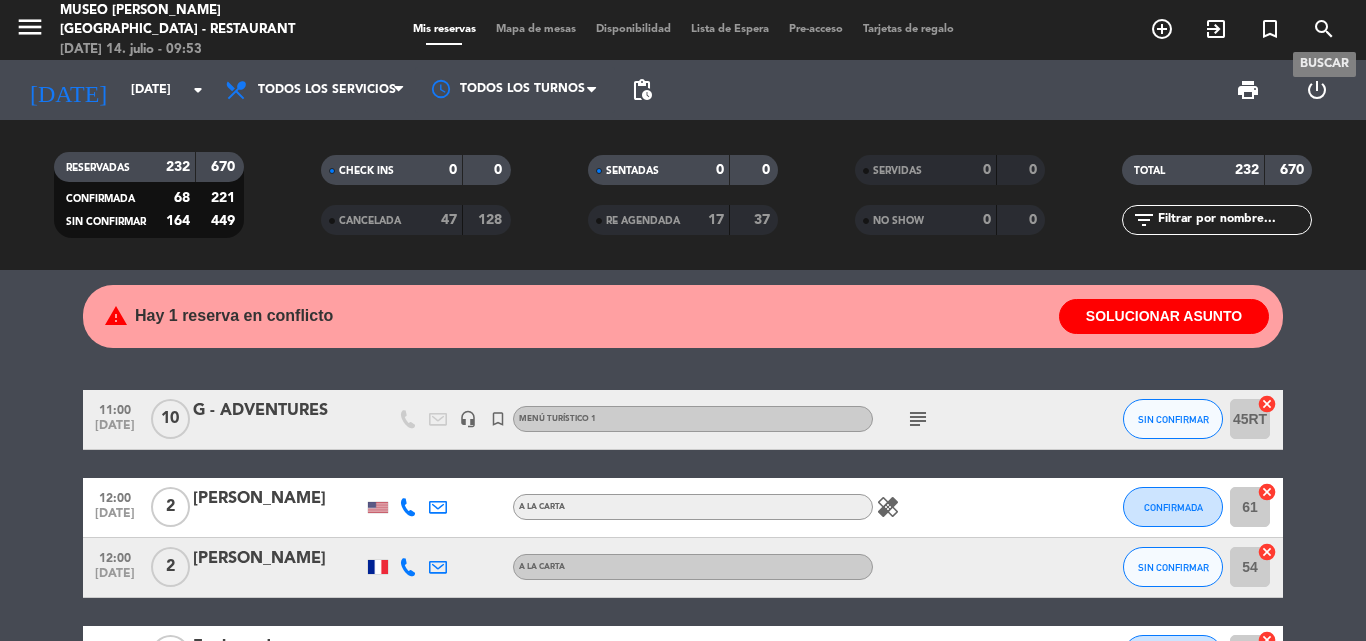 click on "search" at bounding box center [1324, 29] 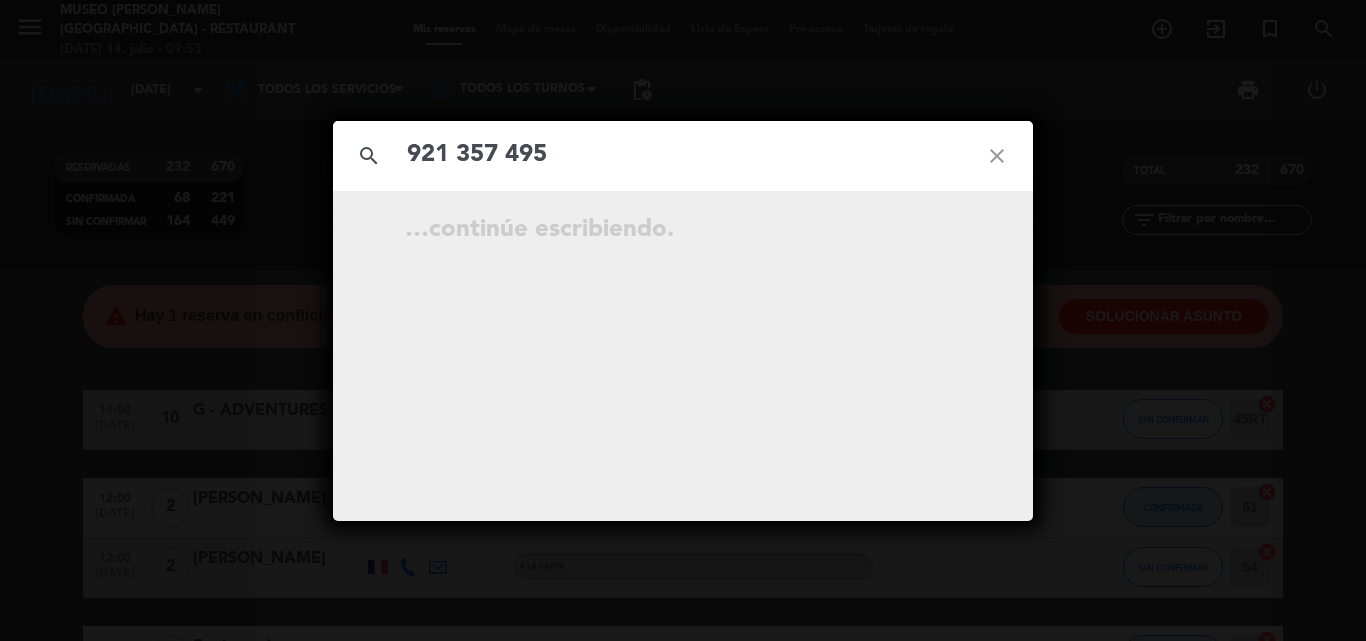 click on "921 357 495" 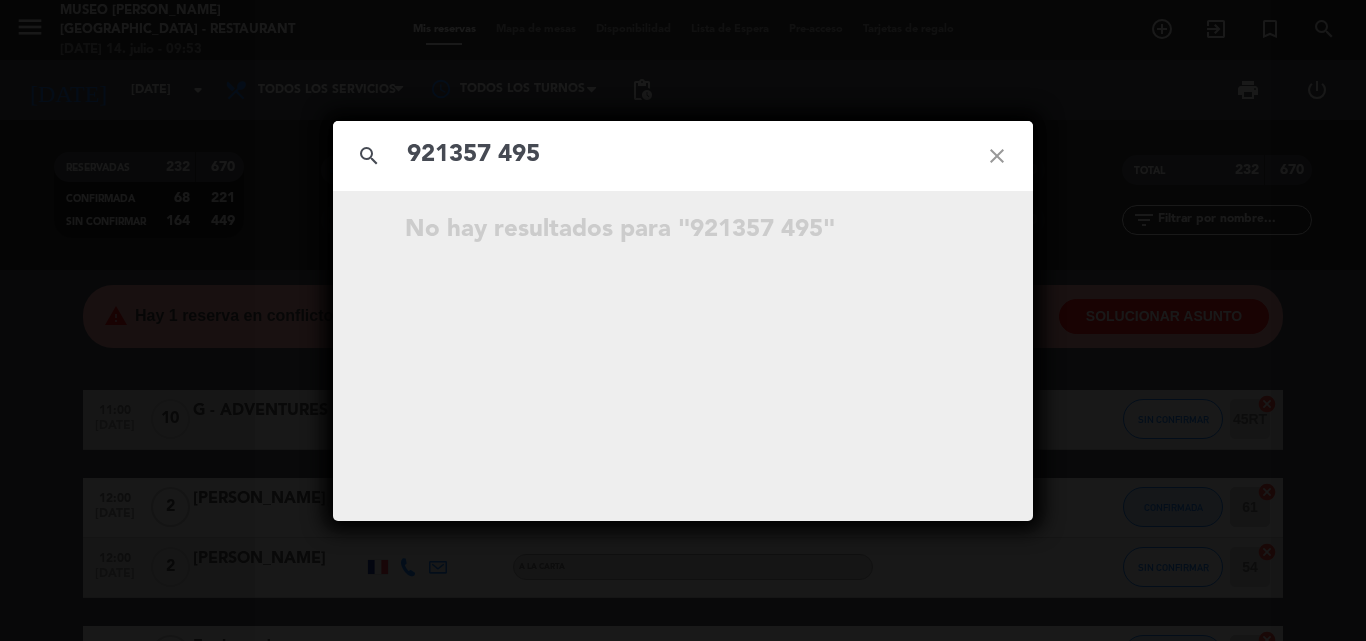 click on "921357 495" 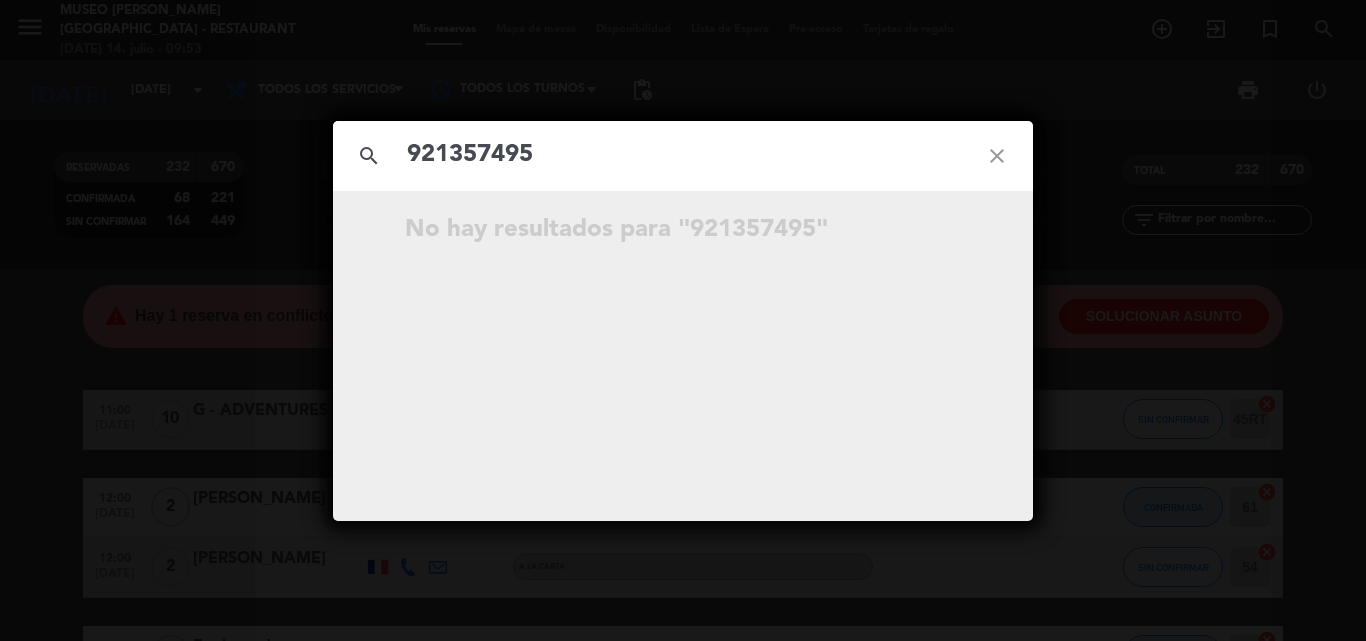 type on "921357495" 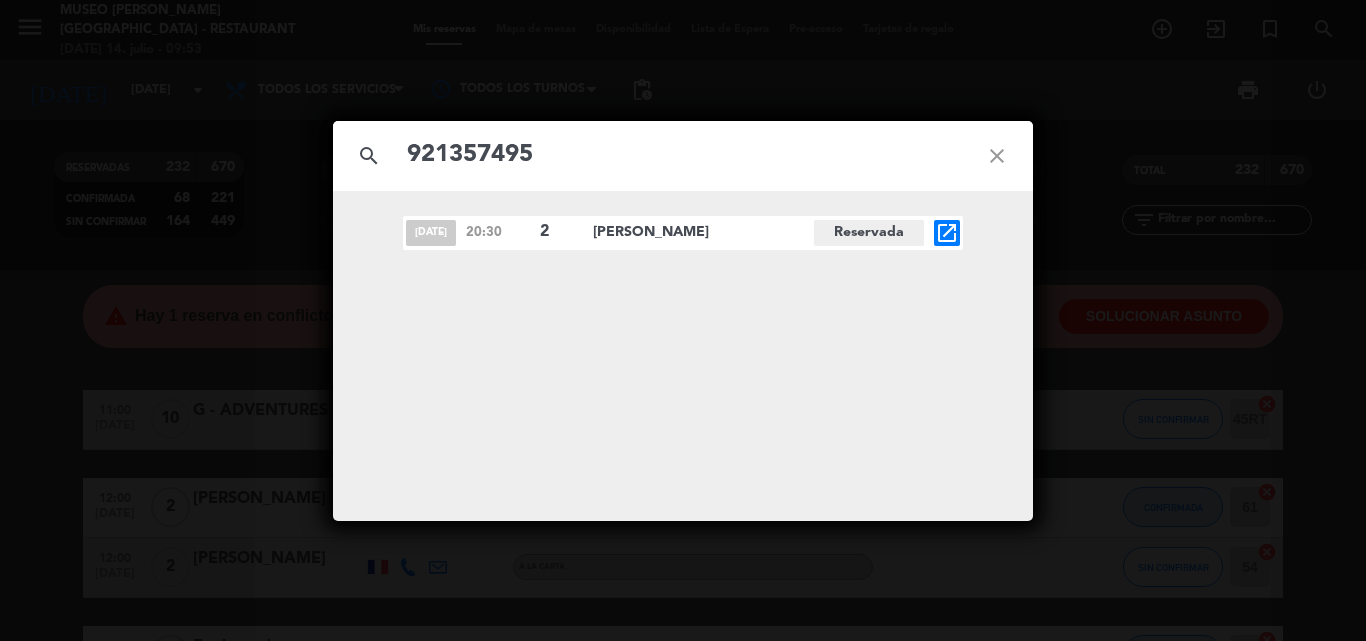 click on "open_in_new" 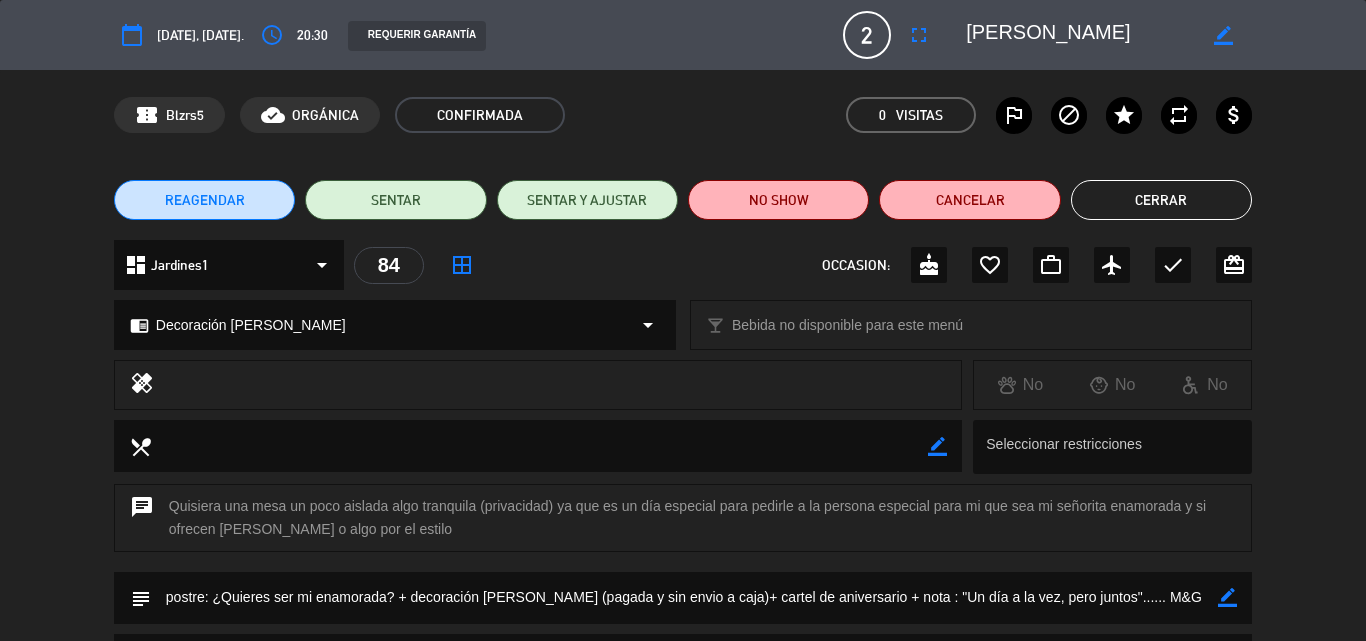 click on "REAGENDAR" 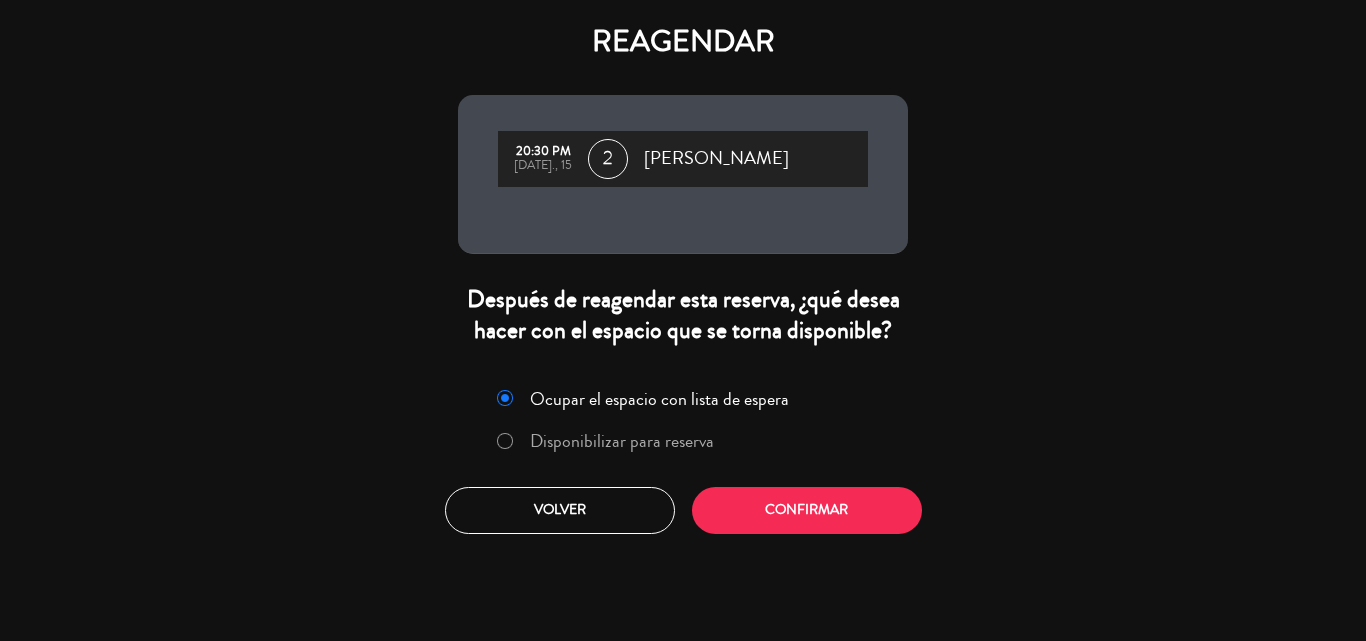 click on "Disponibilizar para reserva" 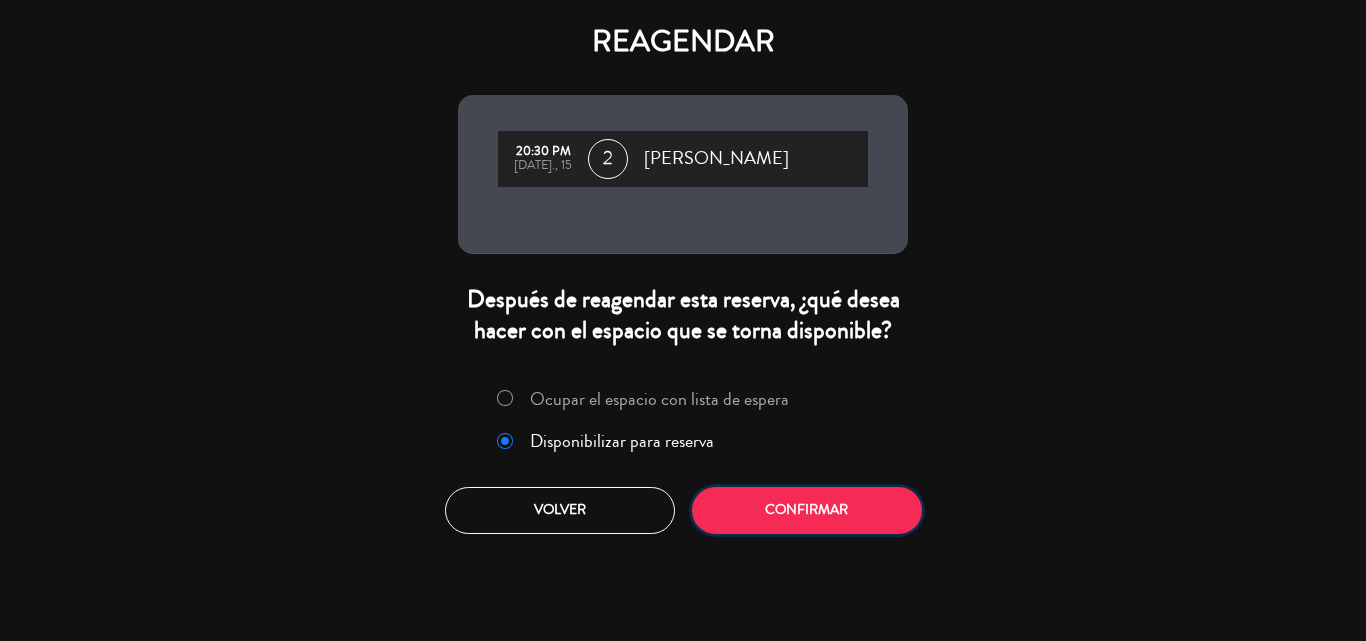 click on "Confirmar" 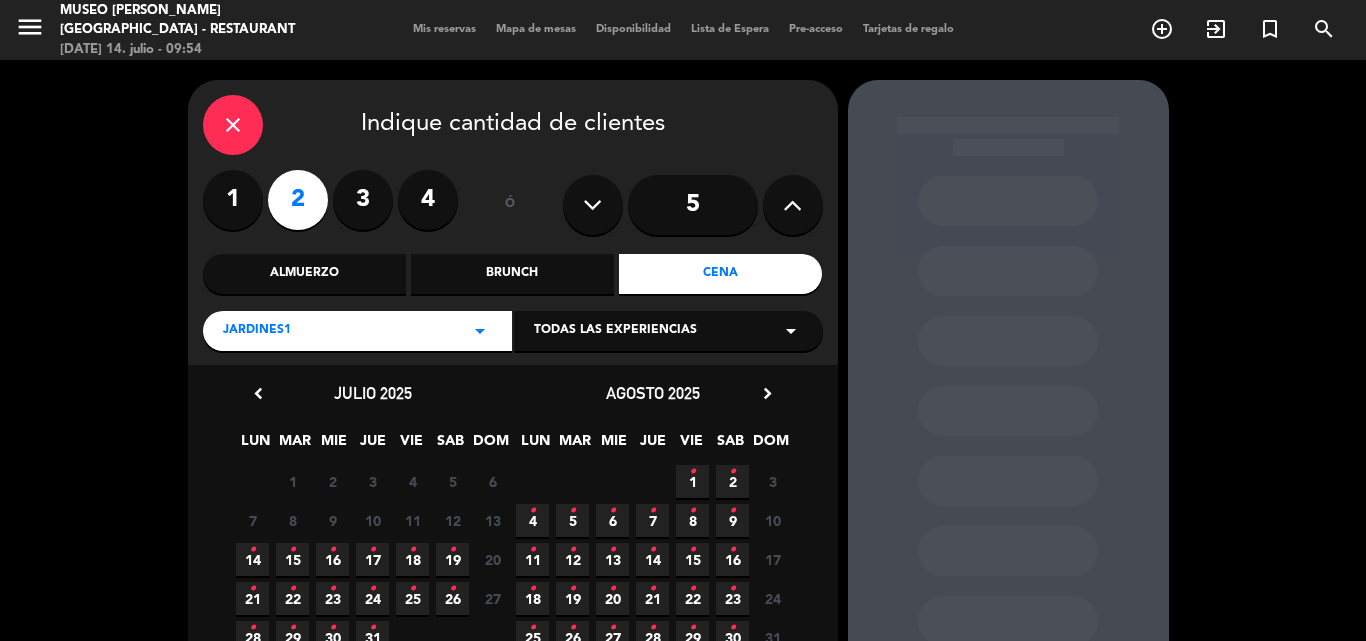 click on "Almuerzo" at bounding box center [304, 274] 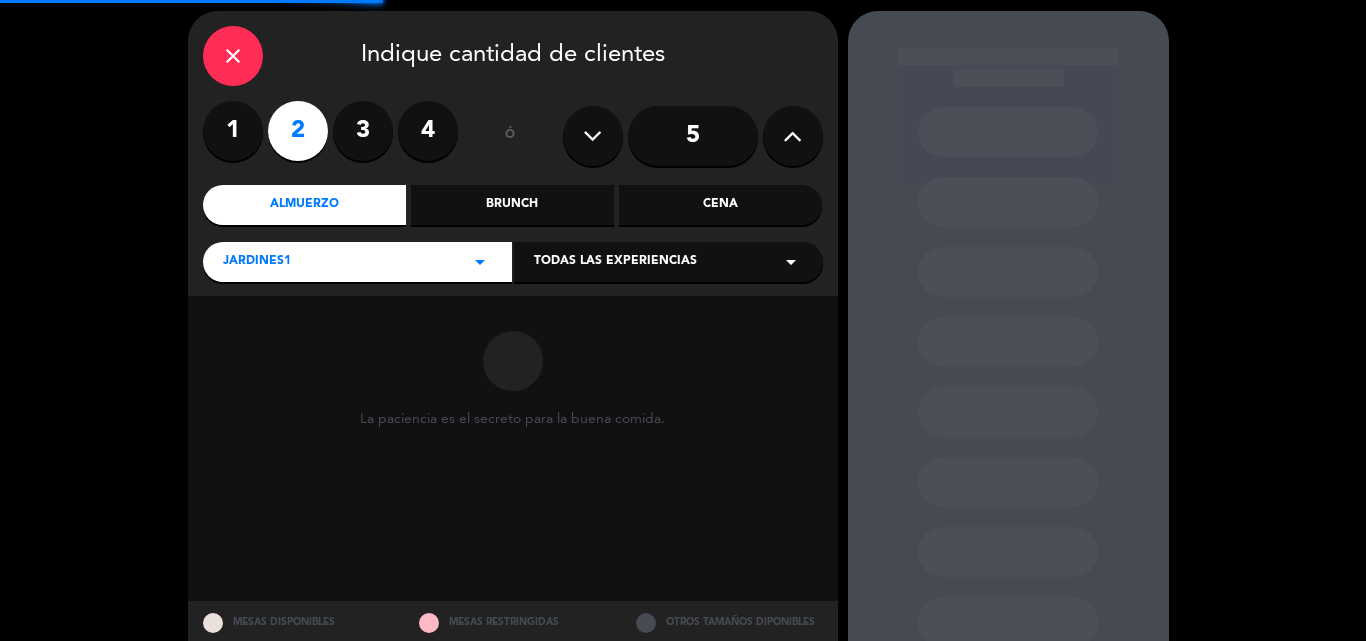 scroll, scrollTop: 135, scrollLeft: 0, axis: vertical 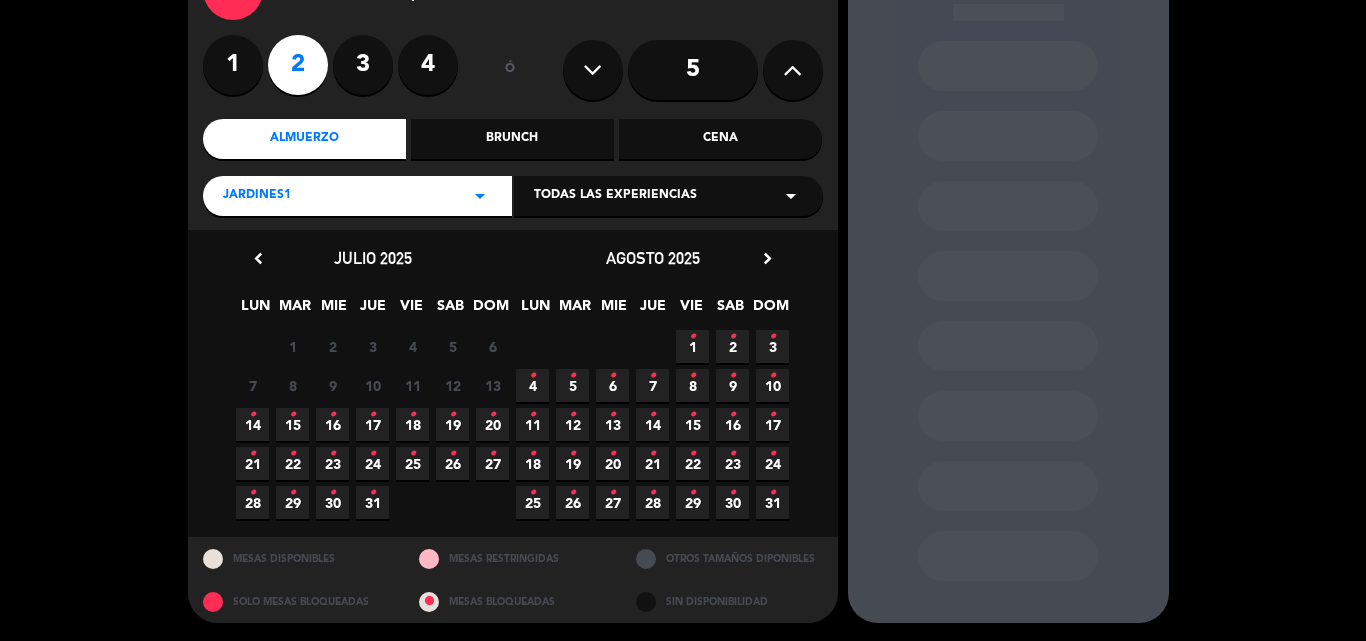click on "•" at bounding box center [492, 454] 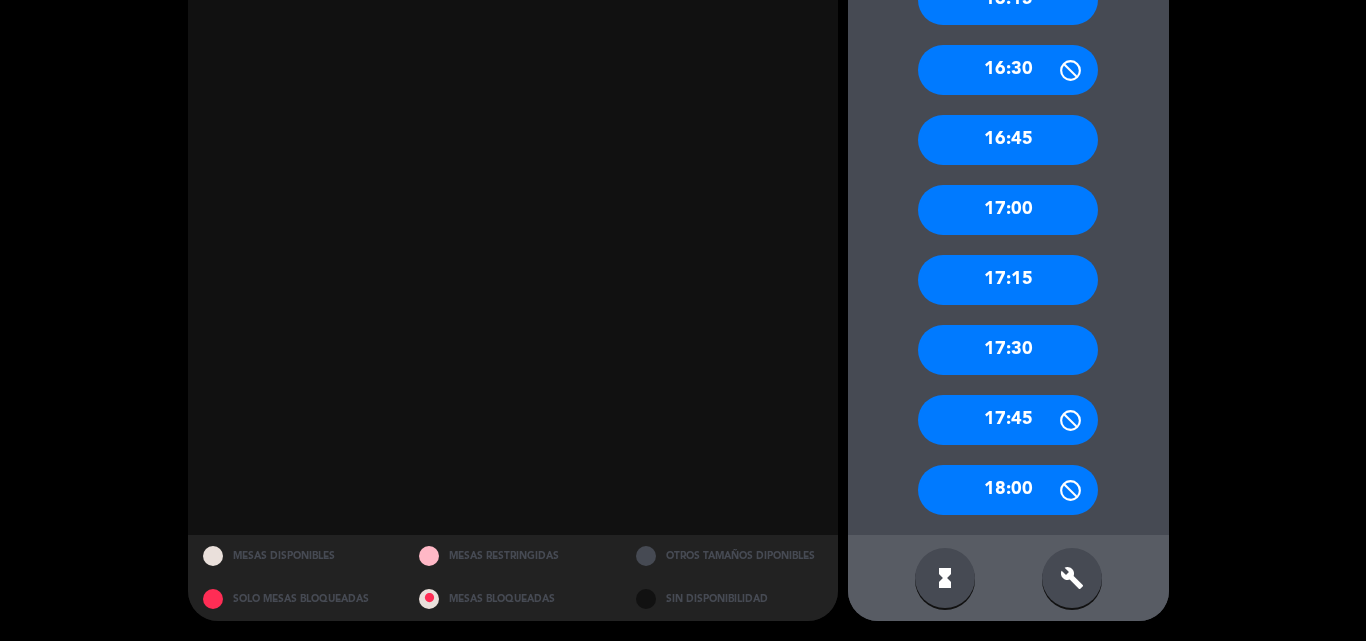 click on "17:30" at bounding box center [1008, 350] 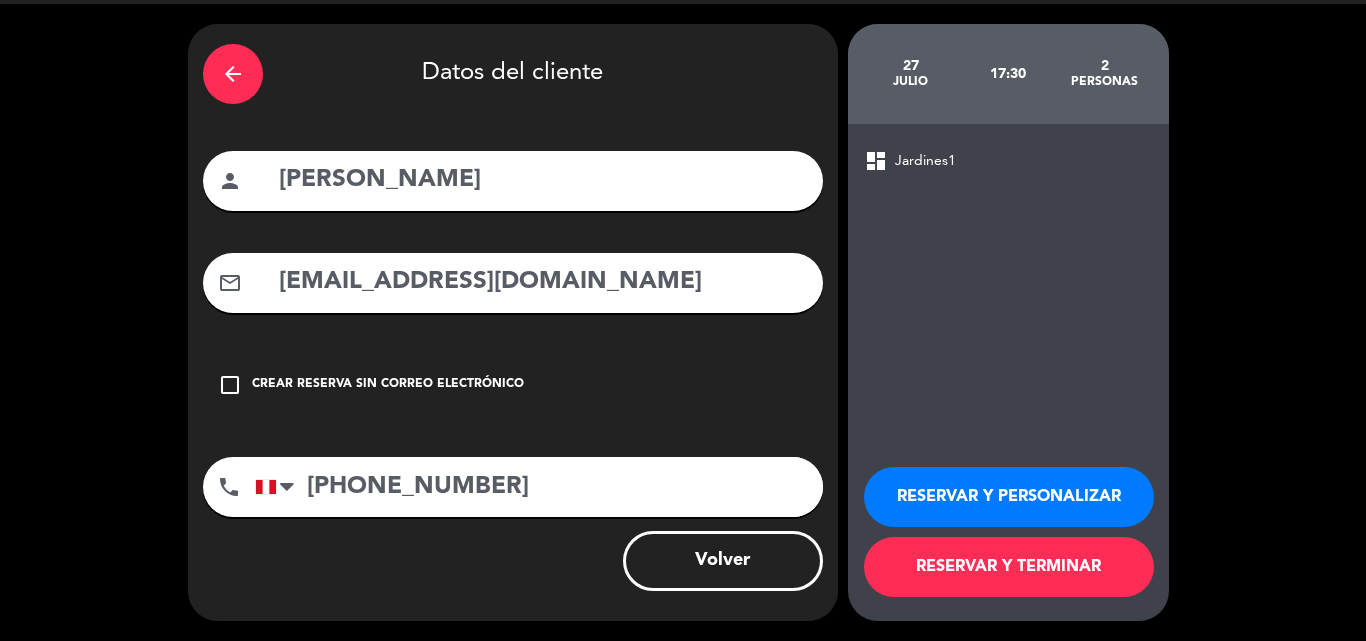 scroll, scrollTop: 56, scrollLeft: 0, axis: vertical 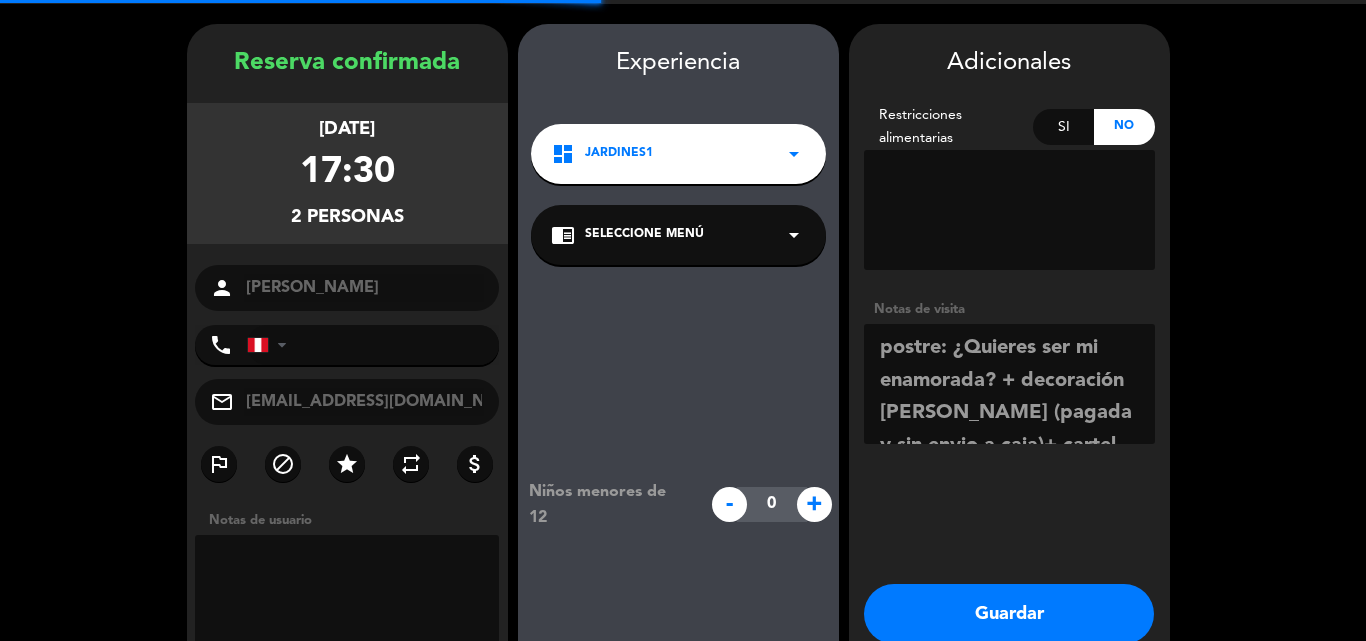 type on "[PHONE_NUMBER]" 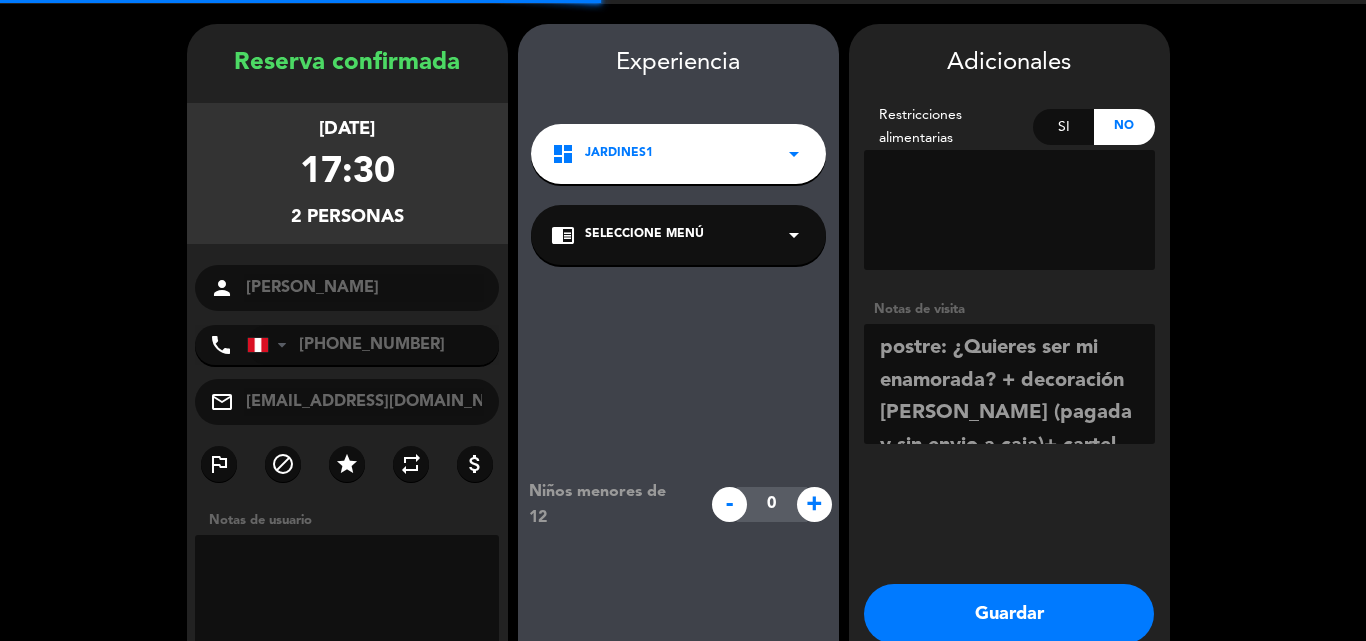 scroll, scrollTop: 80, scrollLeft: 0, axis: vertical 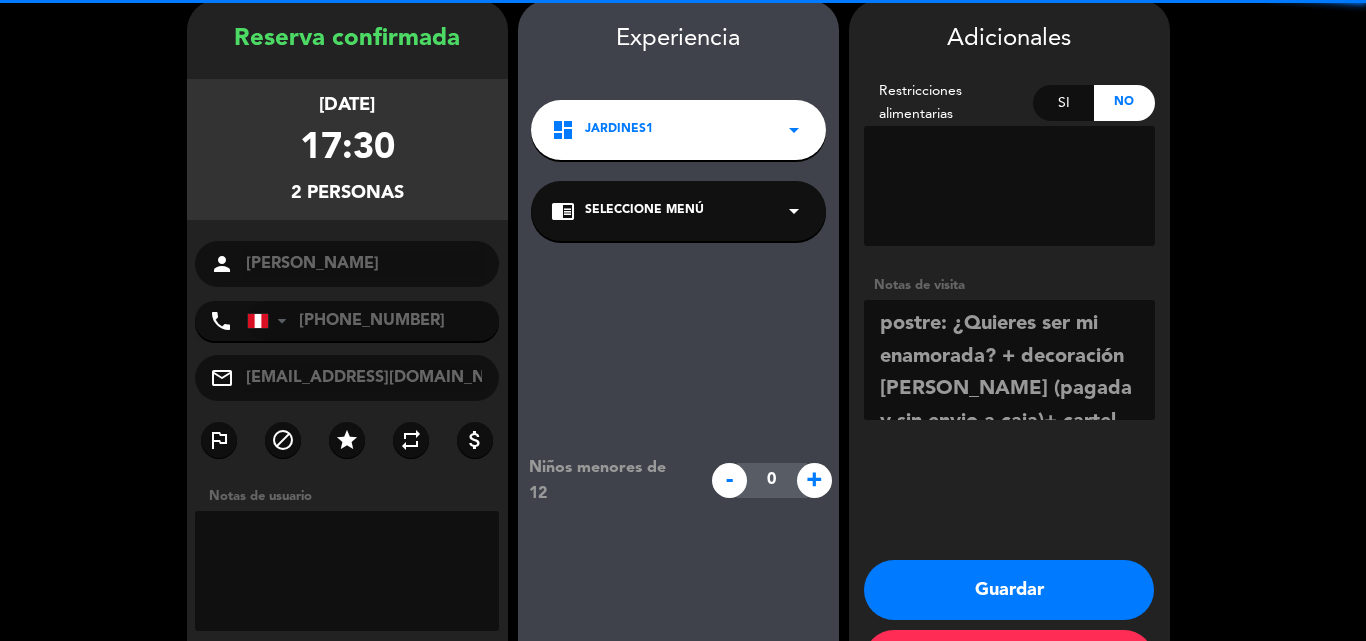 click on "chrome_reader_mode   Seleccione Menú   arrow_drop_down" at bounding box center (678, 211) 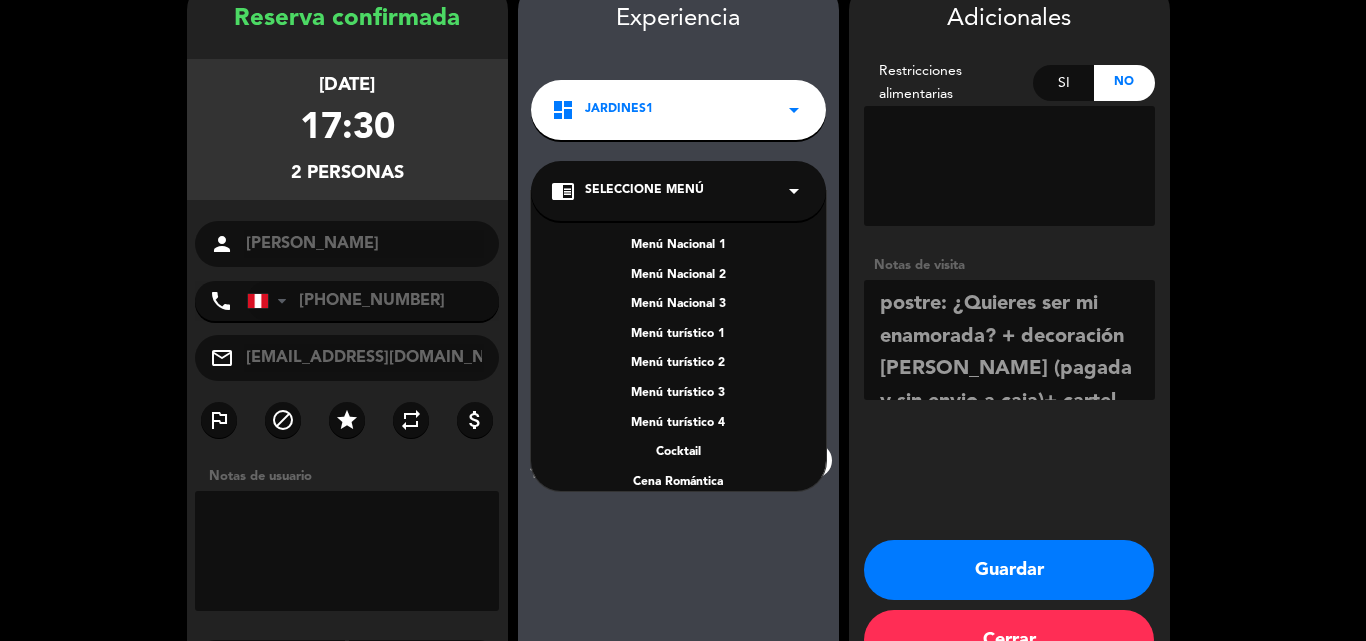scroll, scrollTop: 59, scrollLeft: 0, axis: vertical 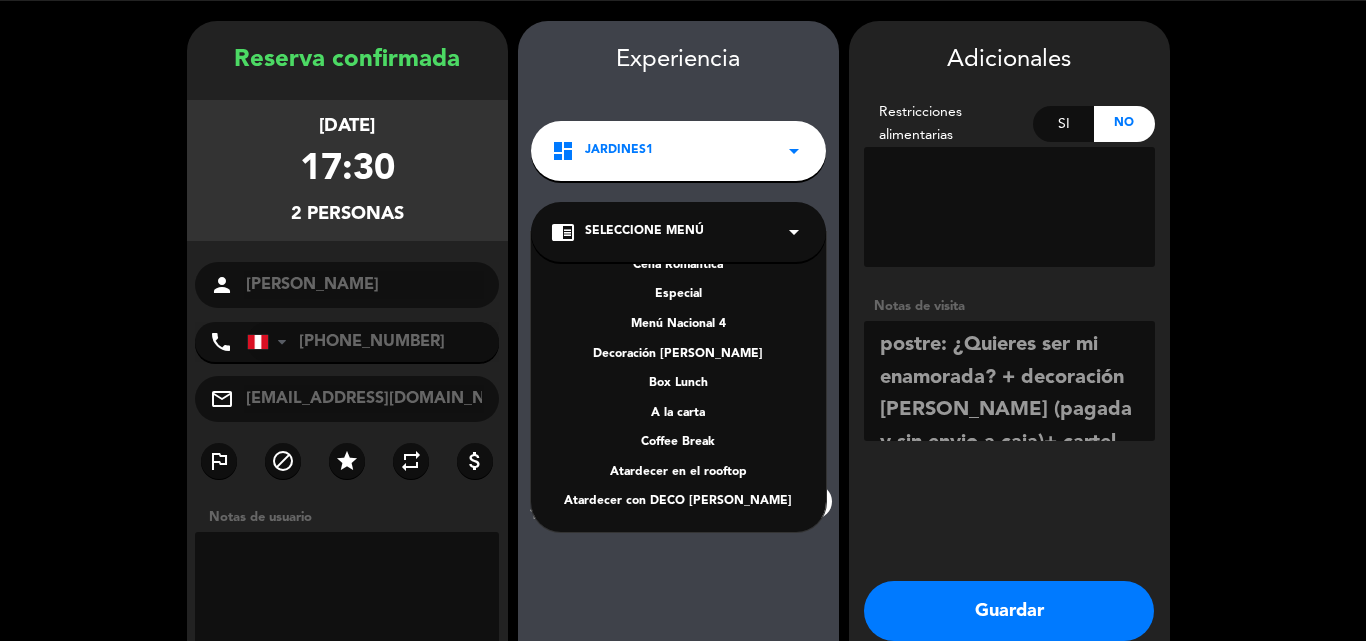 click on "Decoración [PERSON_NAME]" at bounding box center (678, 355) 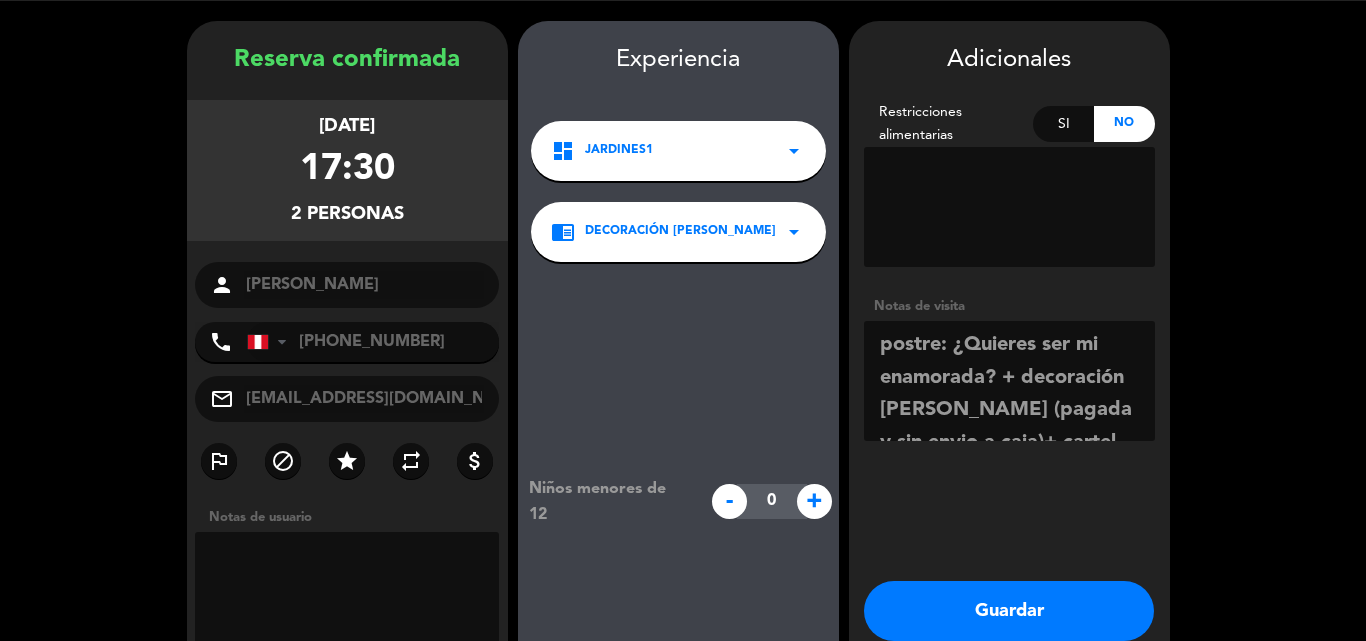 click on "Guardar" at bounding box center [1009, 611] 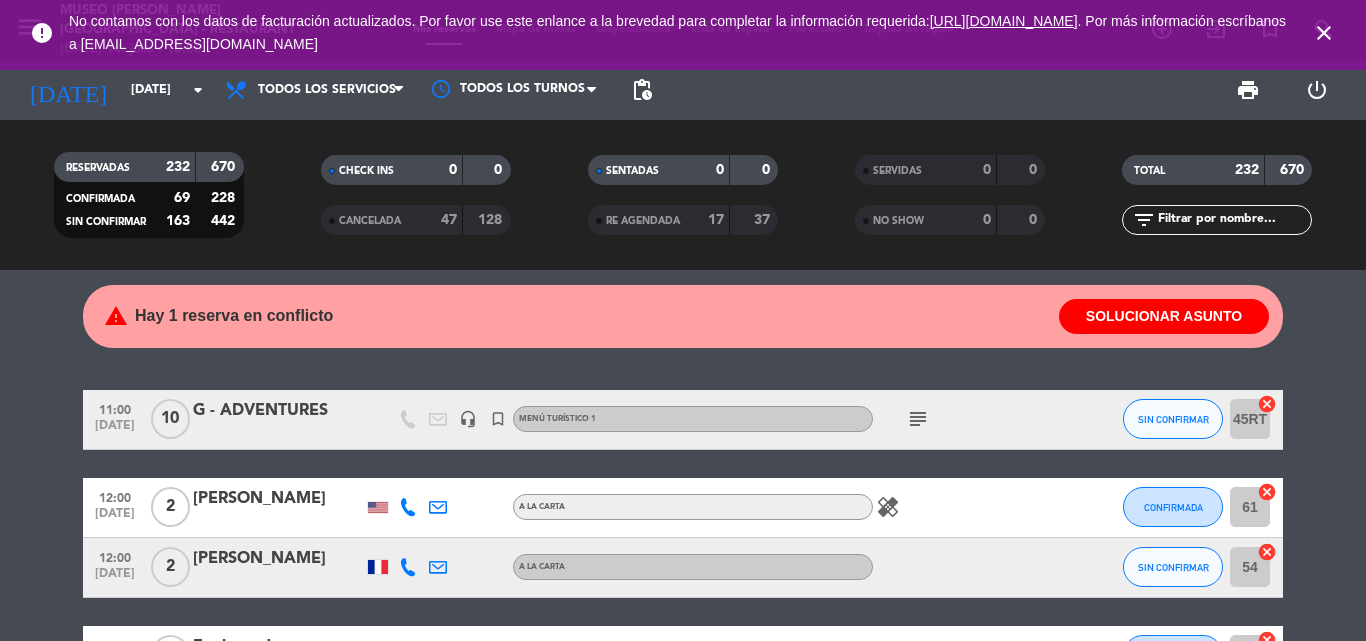 scroll, scrollTop: 0, scrollLeft: 0, axis: both 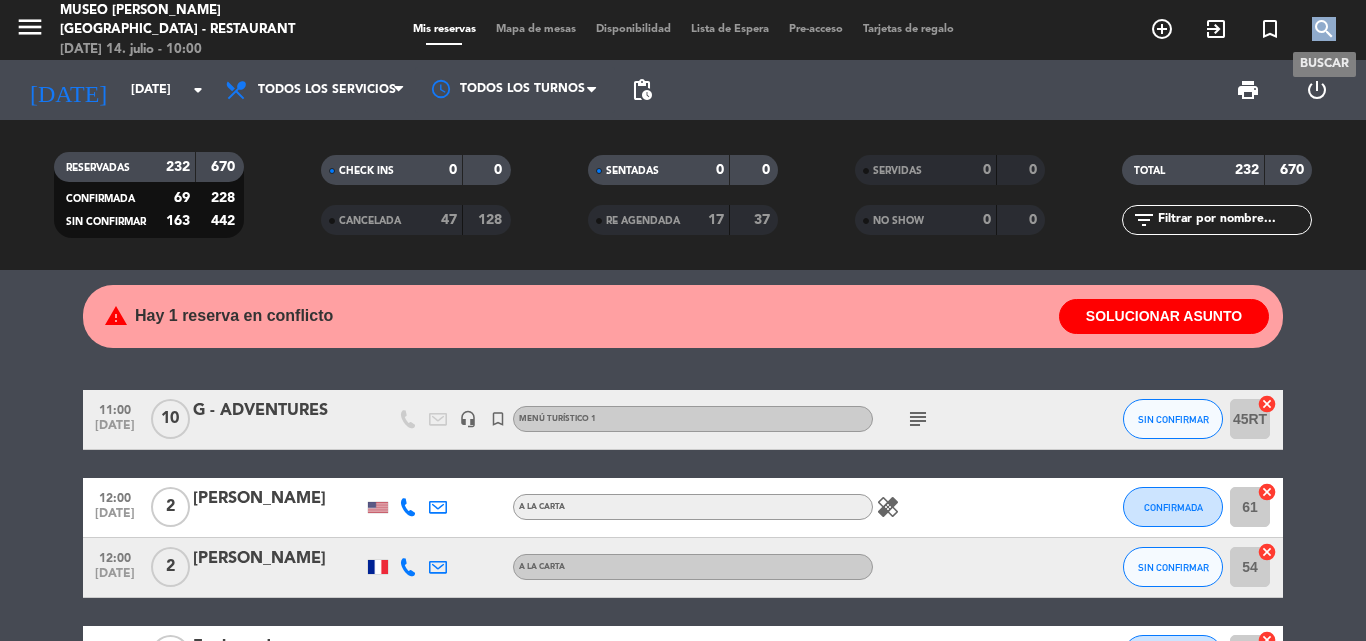 click on "search" at bounding box center (1324, 29) 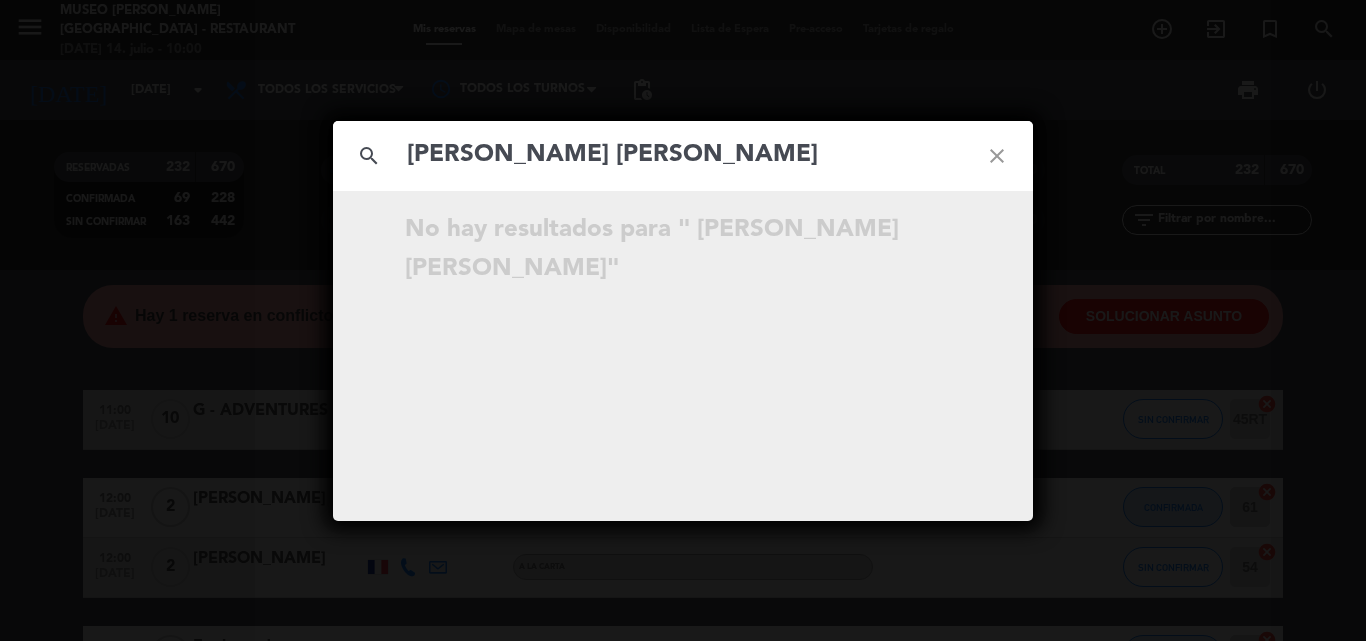 click on "[PERSON_NAME] [PERSON_NAME]" 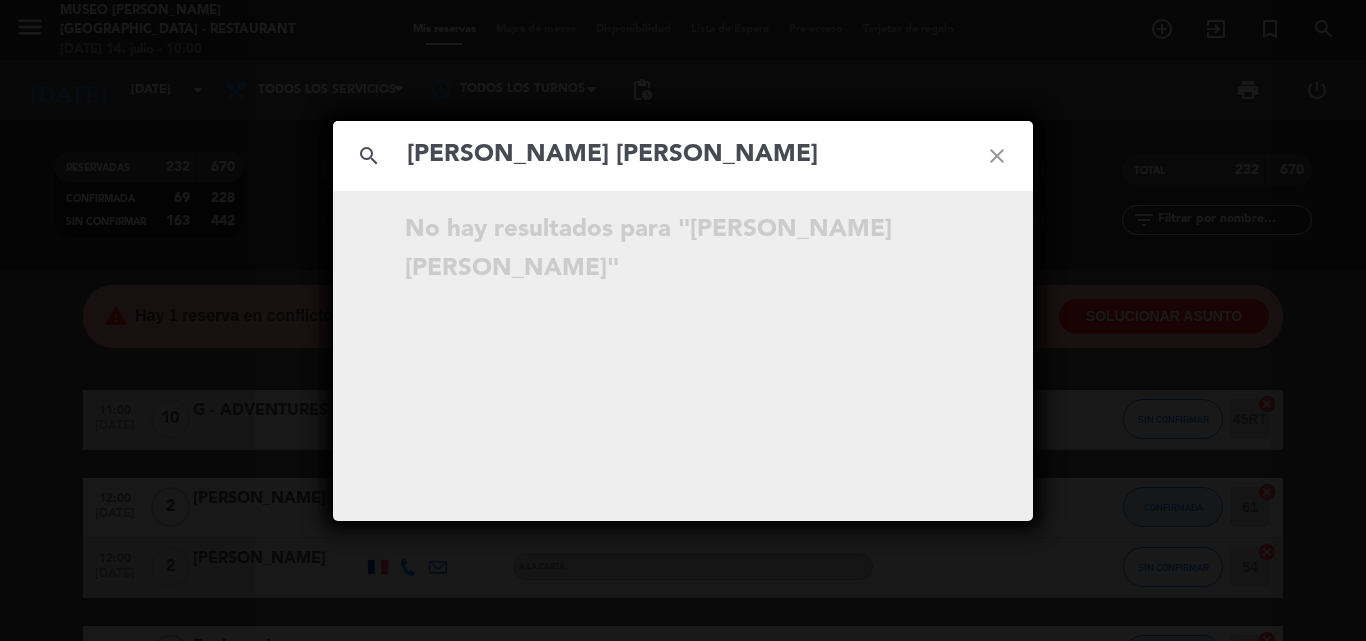 type on "[PERSON_NAME] [PERSON_NAME]" 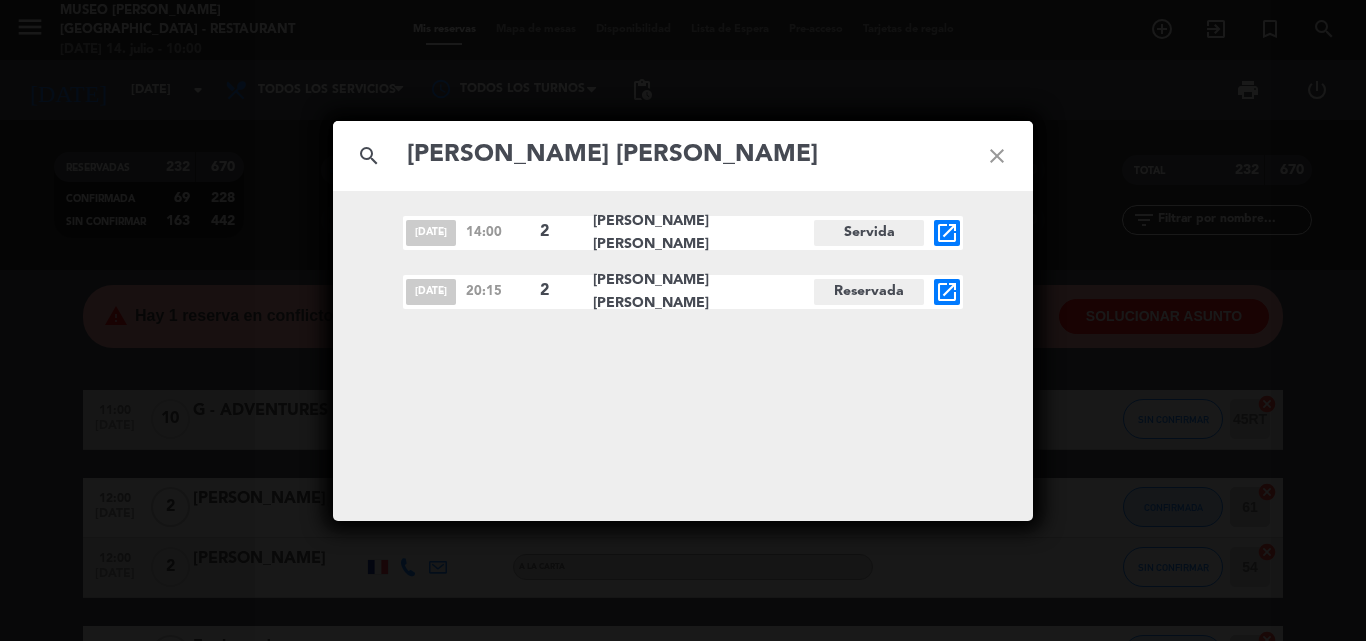 click on "open_in_new" 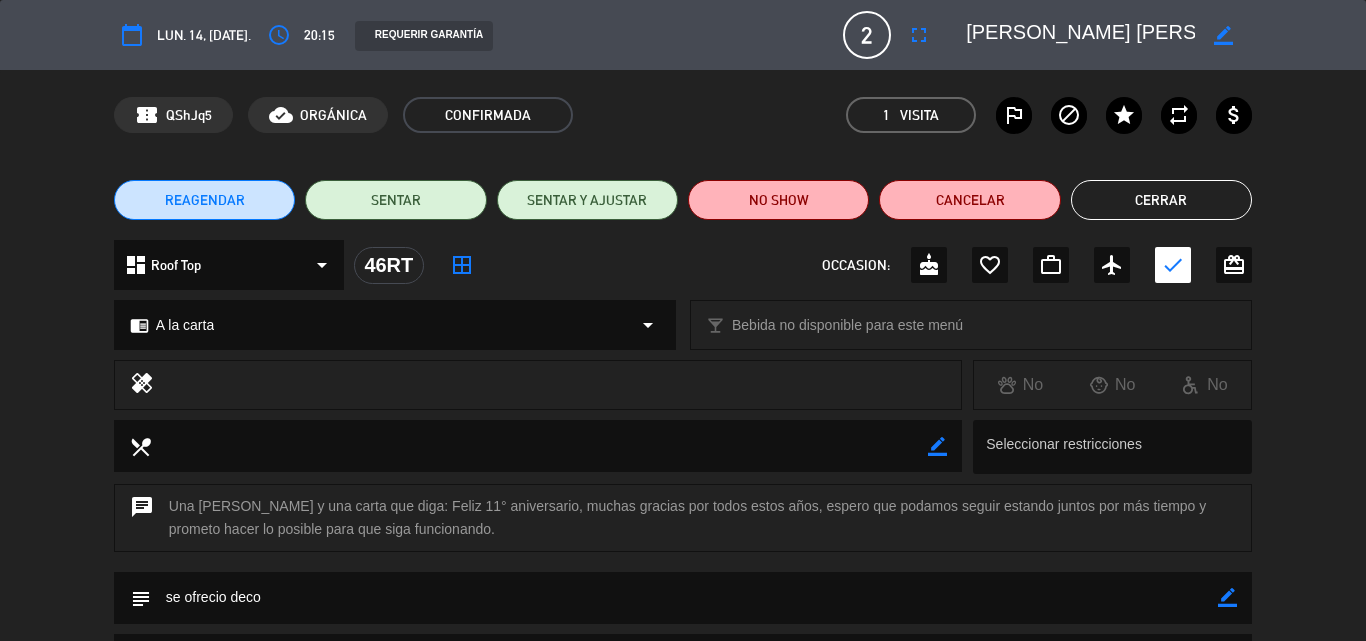 click on "chrome_reader_mode  A la carta  arrow_drop_down" 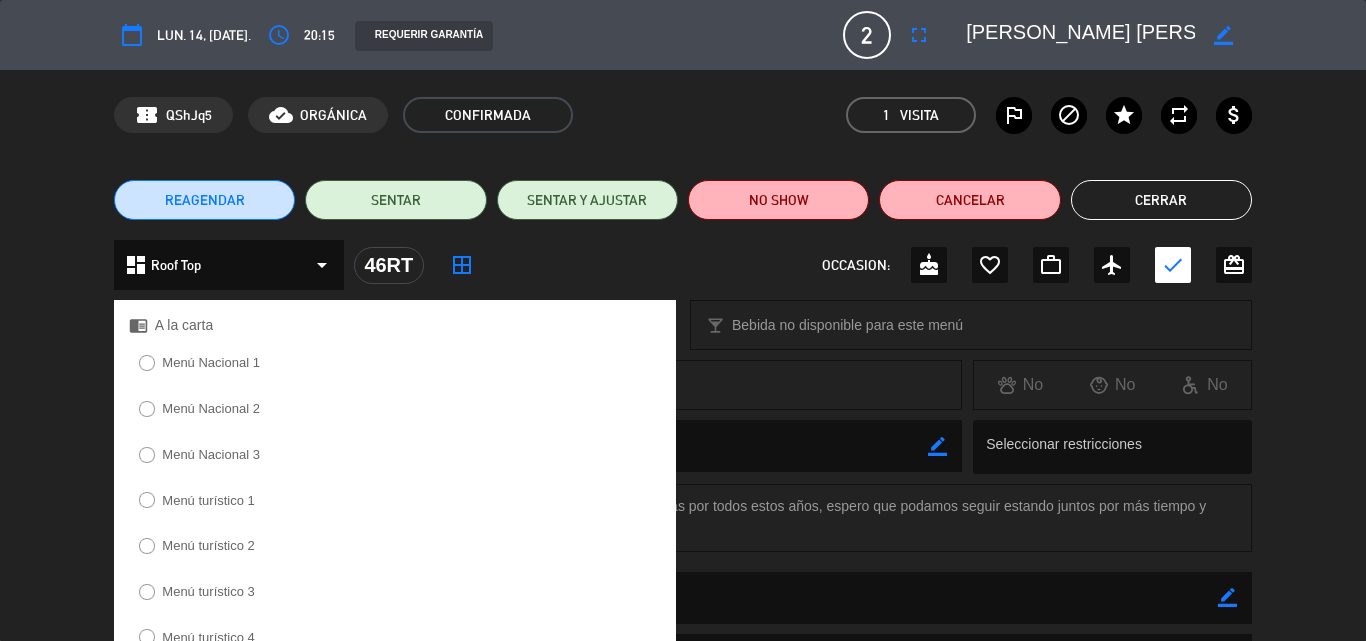 scroll, scrollTop: 609, scrollLeft: 0, axis: vertical 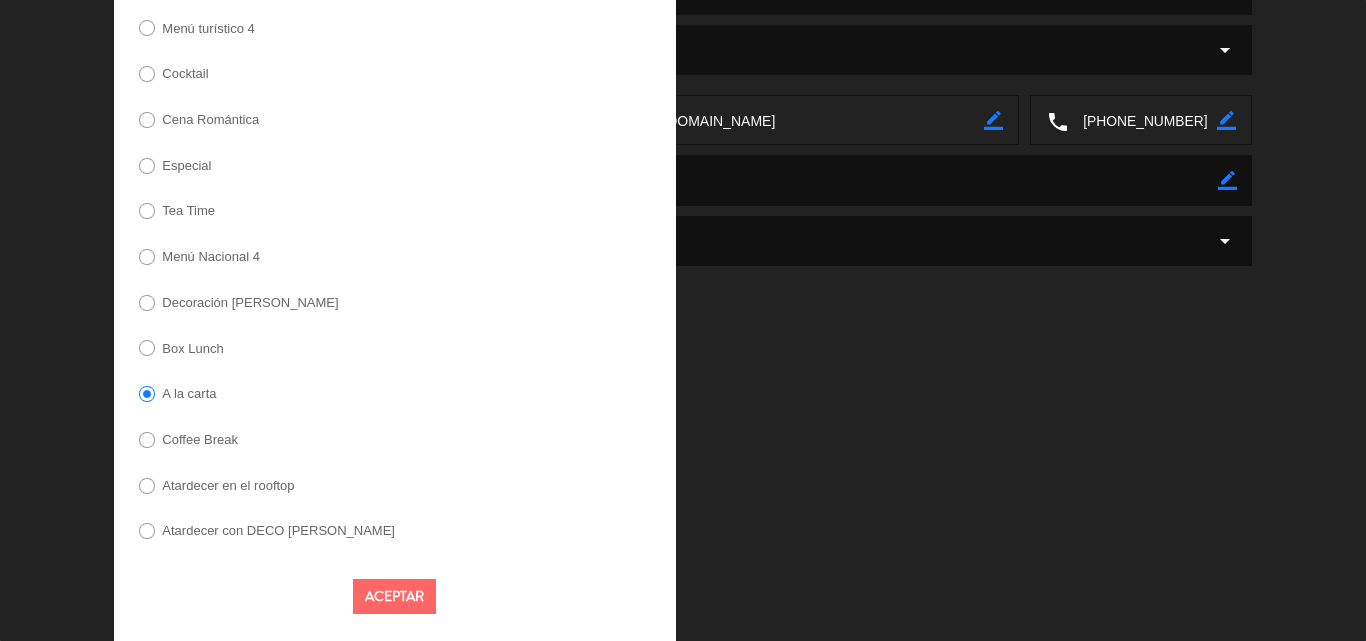 click on "Decoración [PERSON_NAME]" 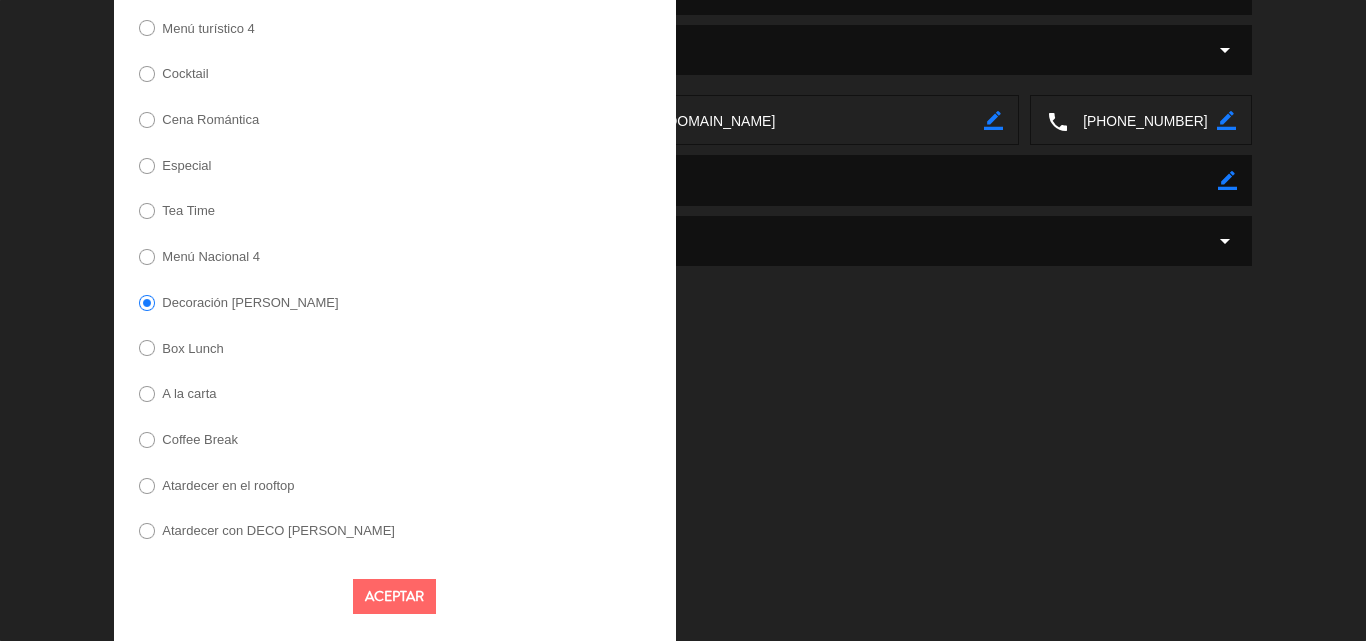 click on "Aceptar" 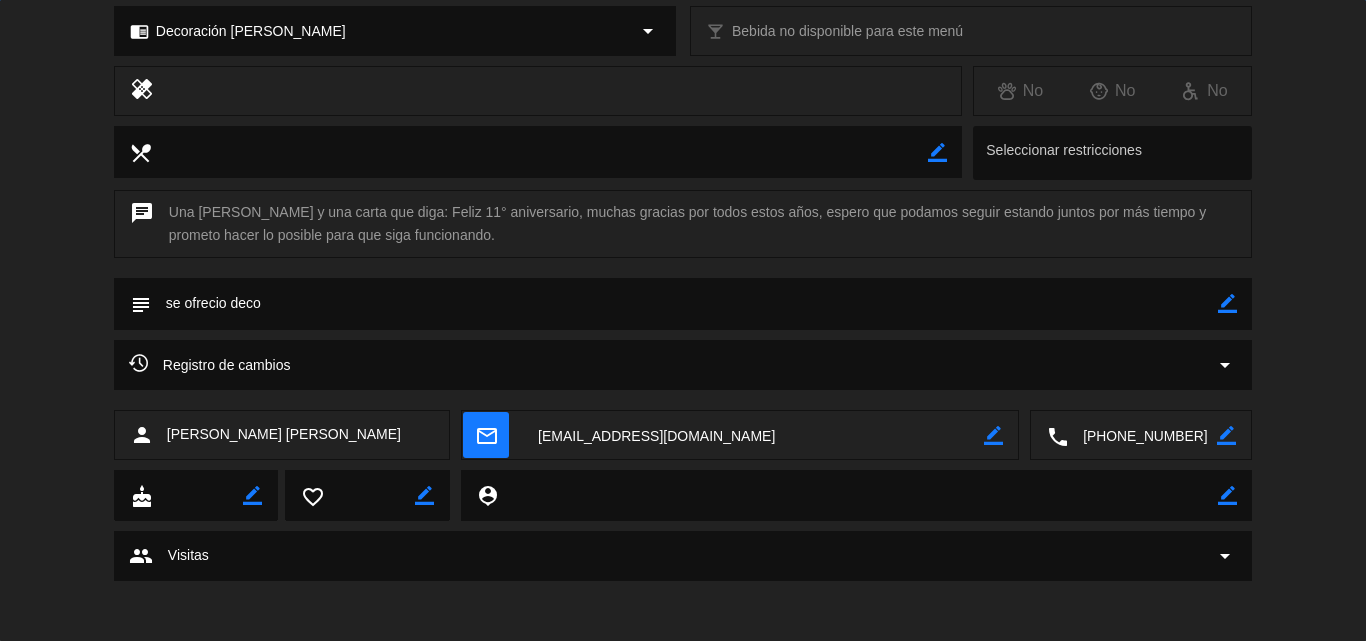 scroll, scrollTop: 294, scrollLeft: 0, axis: vertical 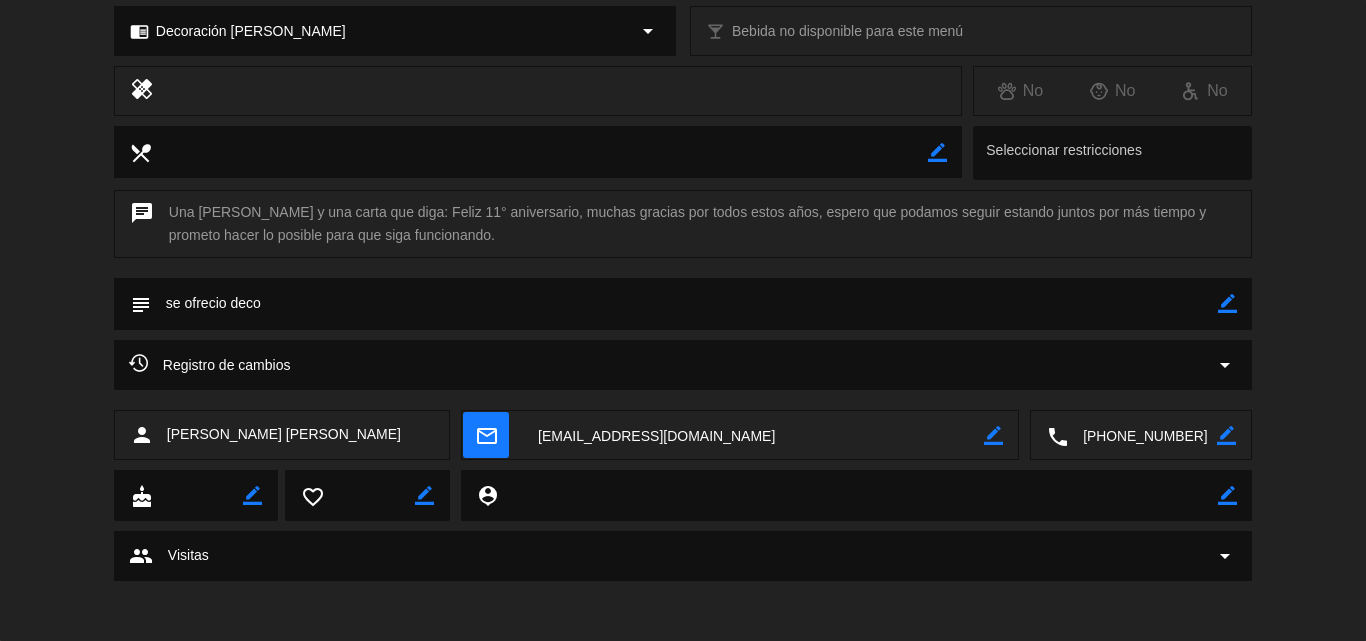 click on "border_color" 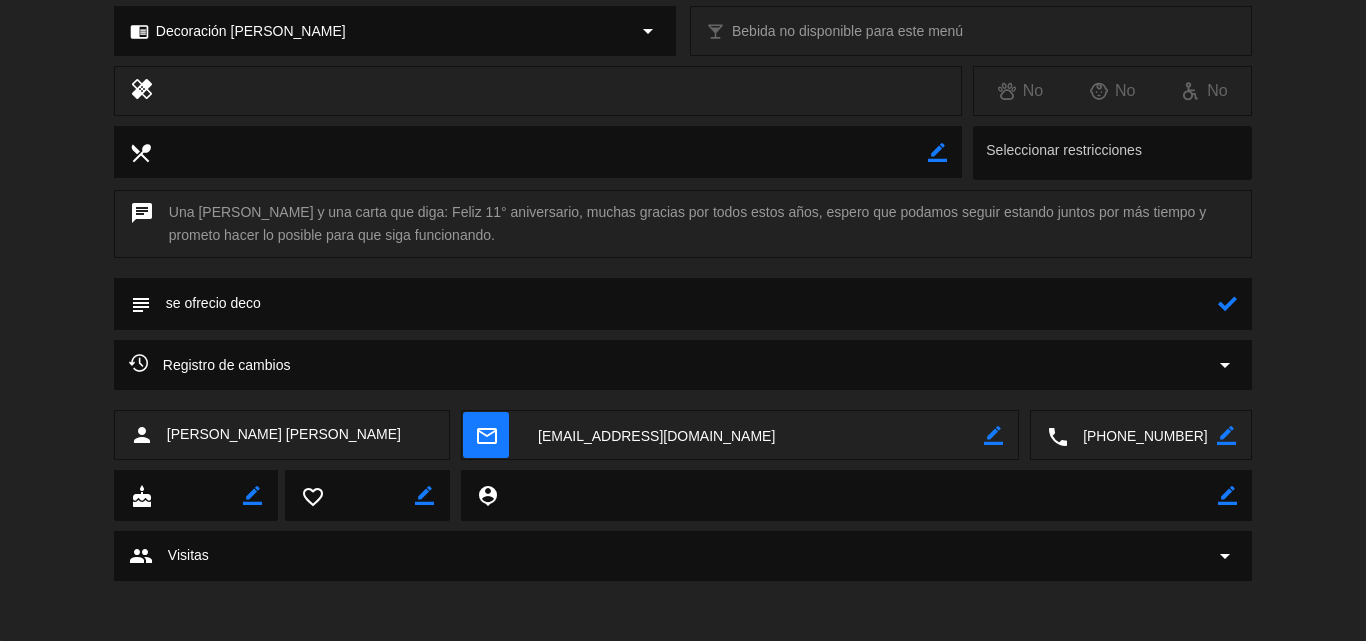 drag, startPoint x: 314, startPoint y: 301, endPoint x: 0, endPoint y: 297, distance: 314.02548 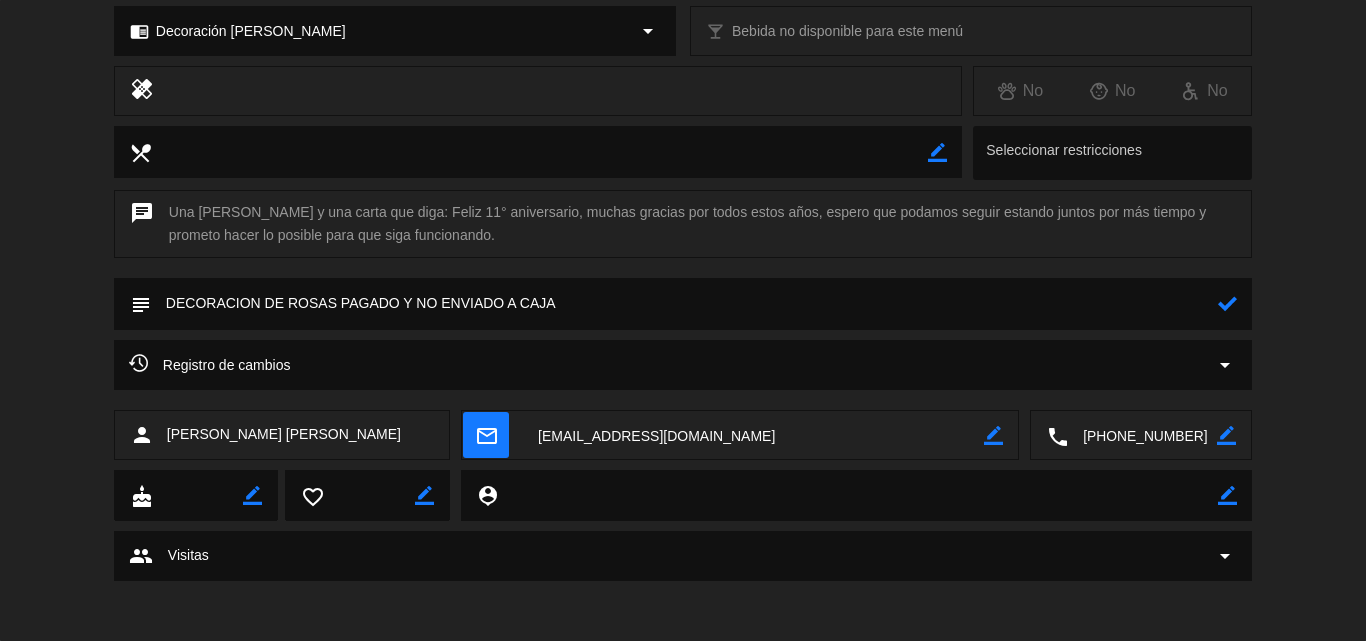 click 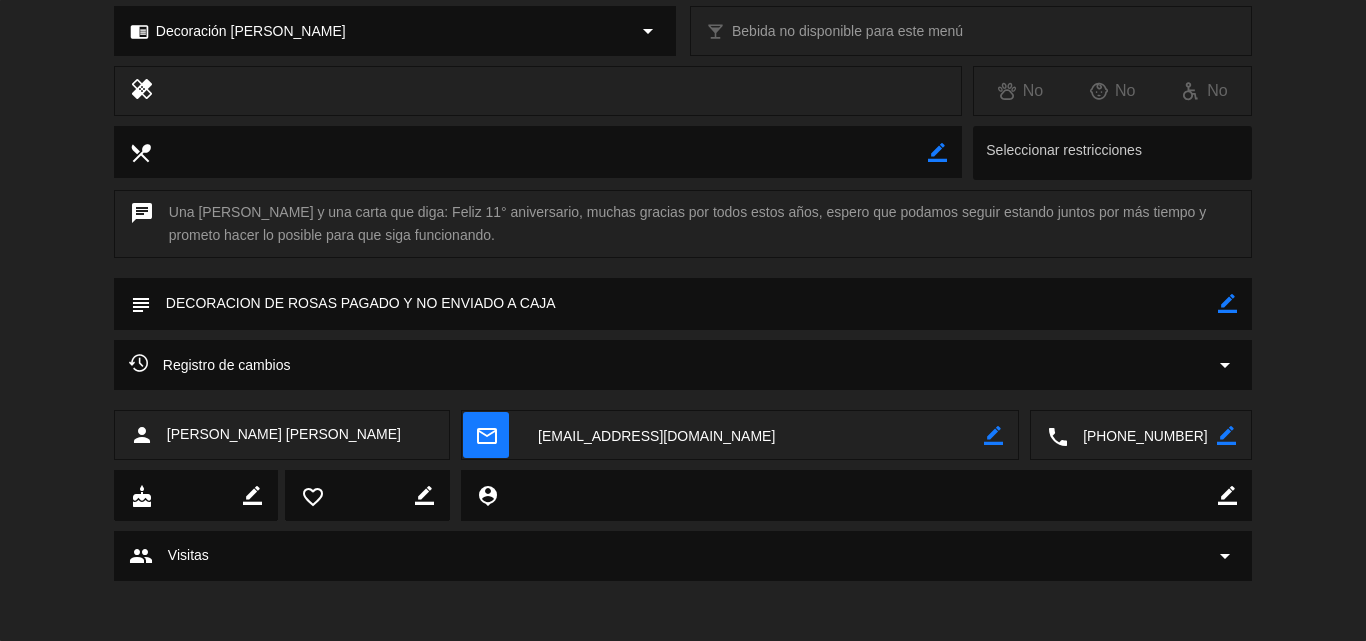 click on "border_color" 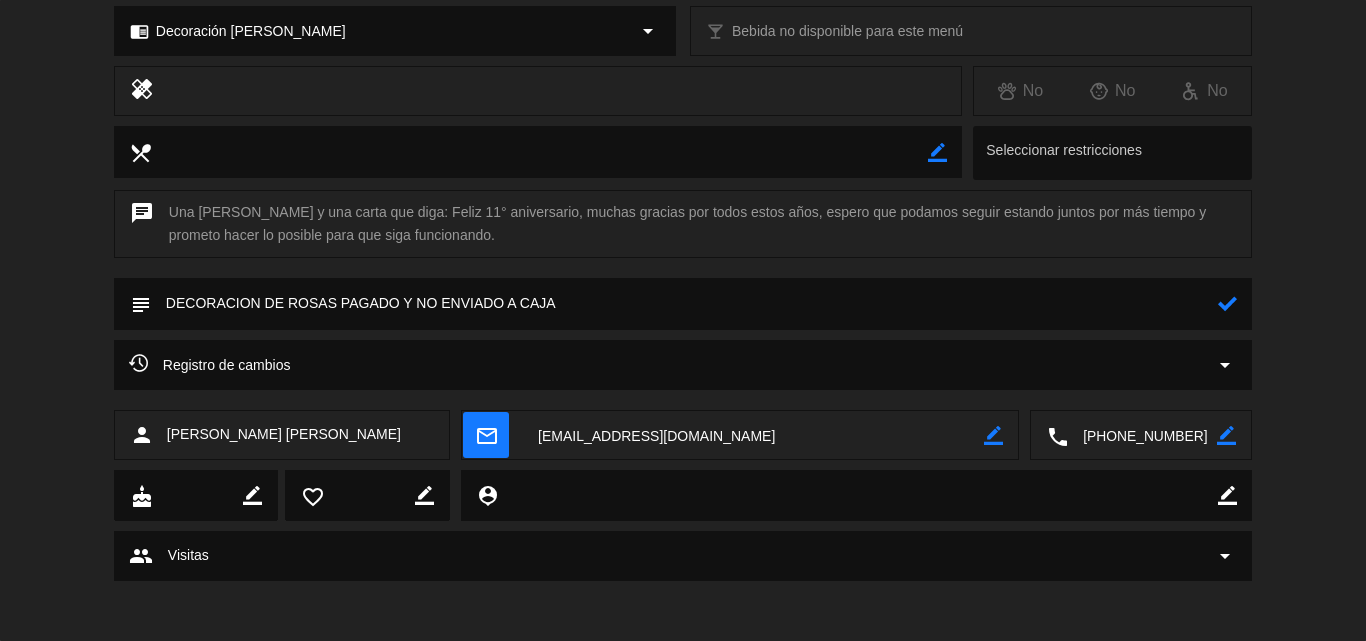 click 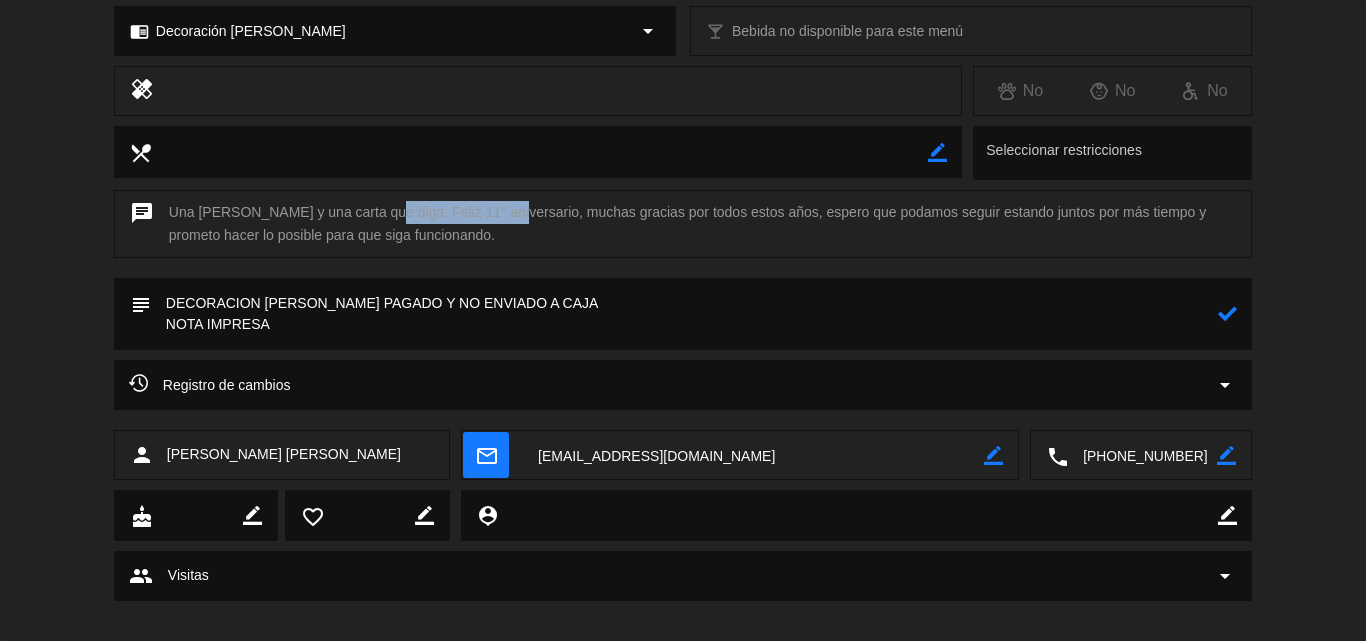 drag, startPoint x: 363, startPoint y: 212, endPoint x: 491, endPoint y: 210, distance: 128.01562 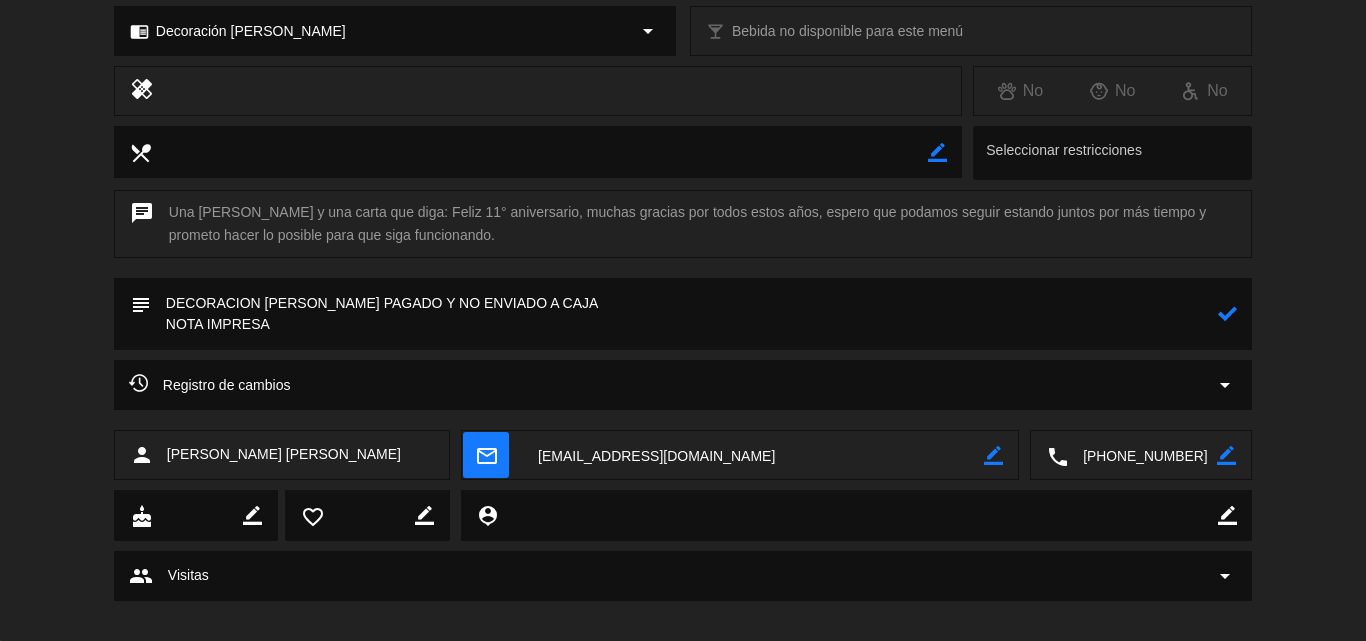 click 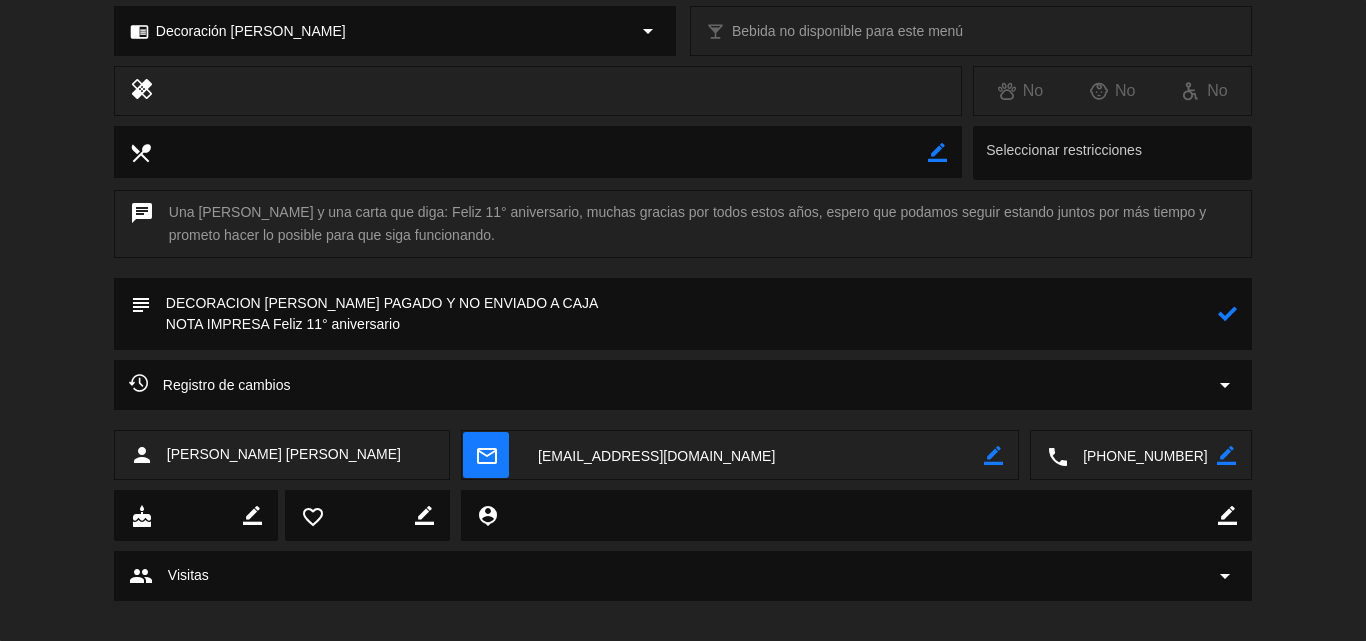 click 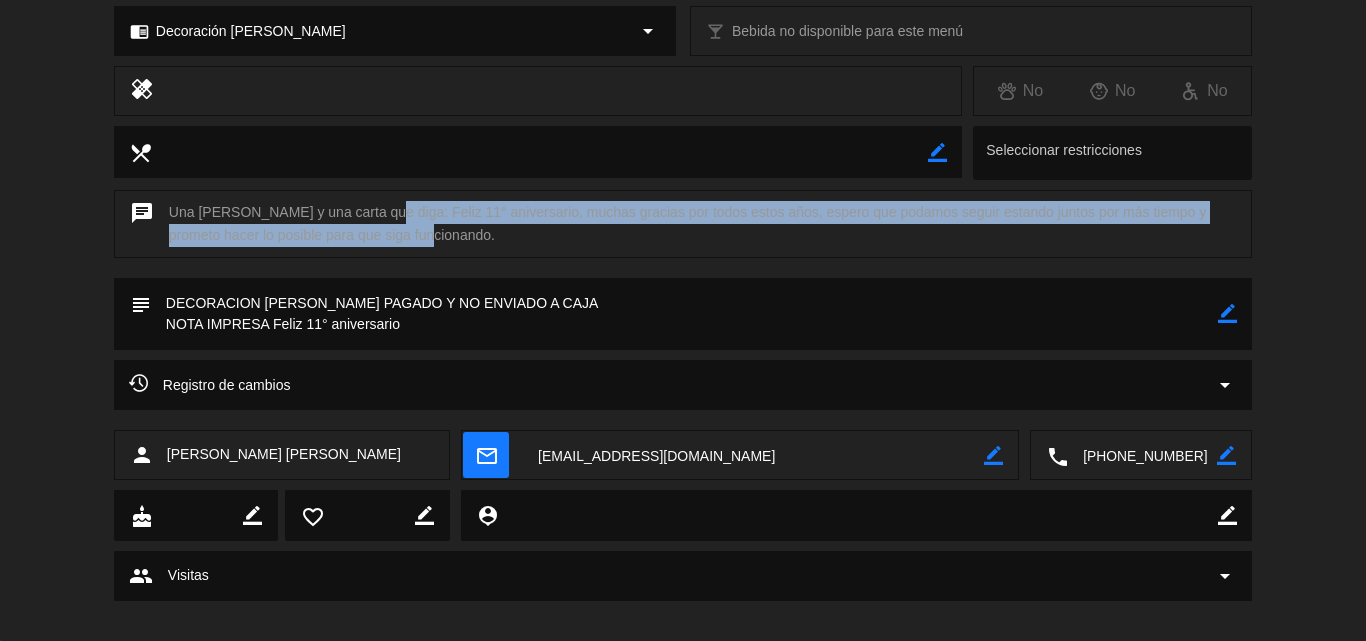 drag, startPoint x: 365, startPoint y: 211, endPoint x: 383, endPoint y: 232, distance: 27.658634 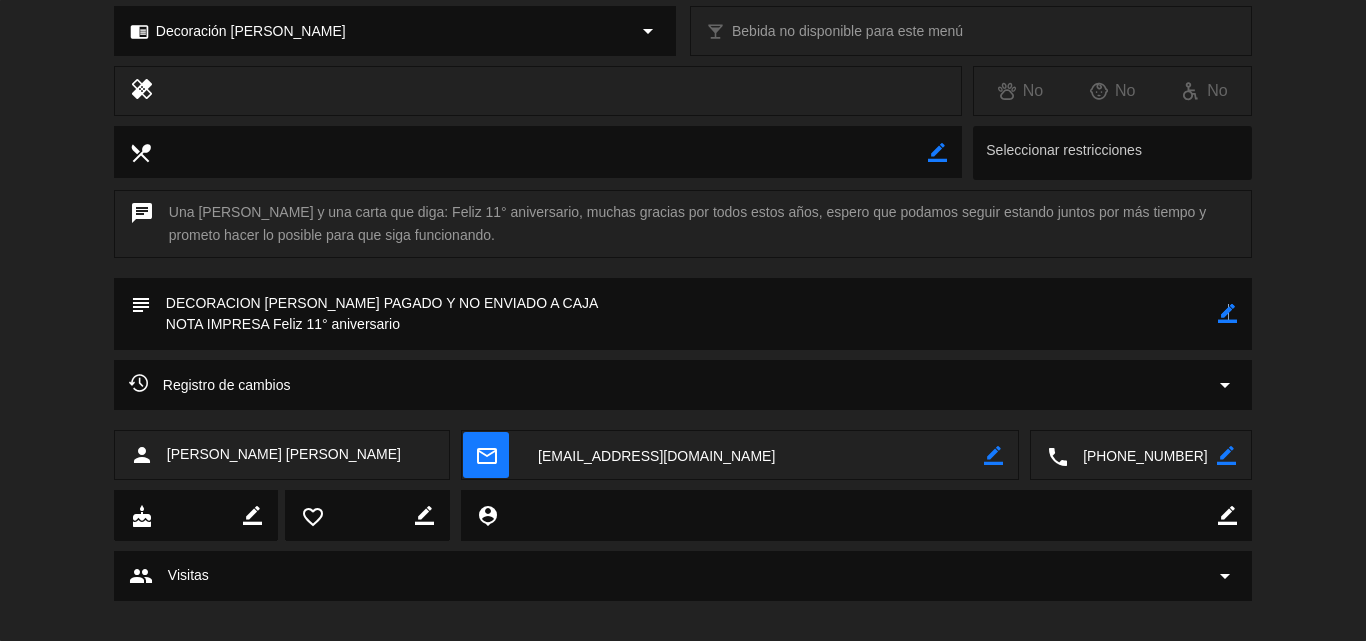 drag, startPoint x: 1227, startPoint y: 312, endPoint x: 404, endPoint y: 303, distance: 823.0492 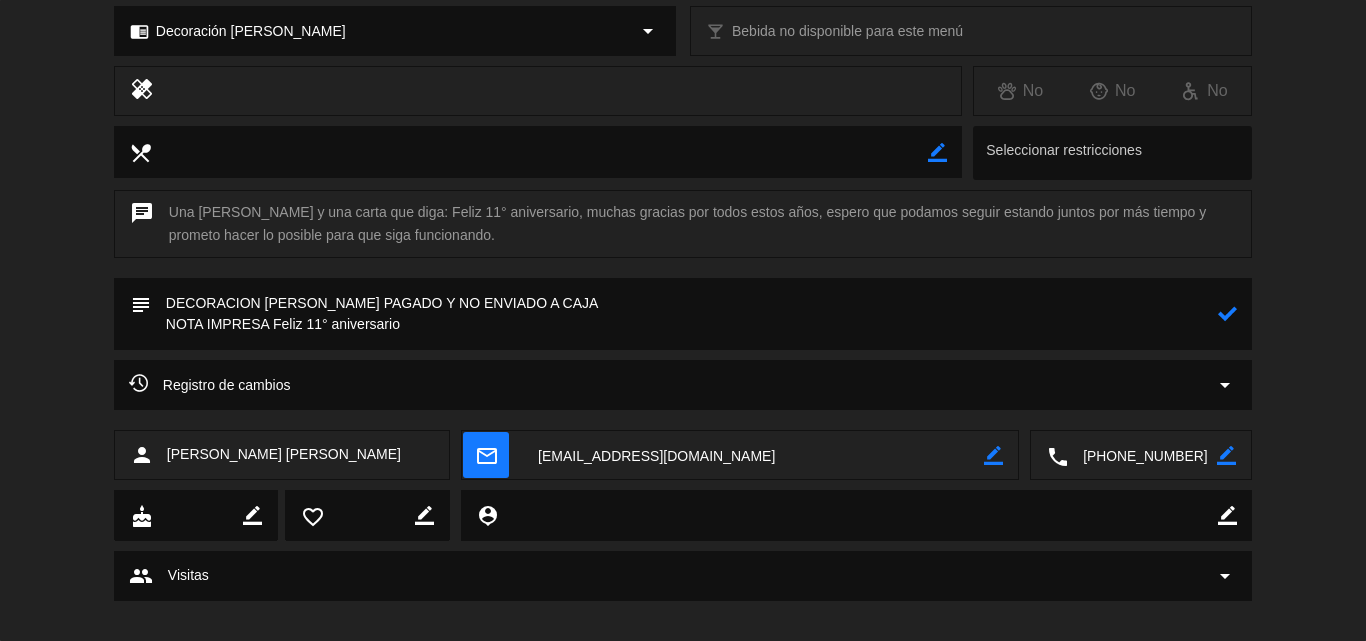 drag, startPoint x: 271, startPoint y: 319, endPoint x: 551, endPoint y: 323, distance: 280.02856 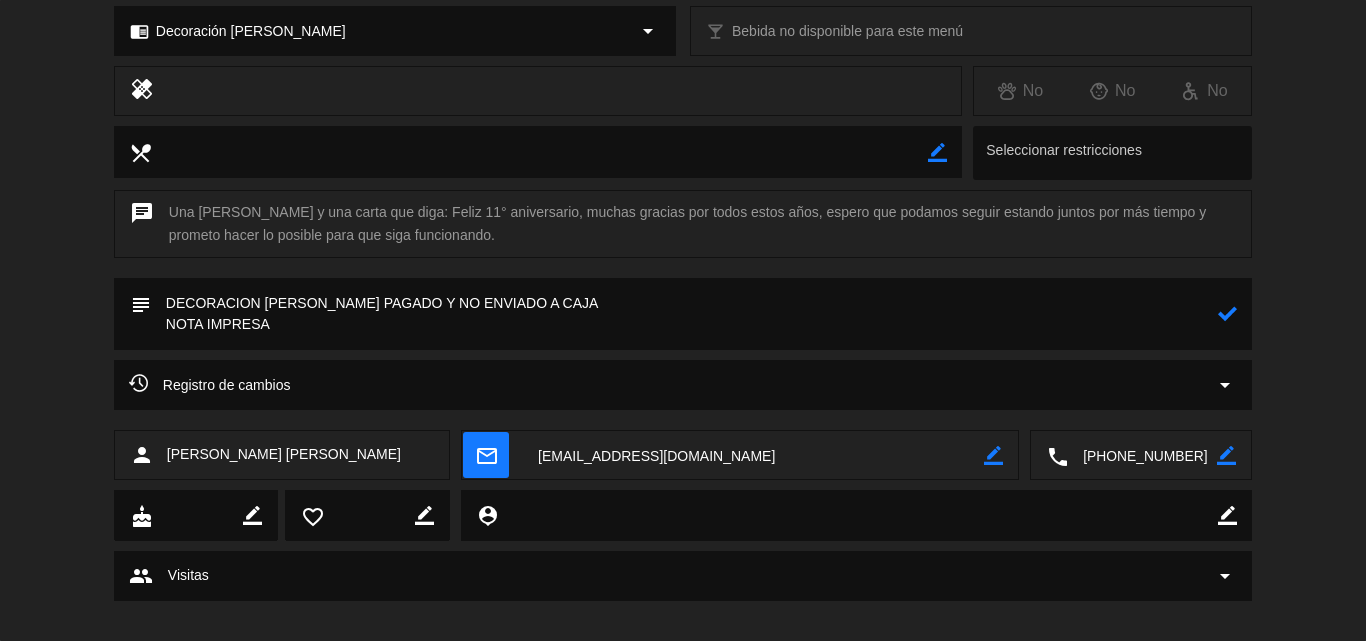 paste on "Feliz 11° aniversario, muchas gracias por todos estos años, espero que podamos seguir estando juntos por más tiempo y prometo hacer lo posible para que siga funcionando" 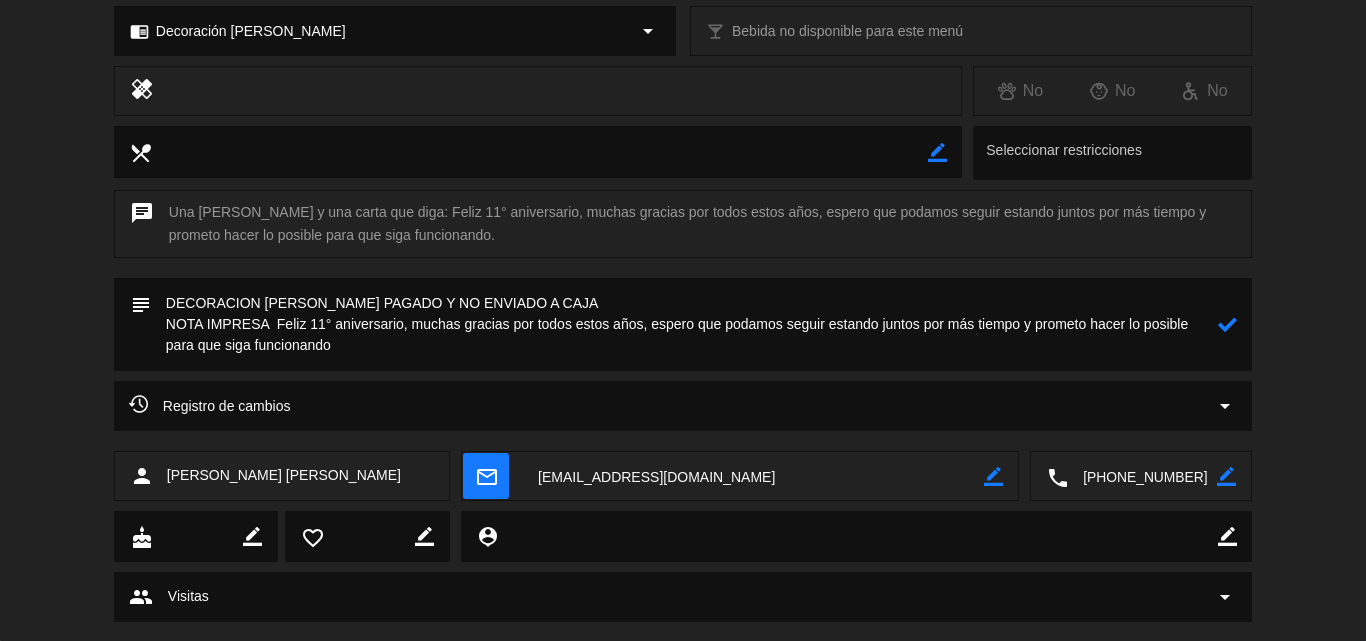 type on "DECORACION [PERSON_NAME] PAGADO Y NO ENVIADO A CAJA
NOTA IMPRESA  Feliz 11° aniversario, muchas gracias por todos estos años, espero que podamos seguir estando juntos por más tiempo y prometo hacer lo posible para que siga funcionando" 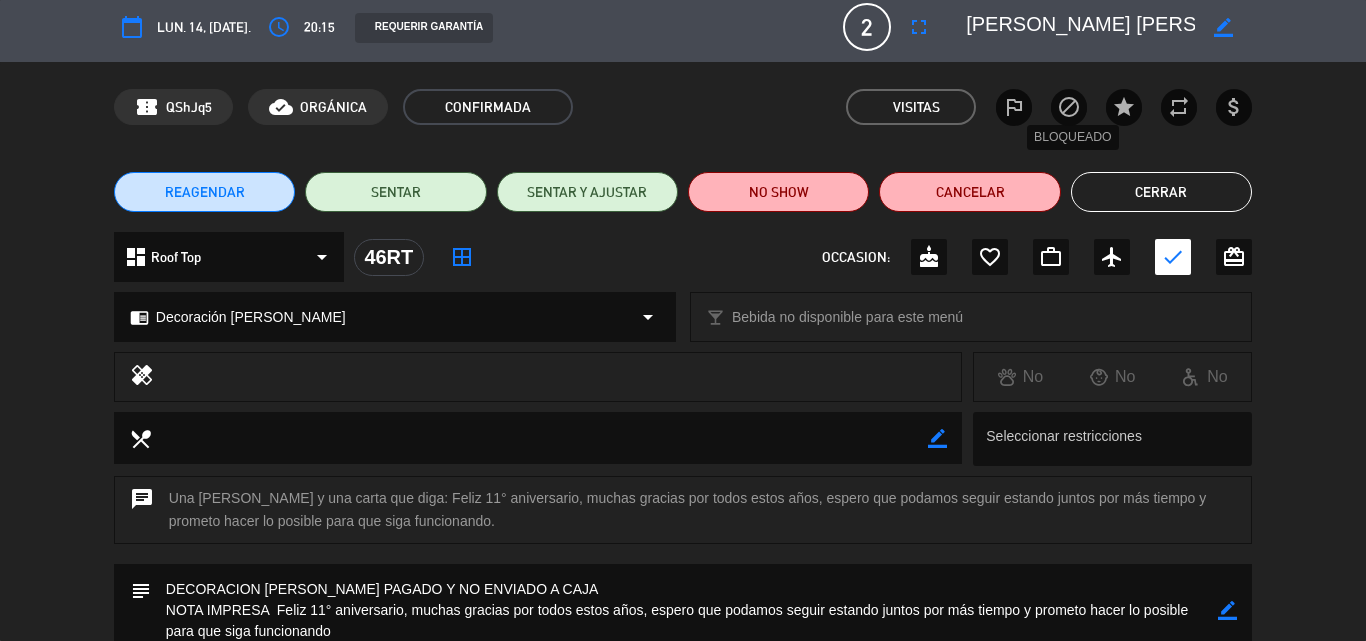 scroll, scrollTop: 0, scrollLeft: 0, axis: both 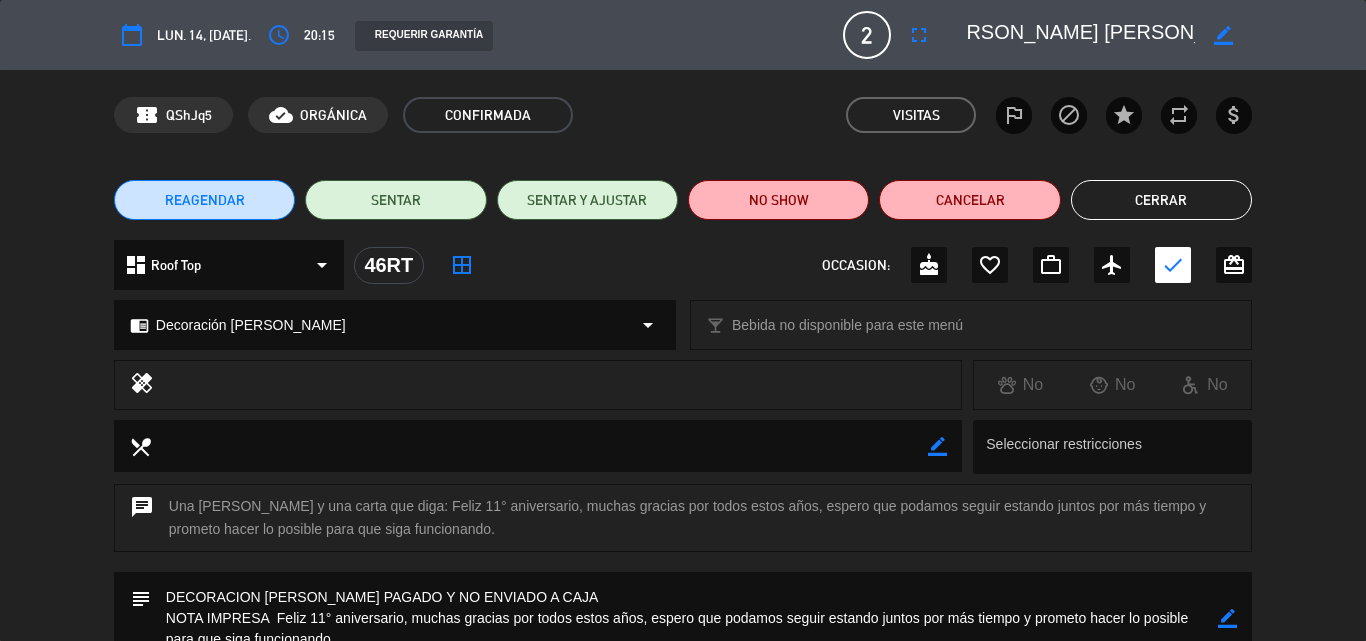 drag, startPoint x: 969, startPoint y: 28, endPoint x: 1348, endPoint y: 31, distance: 379.01187 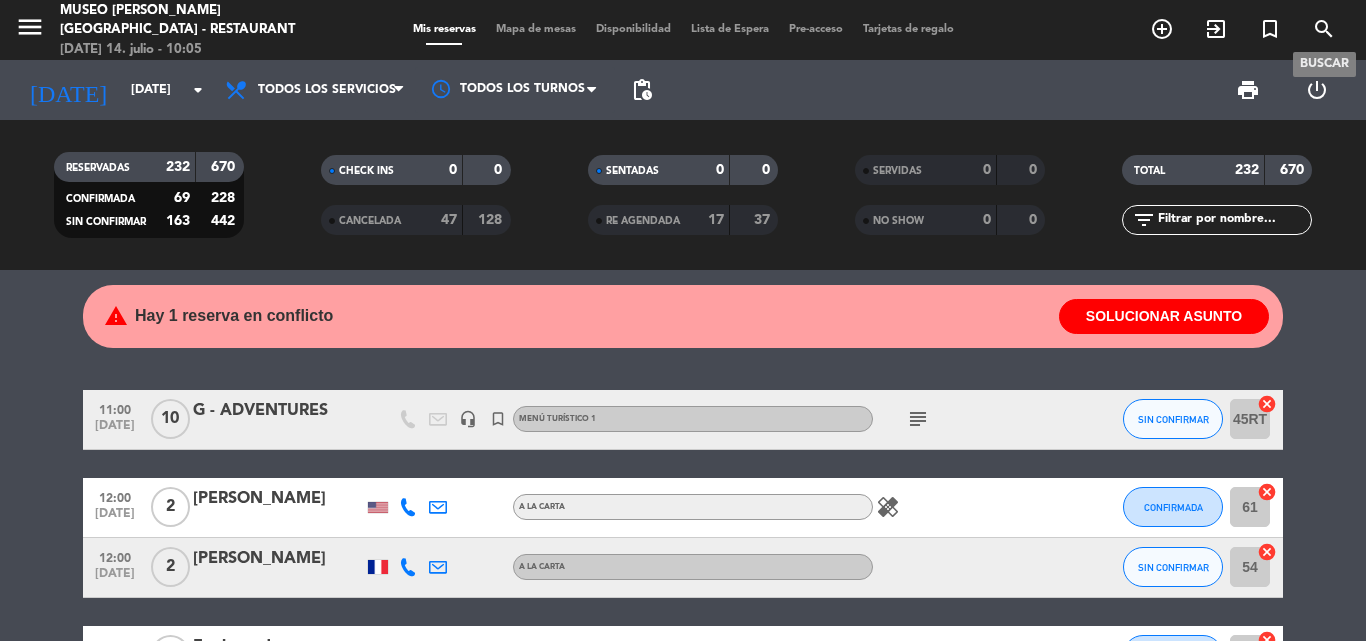click on "search" at bounding box center [1324, 29] 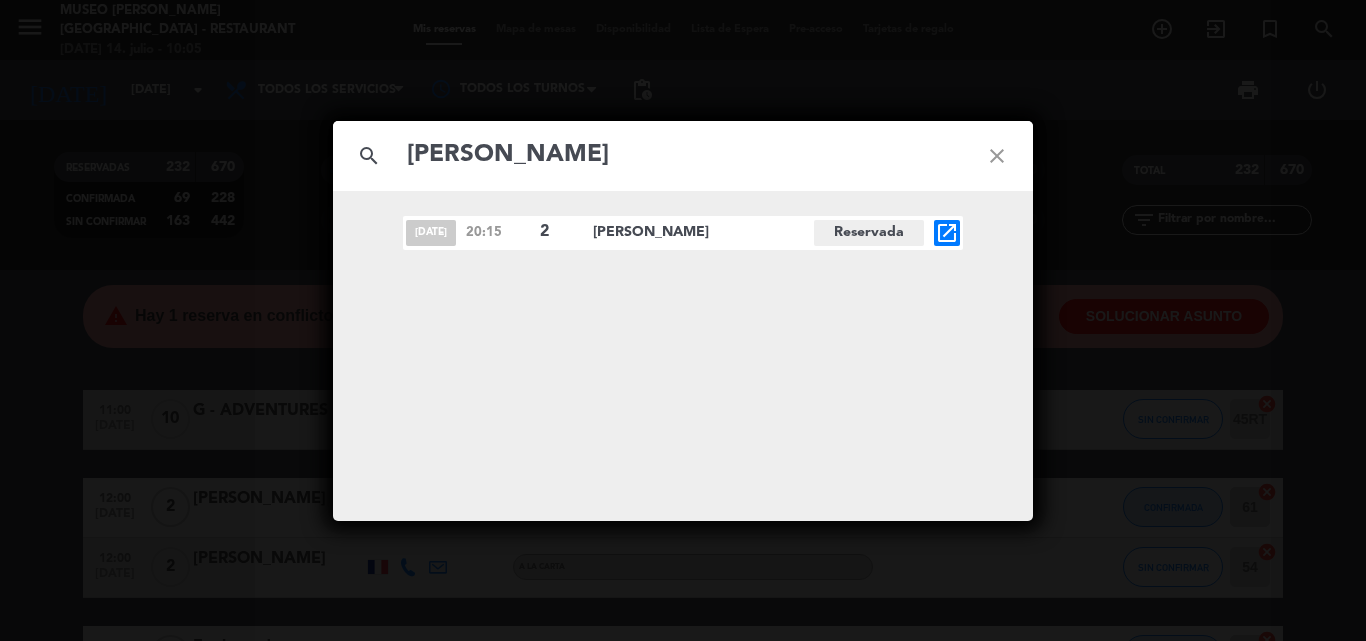 type on "[PERSON_NAME]" 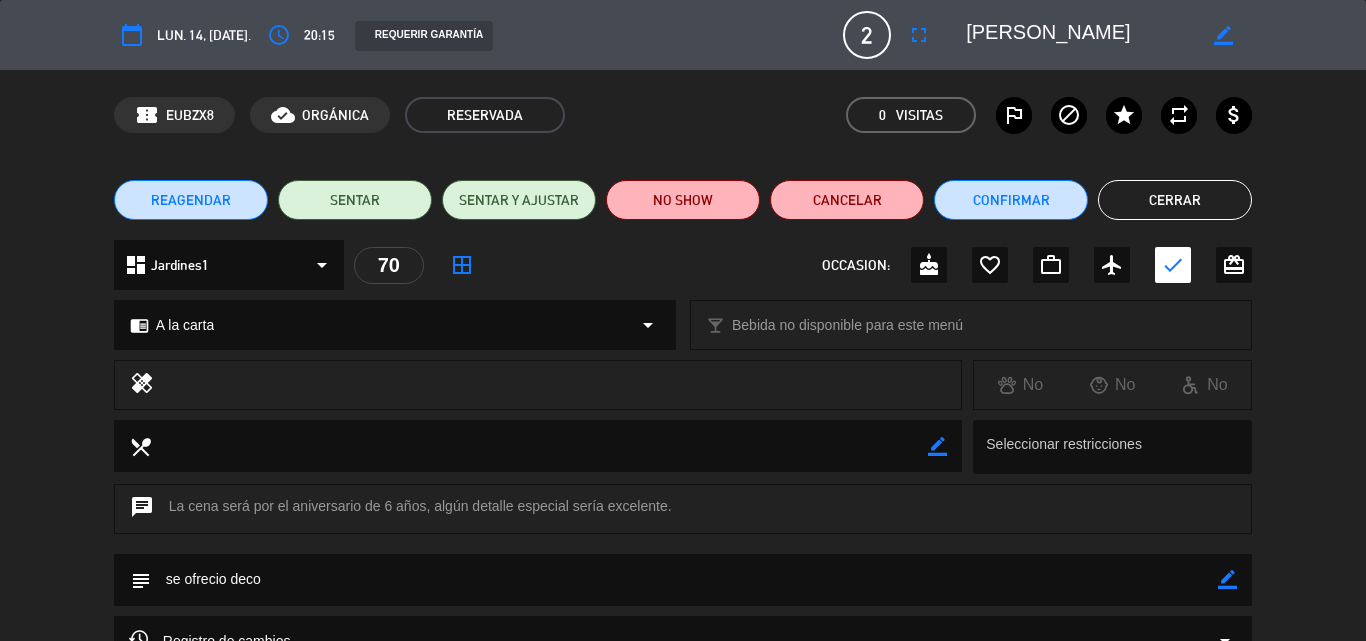 drag, startPoint x: 1226, startPoint y: 582, endPoint x: 521, endPoint y: 588, distance: 705.0255 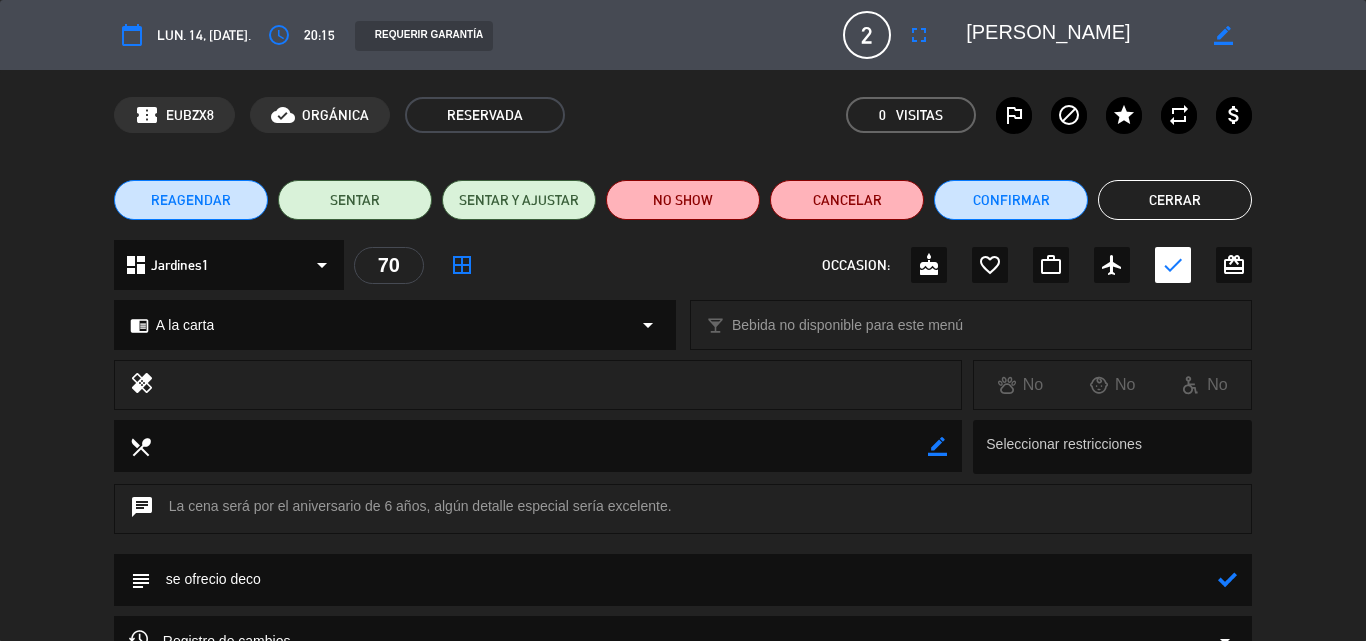 drag, startPoint x: 269, startPoint y: 576, endPoint x: 0, endPoint y: 552, distance: 270.0685 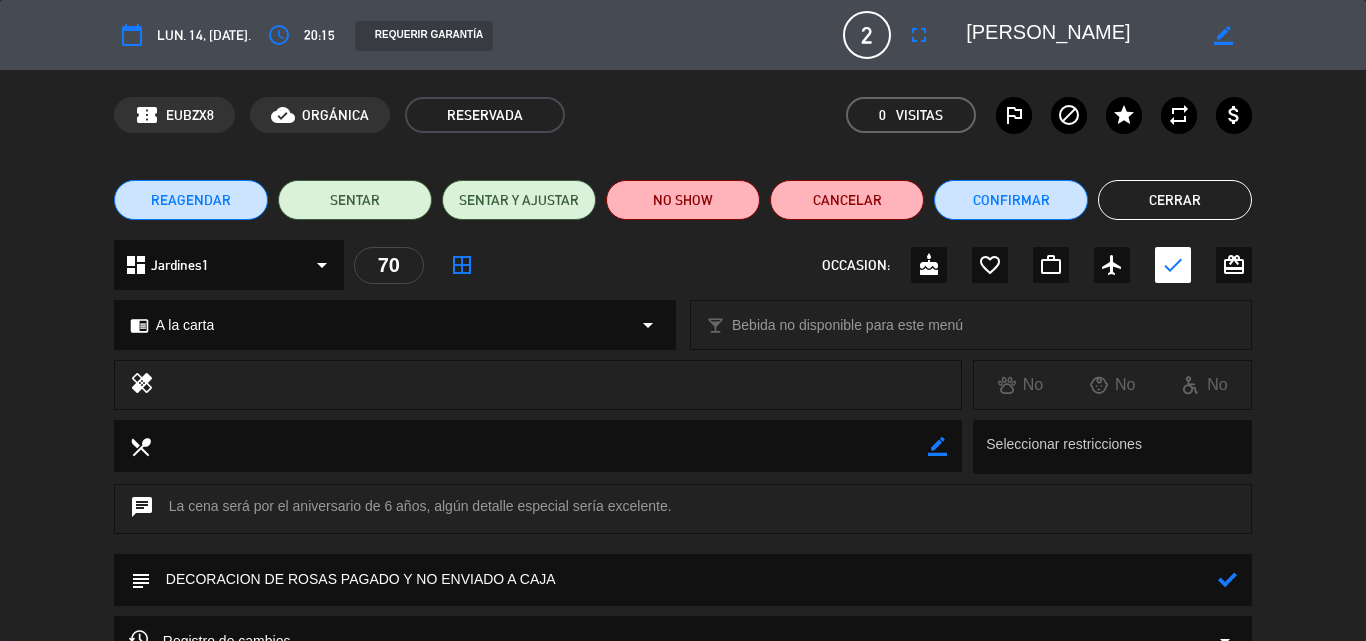 type on "DECORACION DE ROSAS PAGADO Y NO ENVIADO A CAJA" 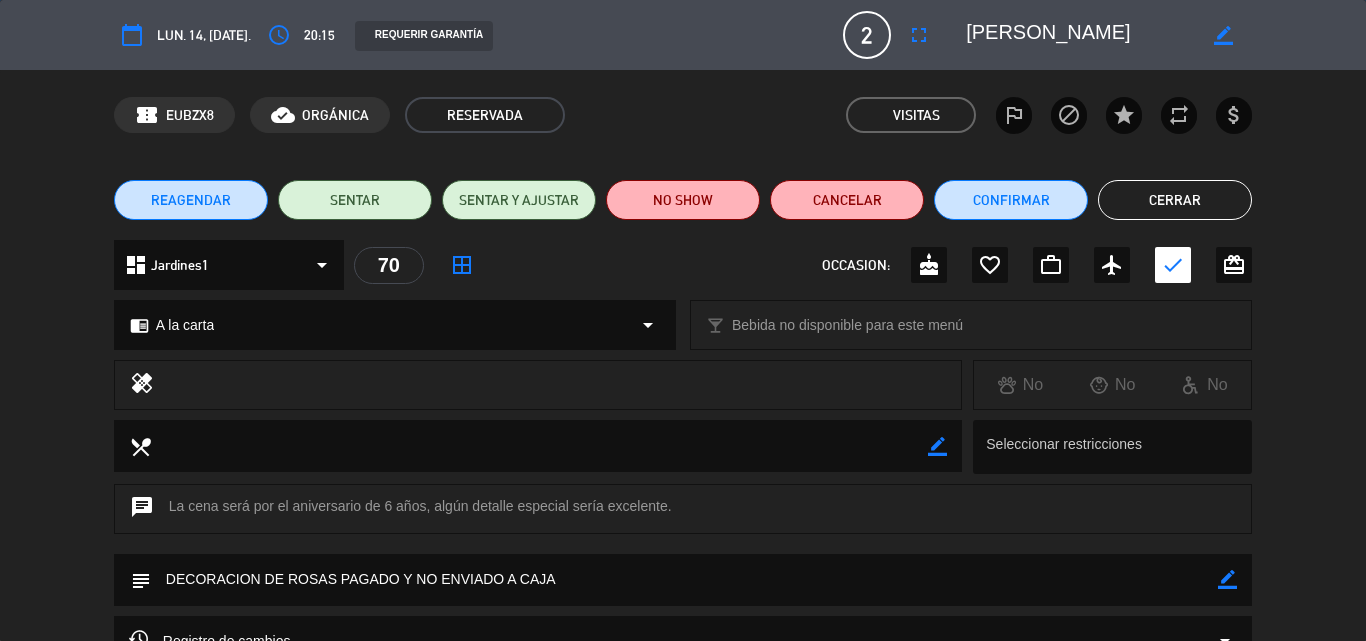 click on "chrome_reader_mode  A la carta  arrow_drop_down" 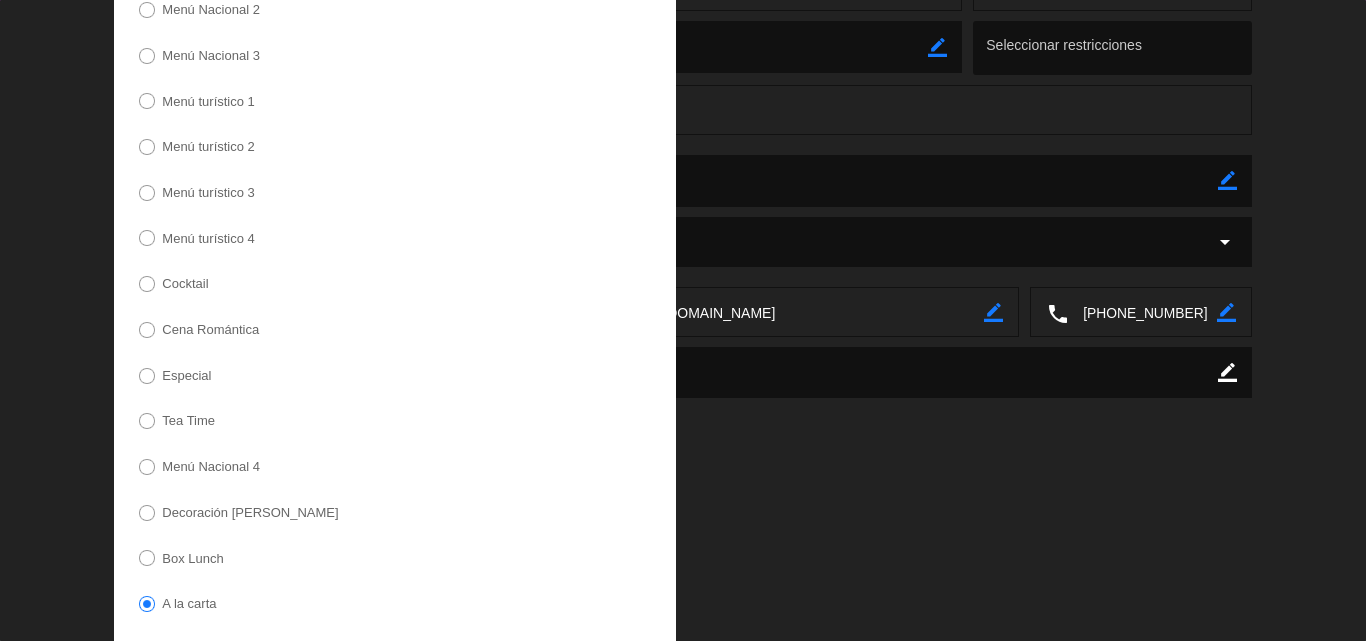 scroll, scrollTop: 400, scrollLeft: 0, axis: vertical 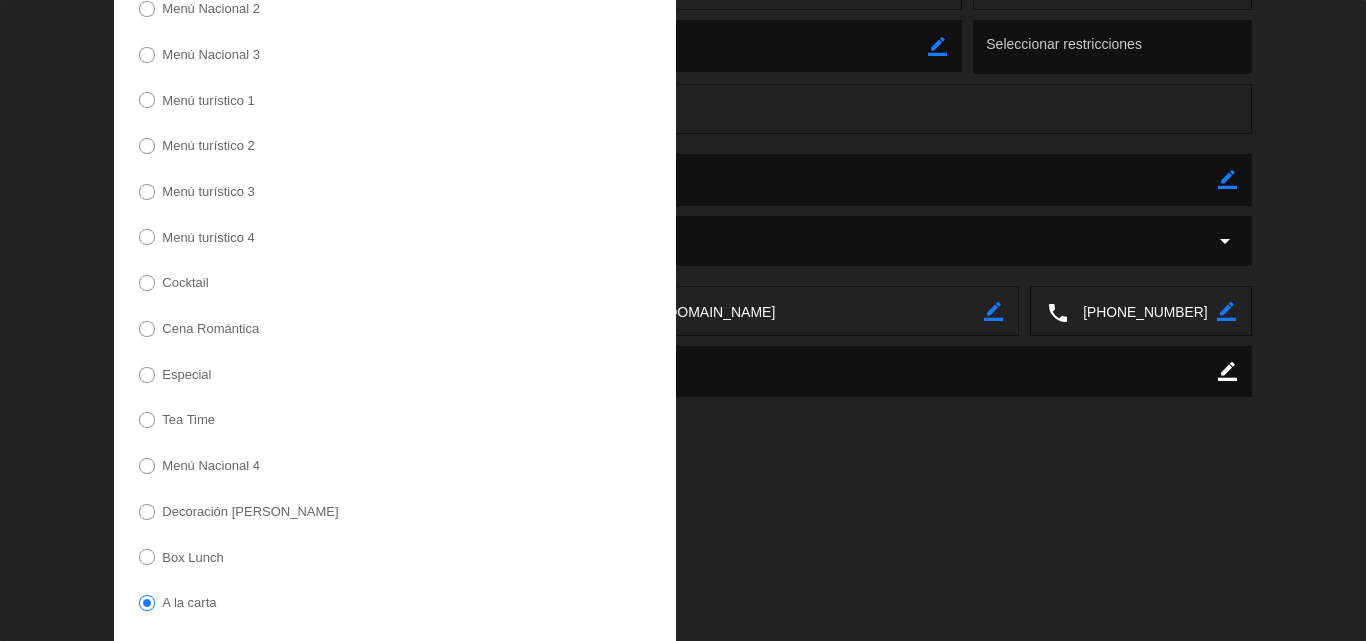 click on "Decoración [PERSON_NAME]" 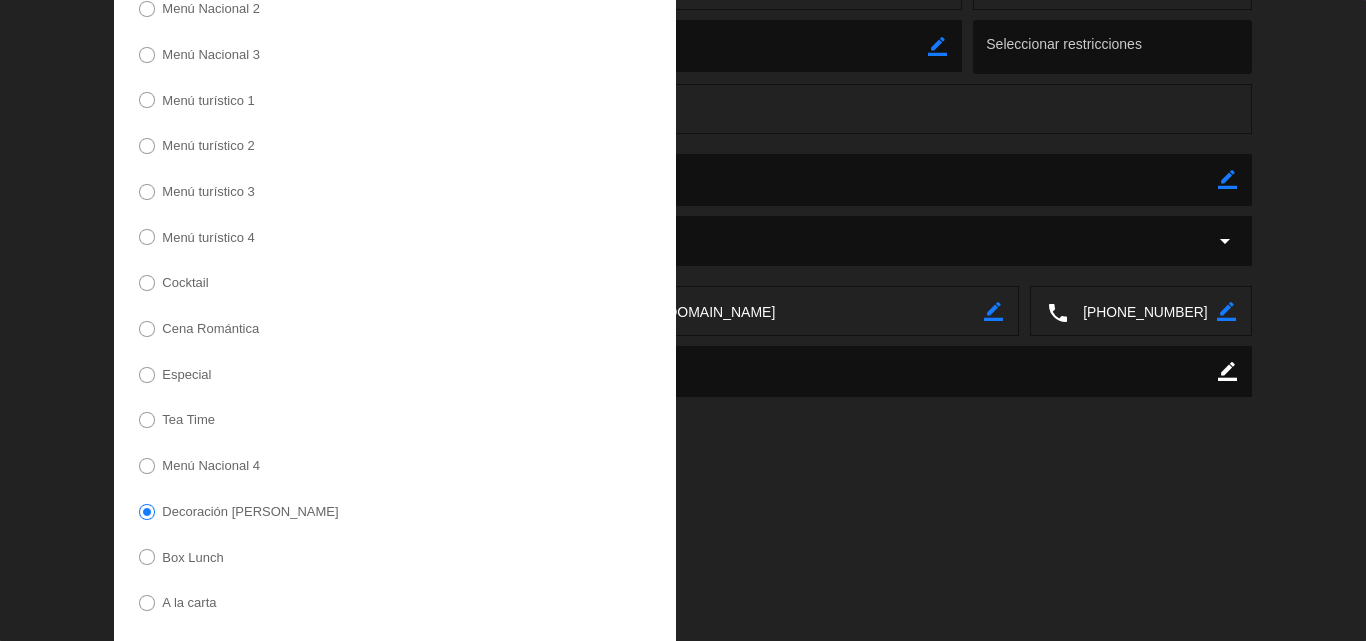 scroll, scrollTop: 609, scrollLeft: 0, axis: vertical 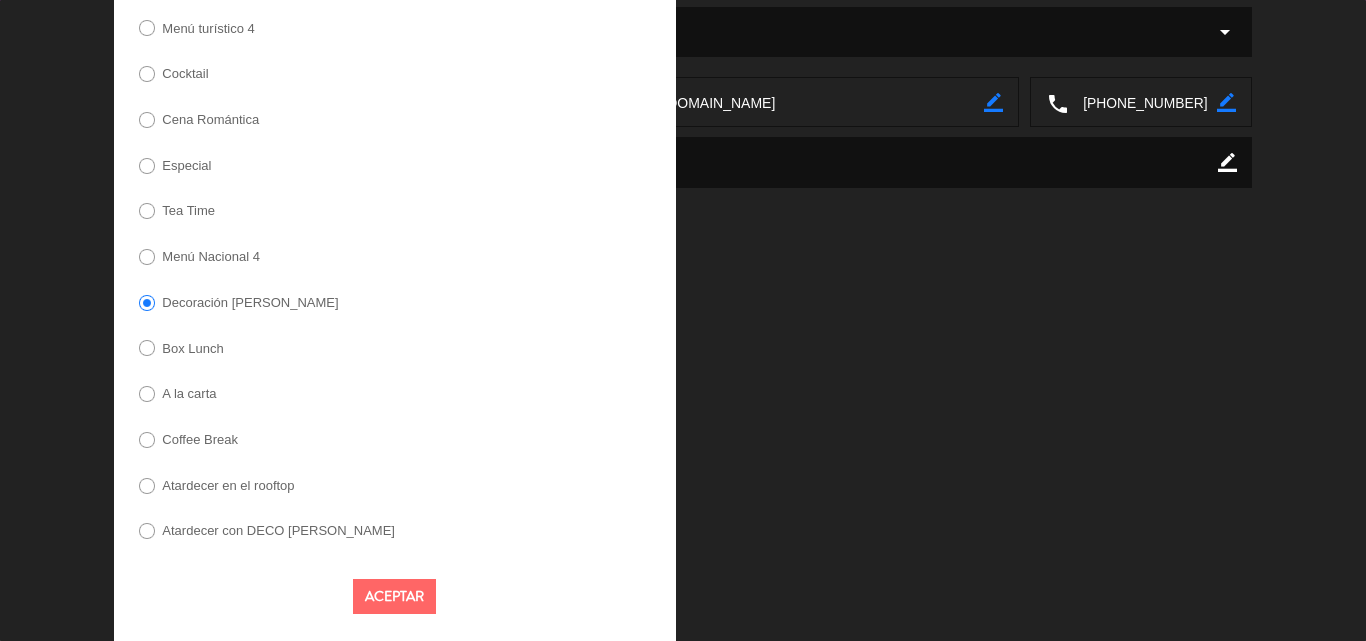 click on "Aceptar" 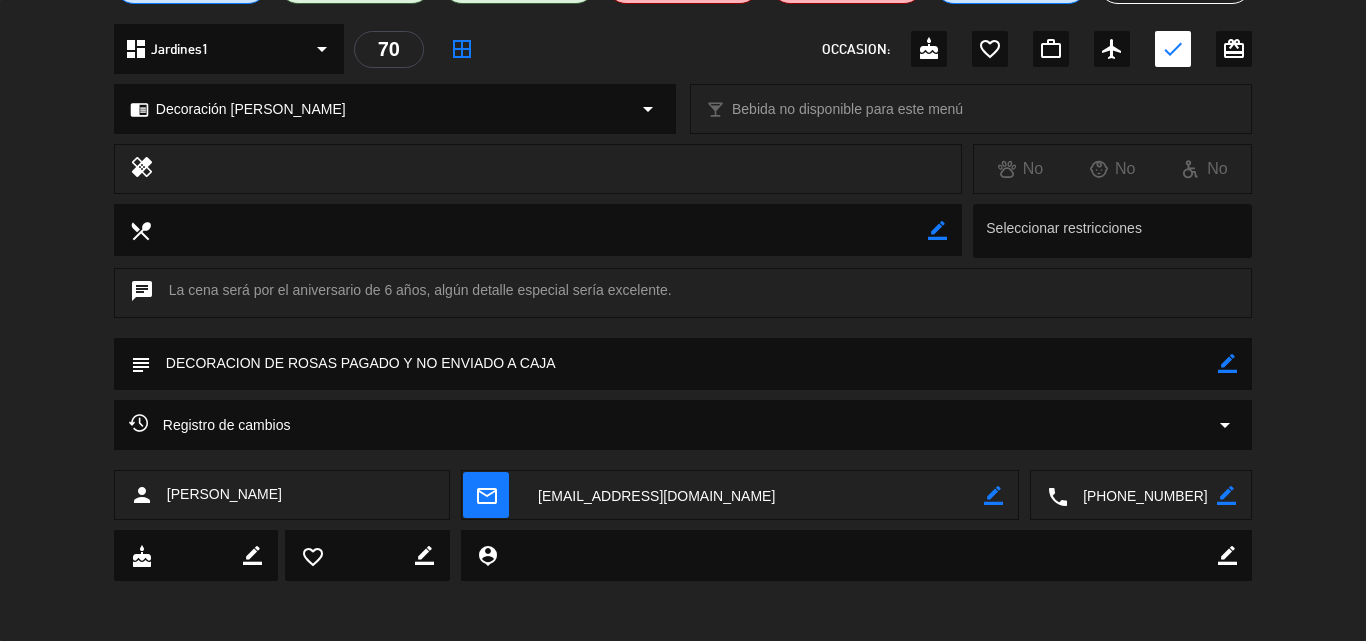 scroll, scrollTop: 0, scrollLeft: 0, axis: both 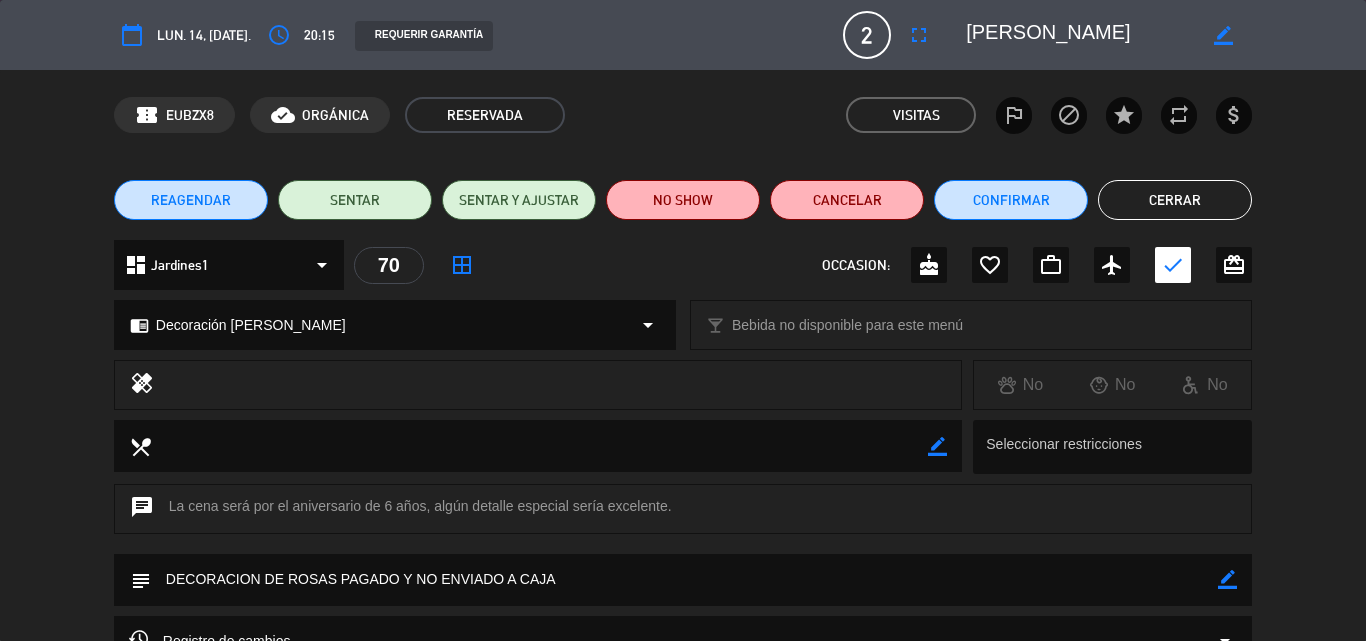 drag, startPoint x: 1112, startPoint y: 32, endPoint x: 938, endPoint y: 25, distance: 174.14075 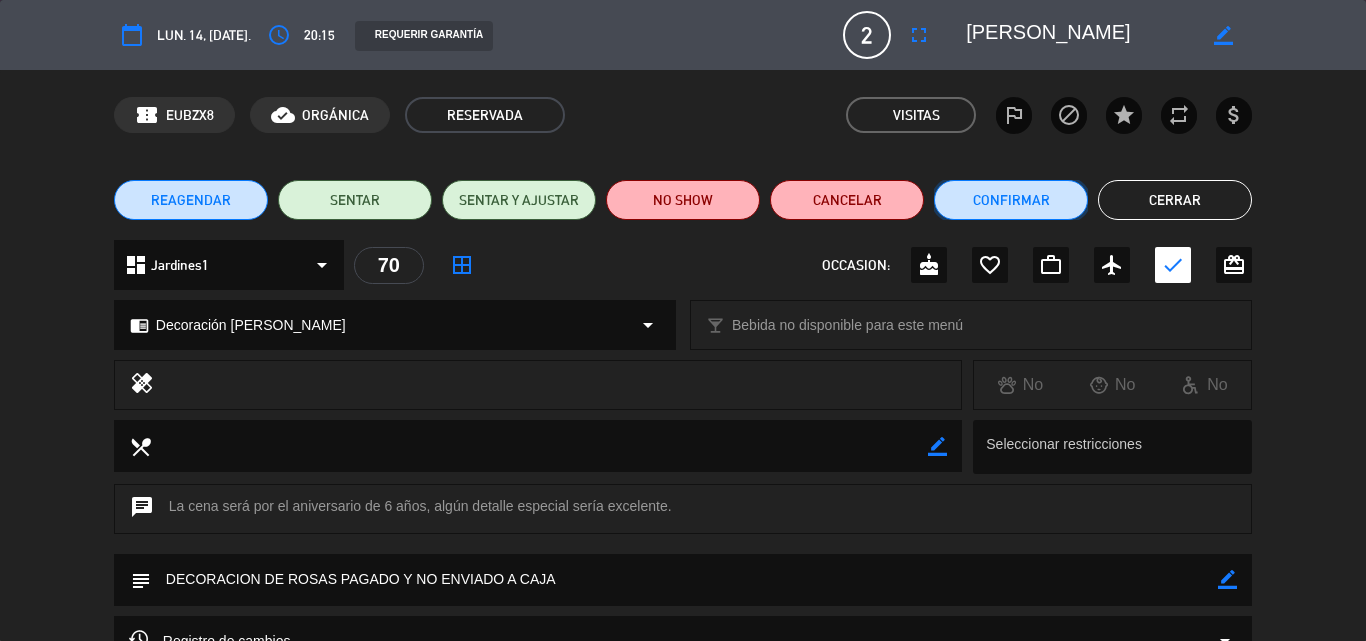 click on "Confirmar" 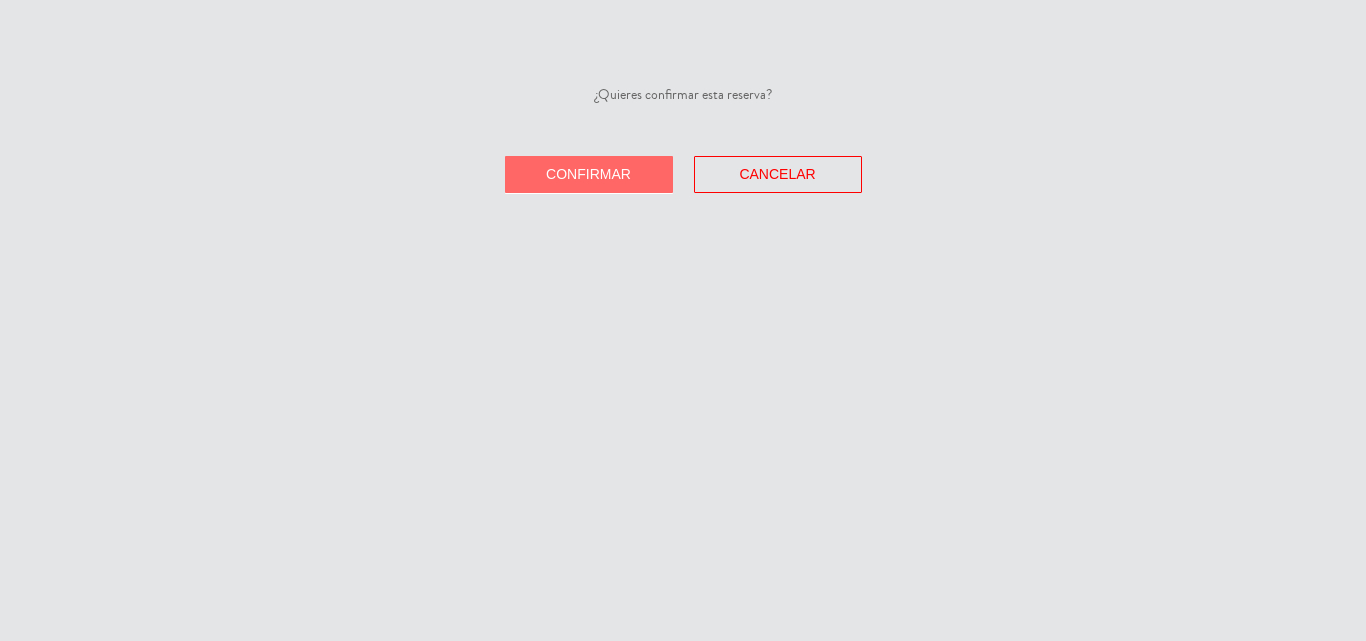 click on "Confirmar" 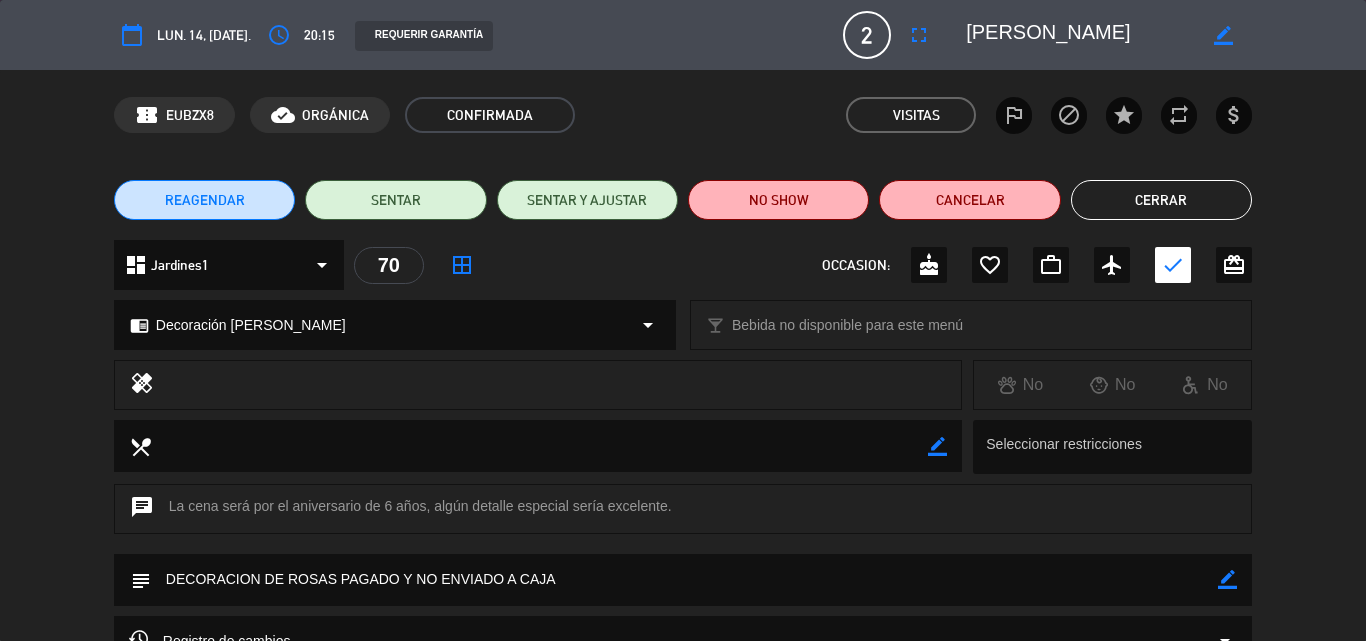 click on "Cerrar" 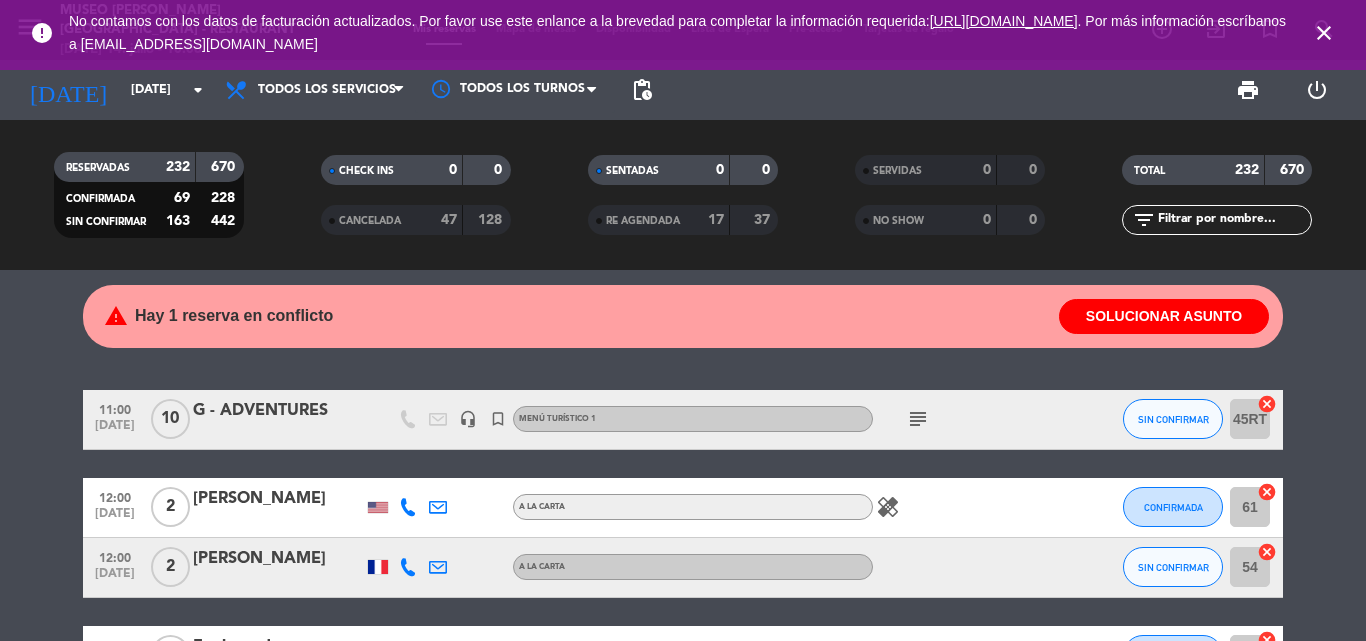 click on "close" at bounding box center [1324, 33] 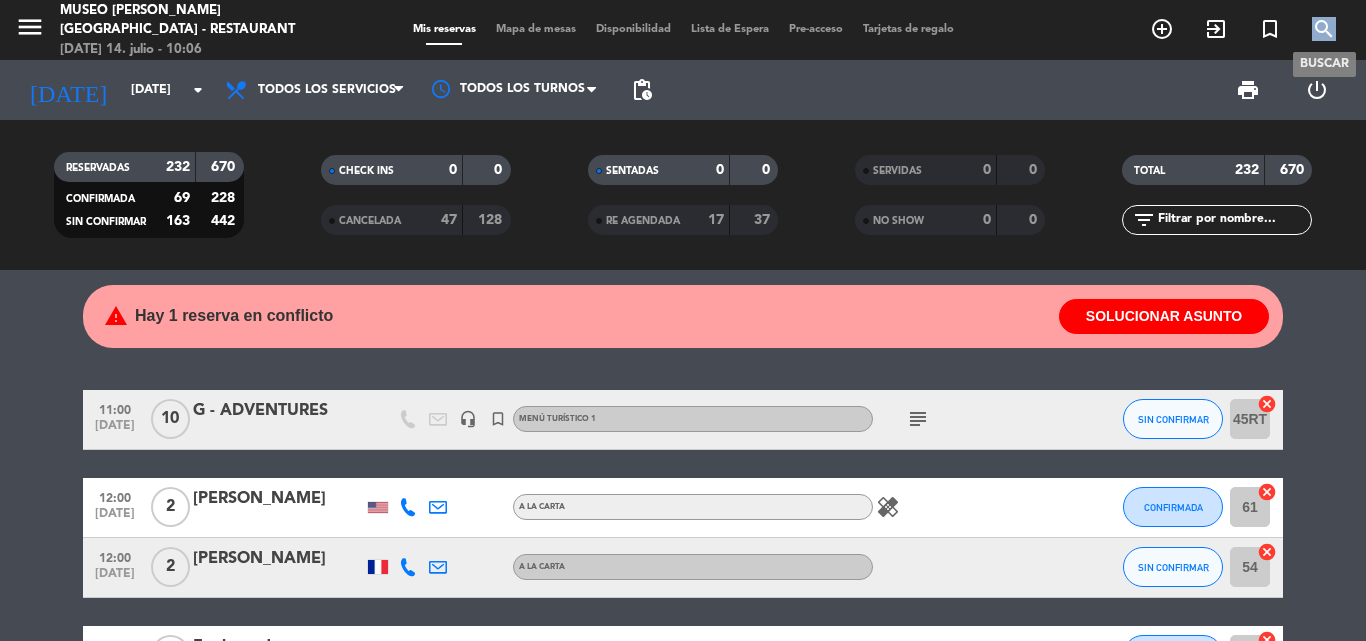 click on "search" at bounding box center [1324, 29] 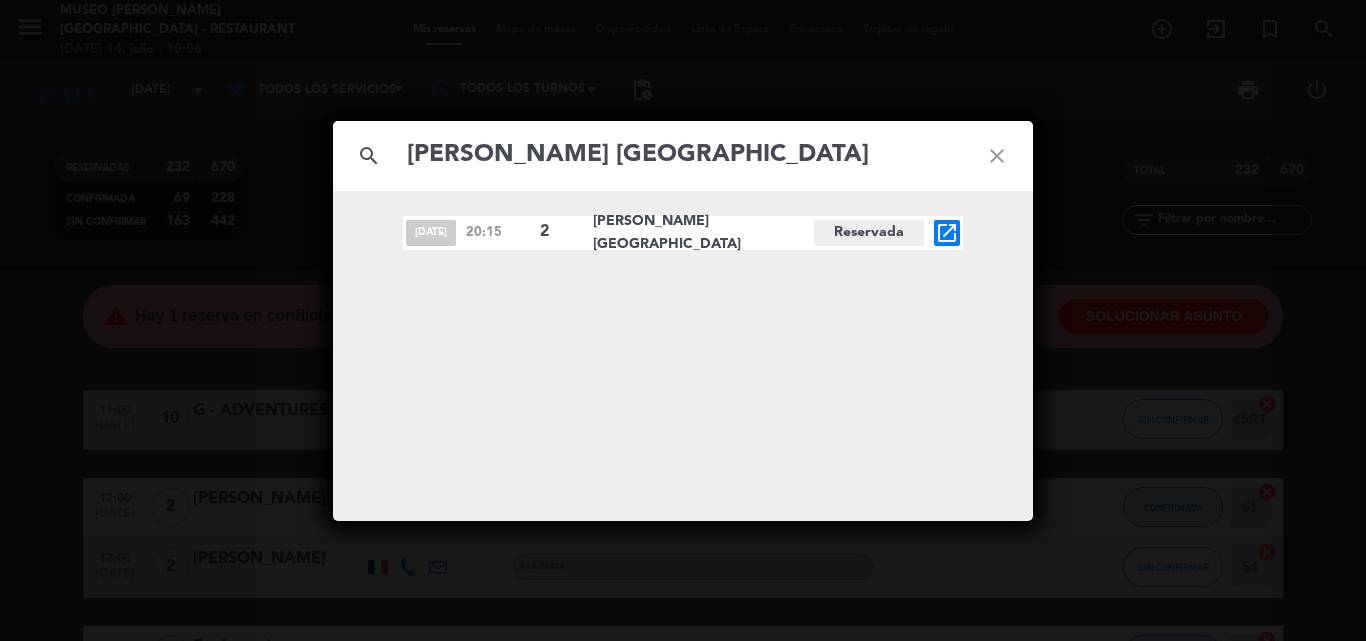 type on "[PERSON_NAME] [GEOGRAPHIC_DATA]" 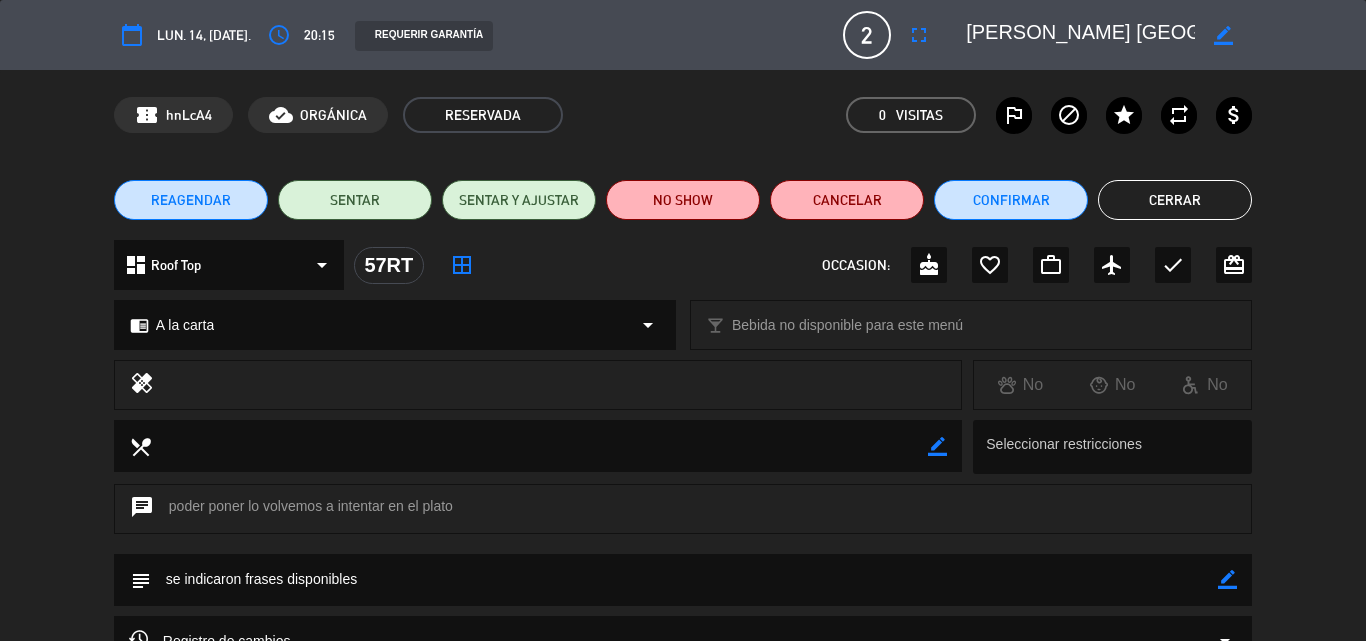click on "border_color" 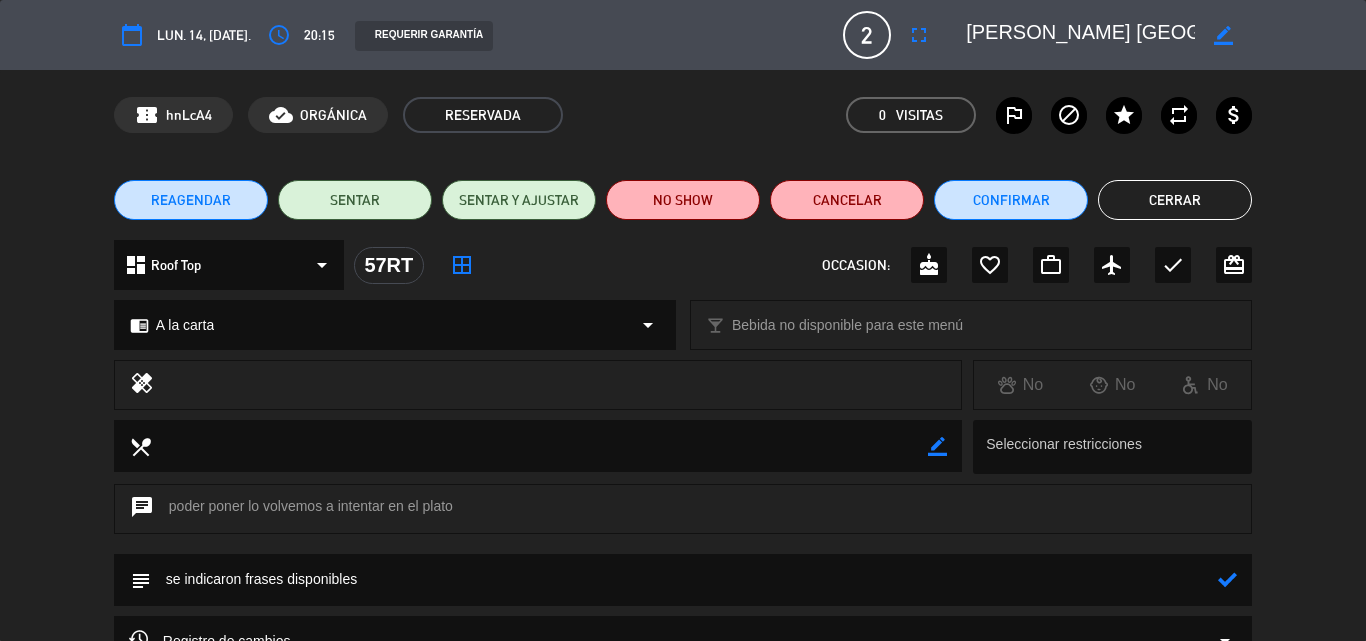 drag, startPoint x: 969, startPoint y: 581, endPoint x: 951, endPoint y: 572, distance: 20.12461 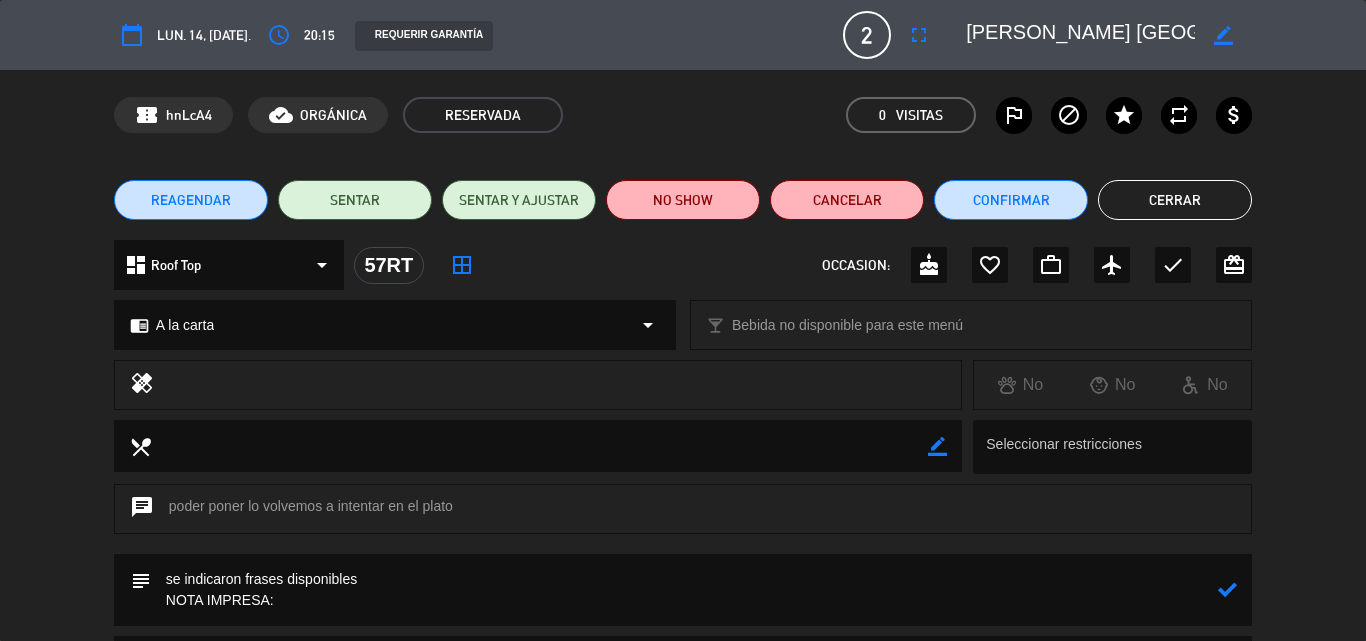 paste on "Lo volvemos a intentar" 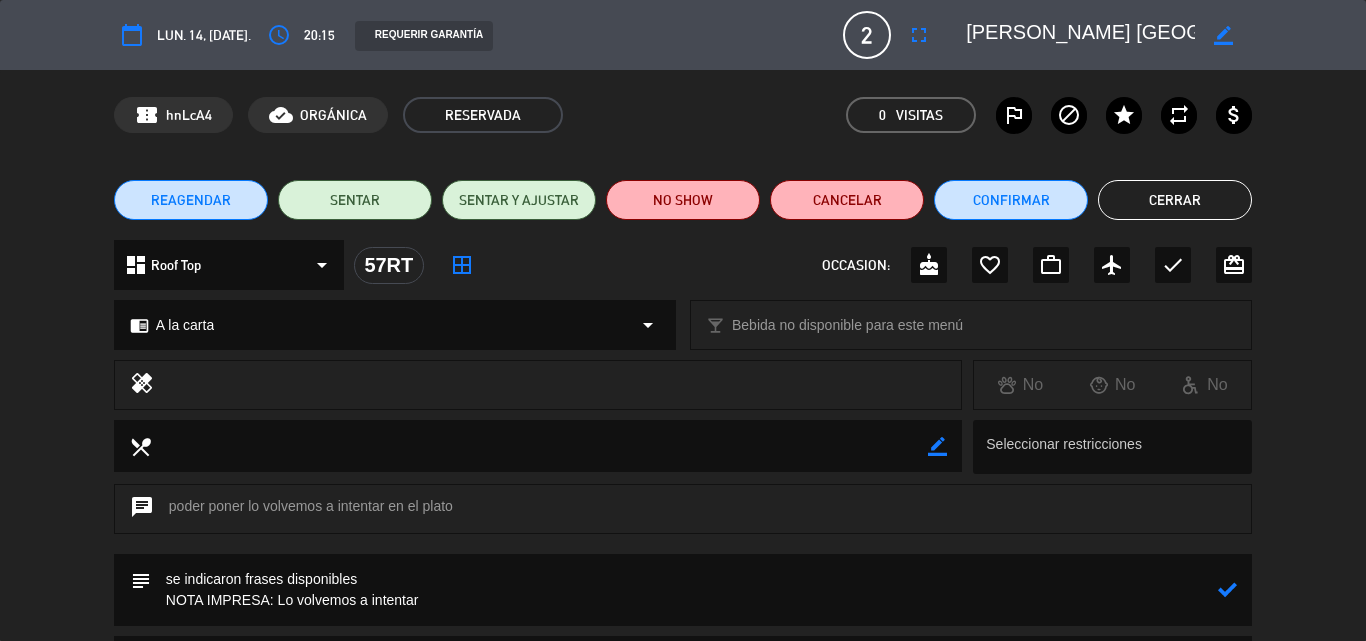 type on "se indicaron frases disponibles
NOTA IMPRESA: Lo volvemos a intentar" 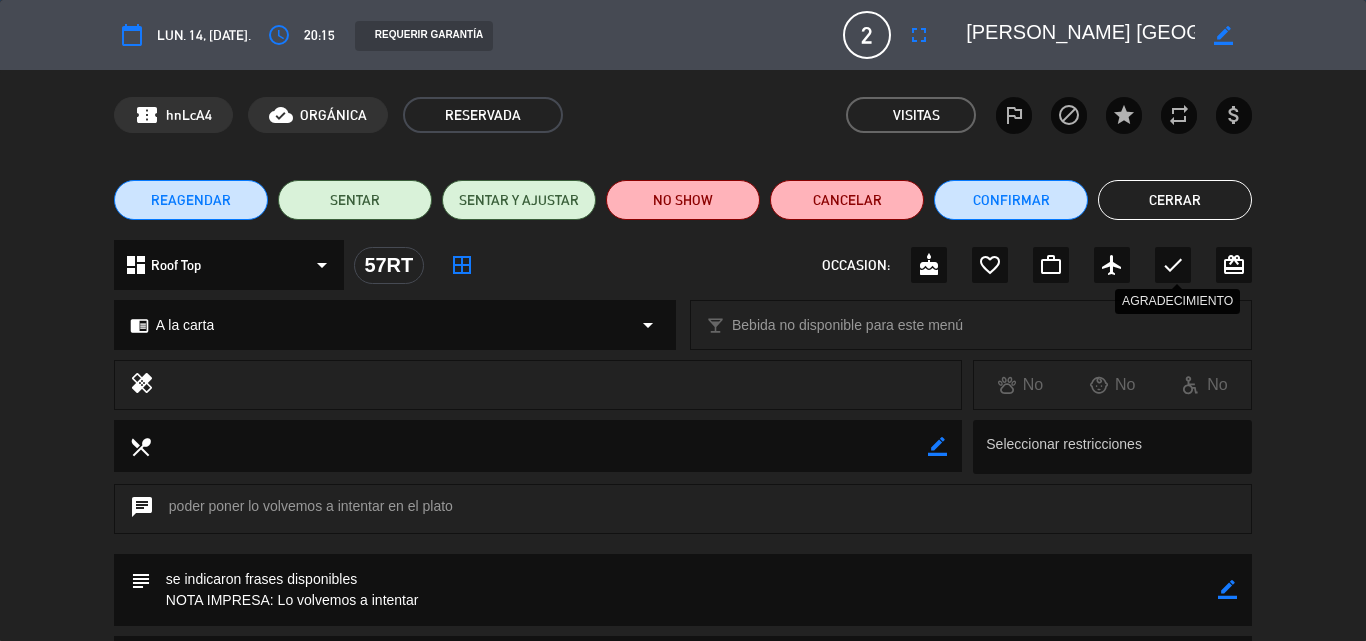 click on "check" 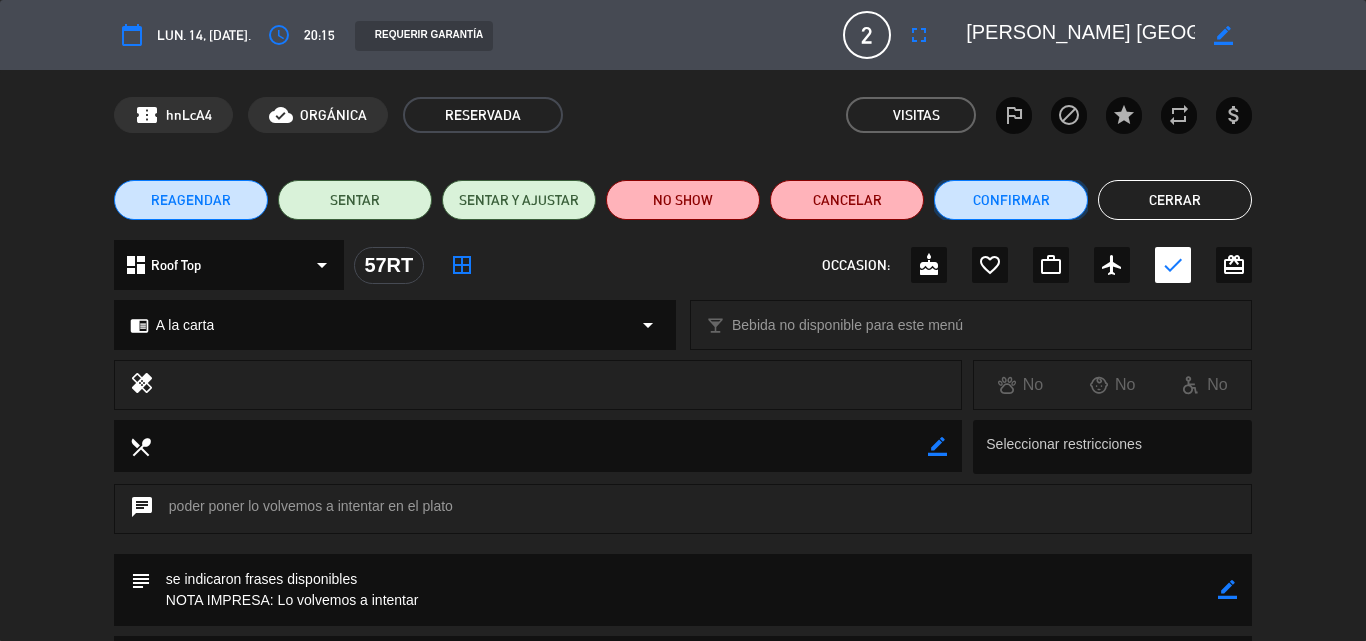 click on "Confirmar" 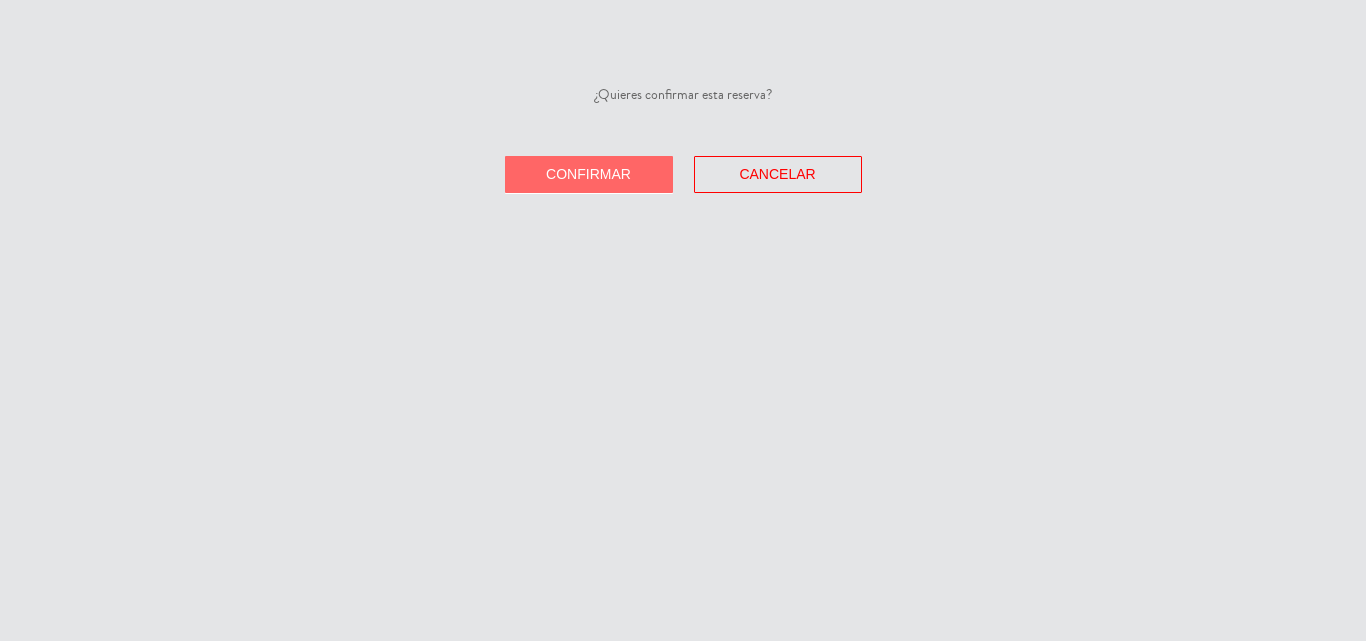 drag, startPoint x: 527, startPoint y: 172, endPoint x: 492, endPoint y: 4, distance: 171.60712 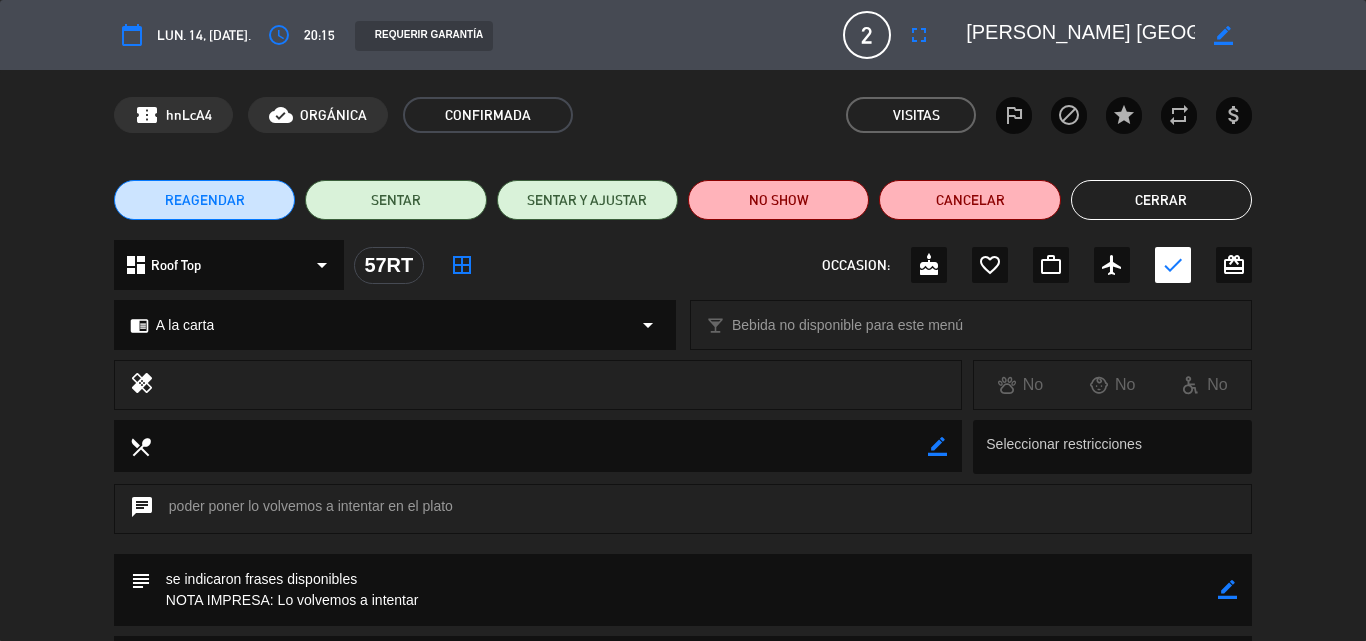 click on "Cerrar" 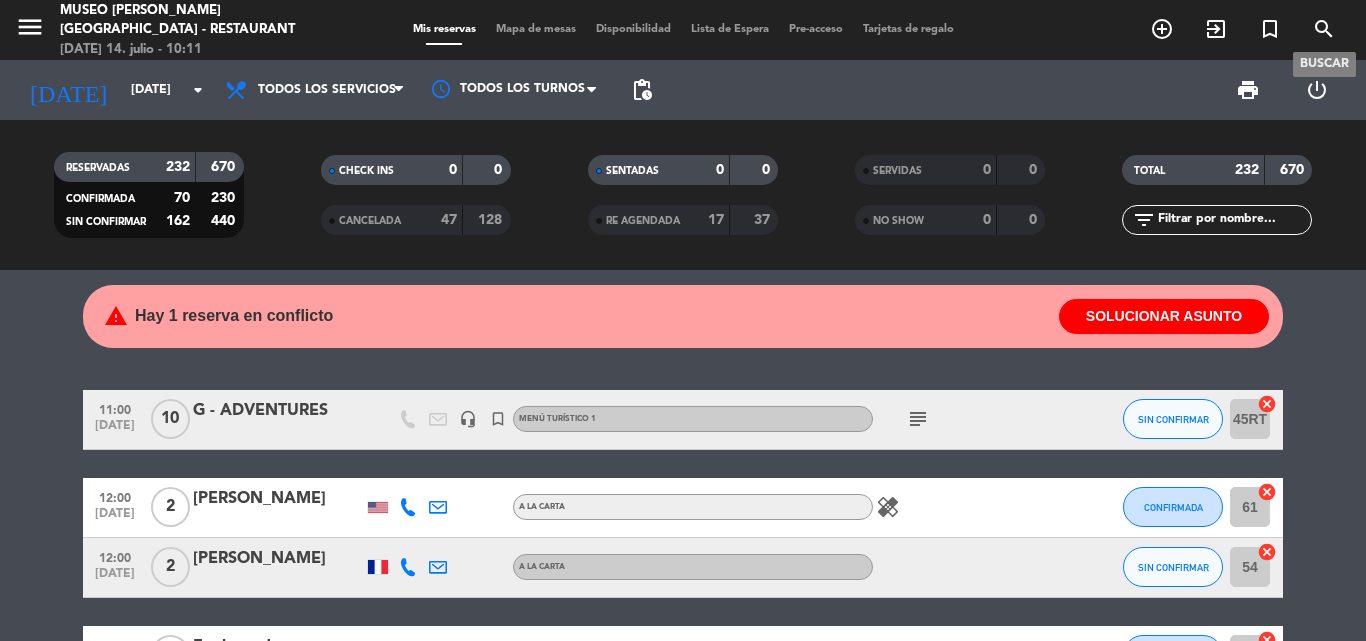 click on "search" at bounding box center (1324, 29) 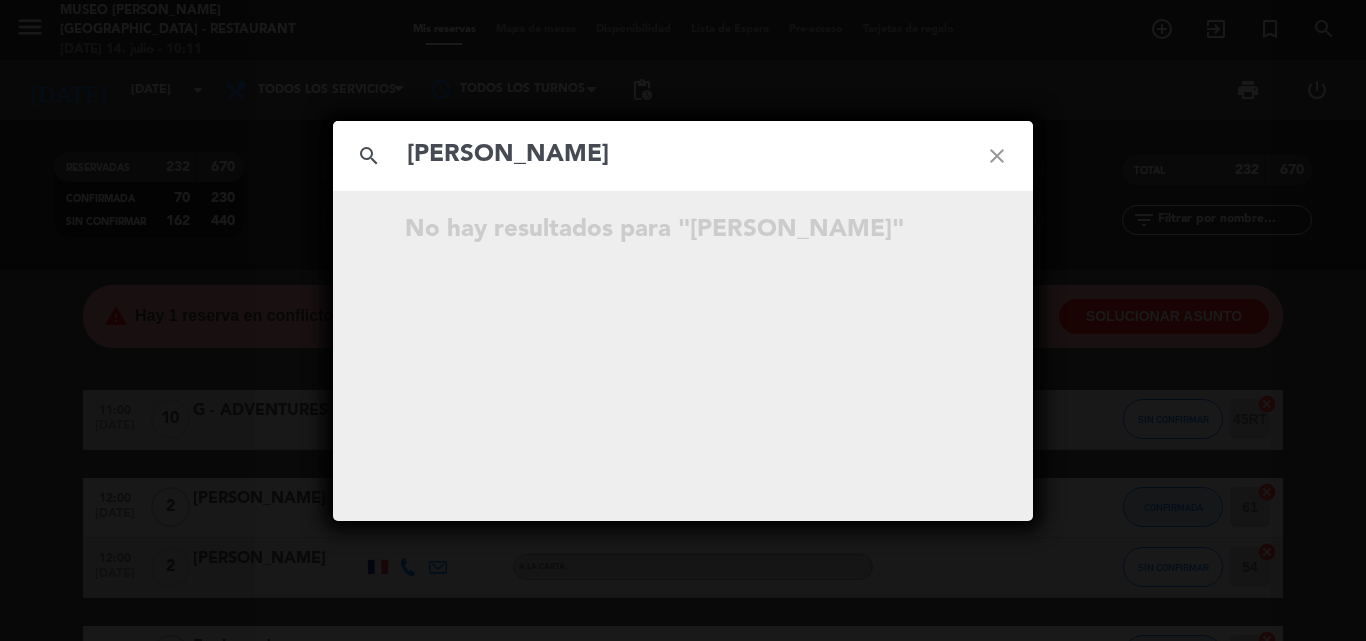 type on "[PERSON_NAME]" 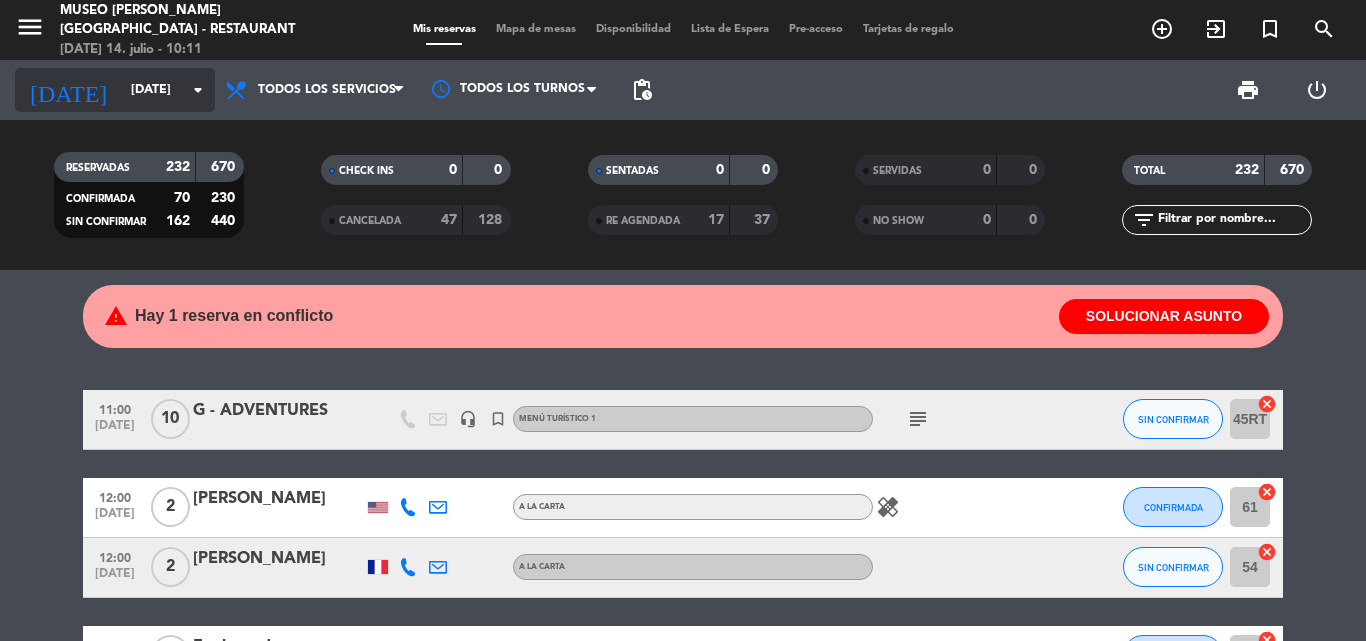 click on "[DATE]" 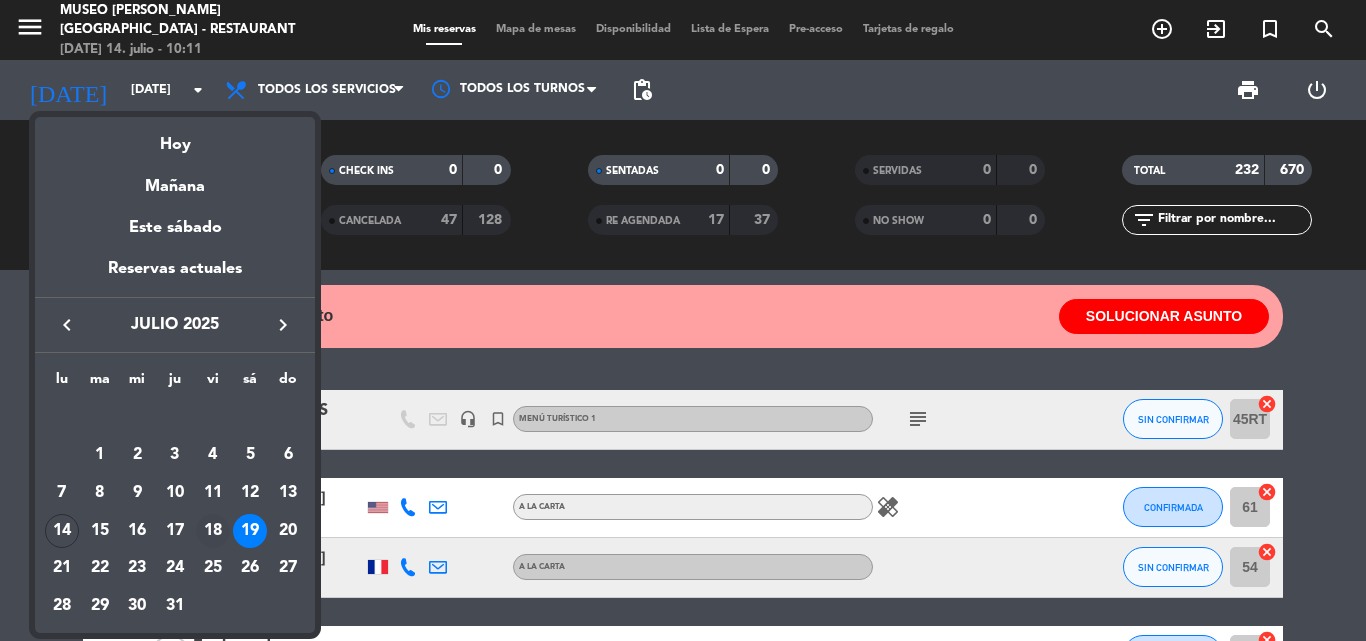 click on "18" at bounding box center (213, 531) 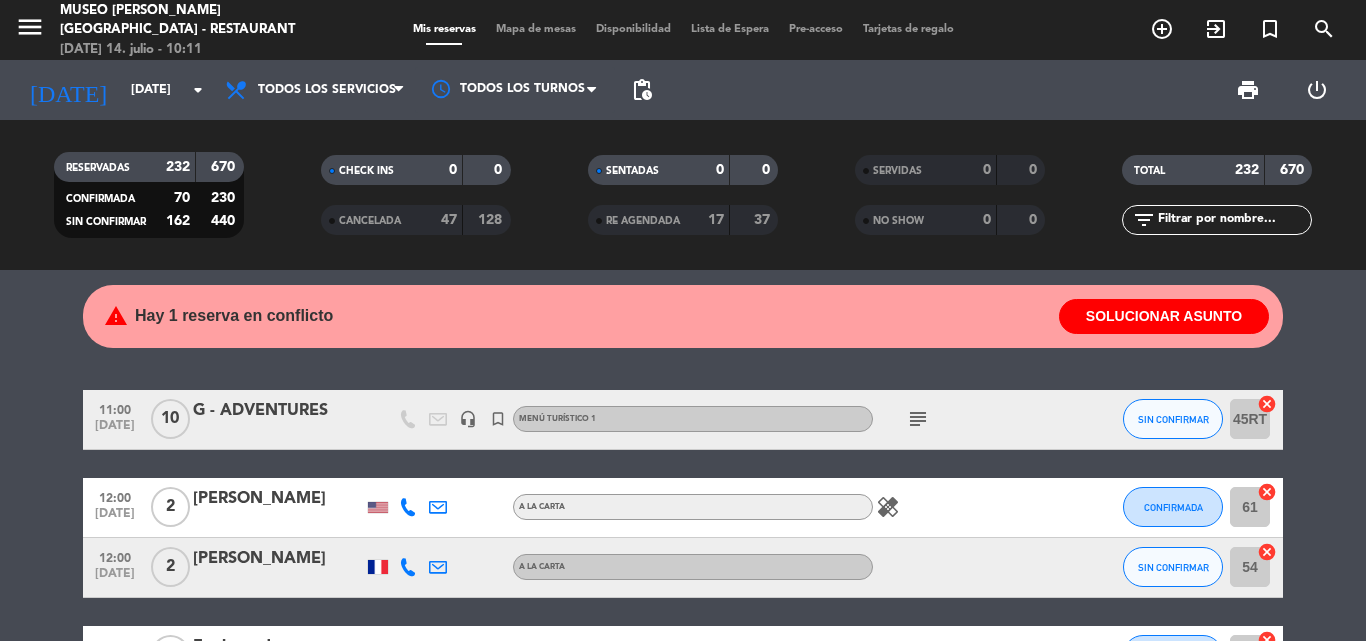 type on "[DATE]" 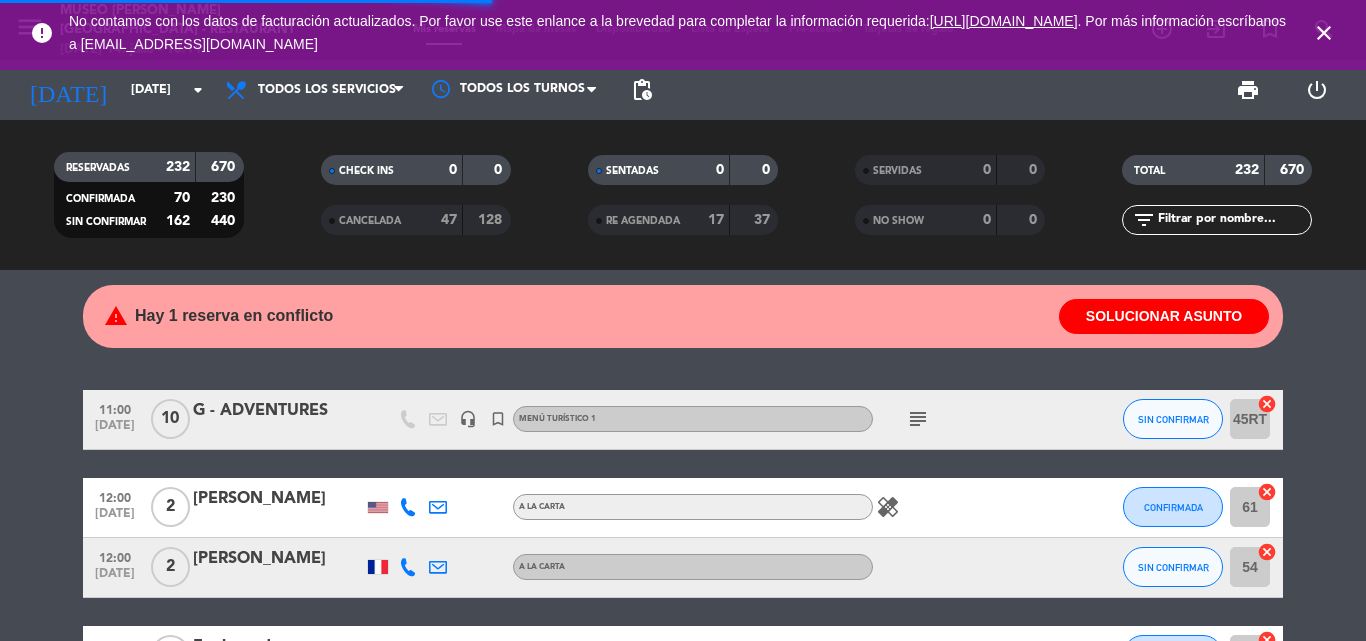 click on "close" at bounding box center (1324, 33) 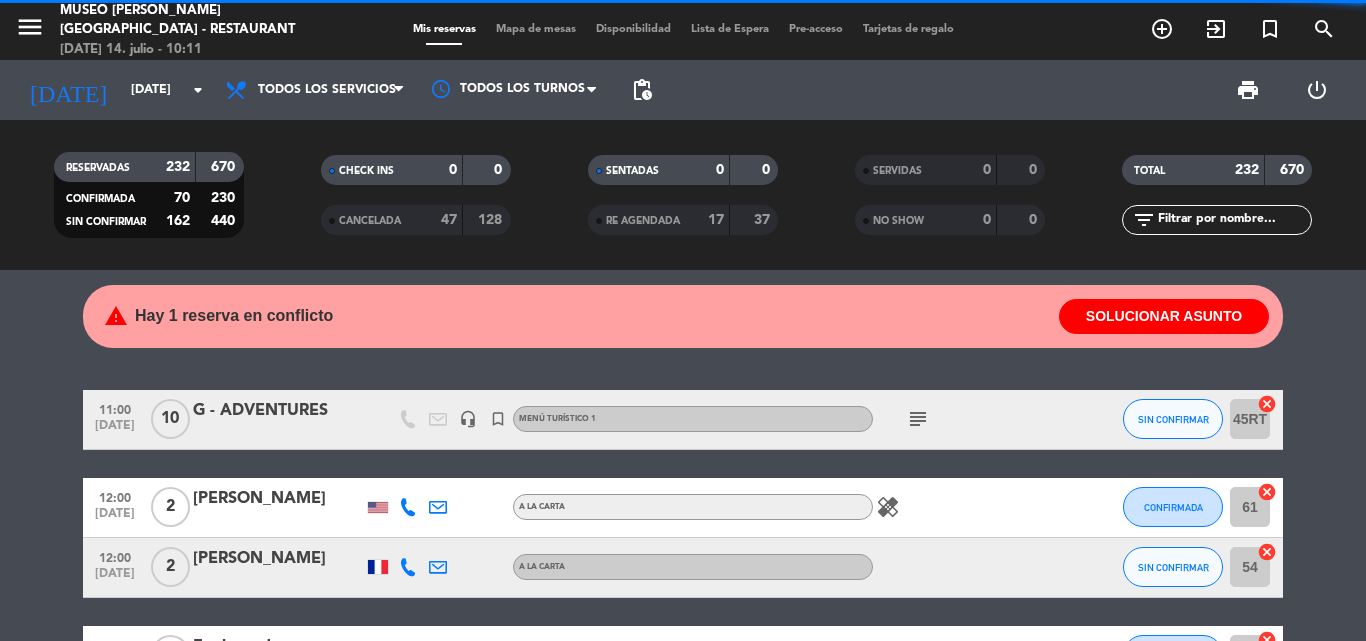 click 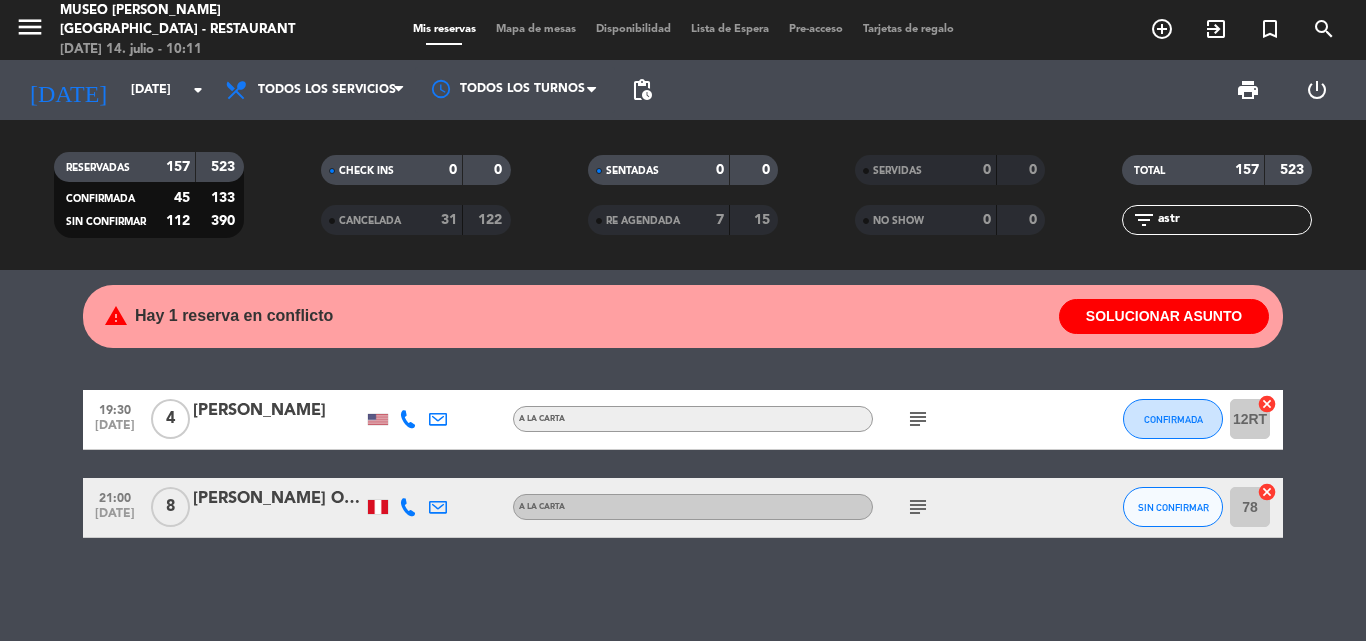 type on "astr" 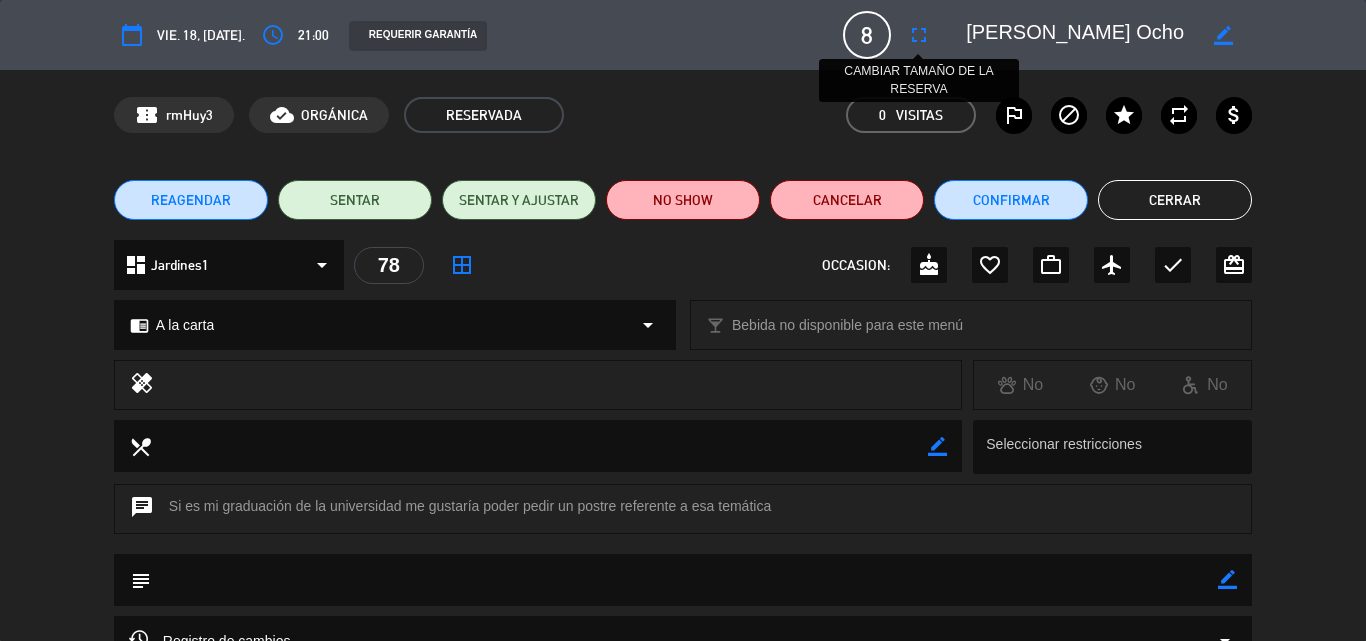 click on "fullscreen" at bounding box center (919, 35) 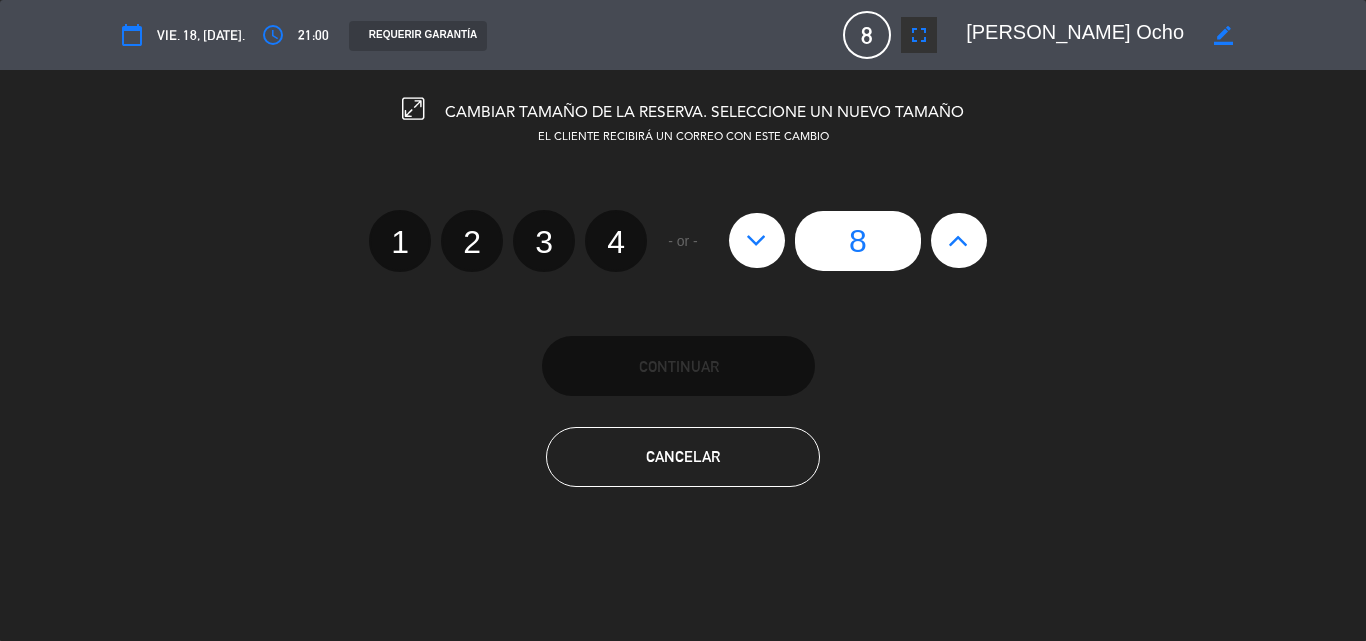 click 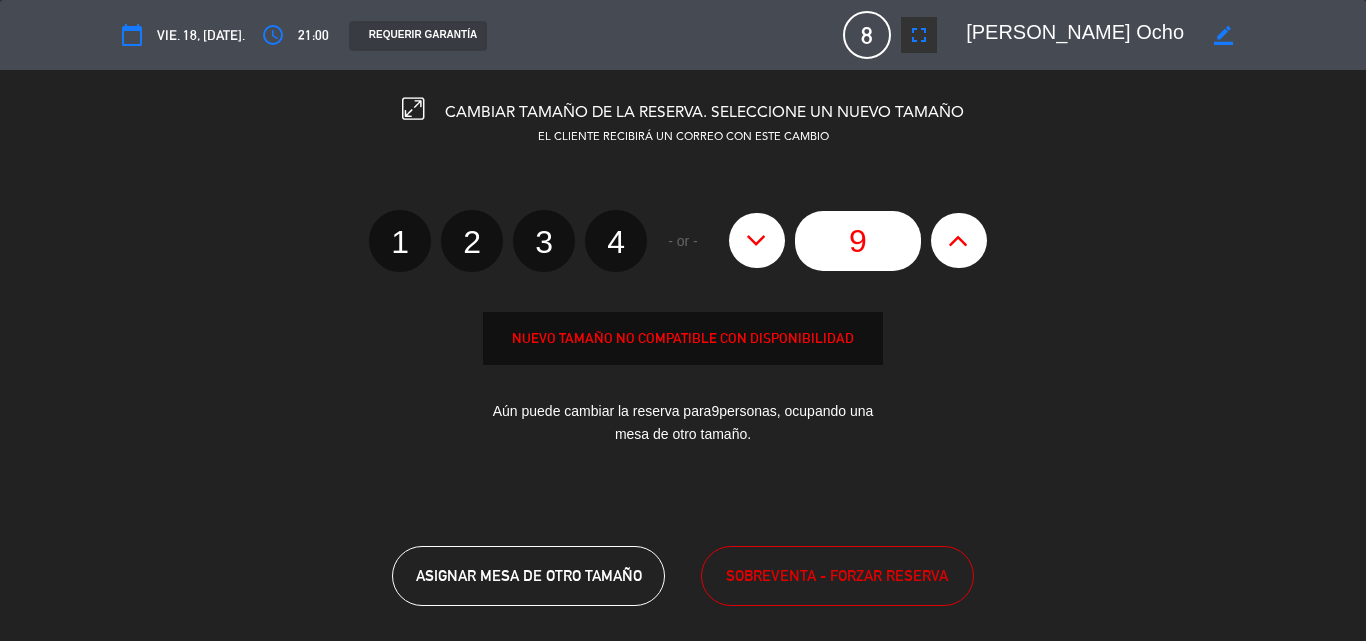 drag, startPoint x: 447, startPoint y: 613, endPoint x: 457, endPoint y: 581, distance: 33.526108 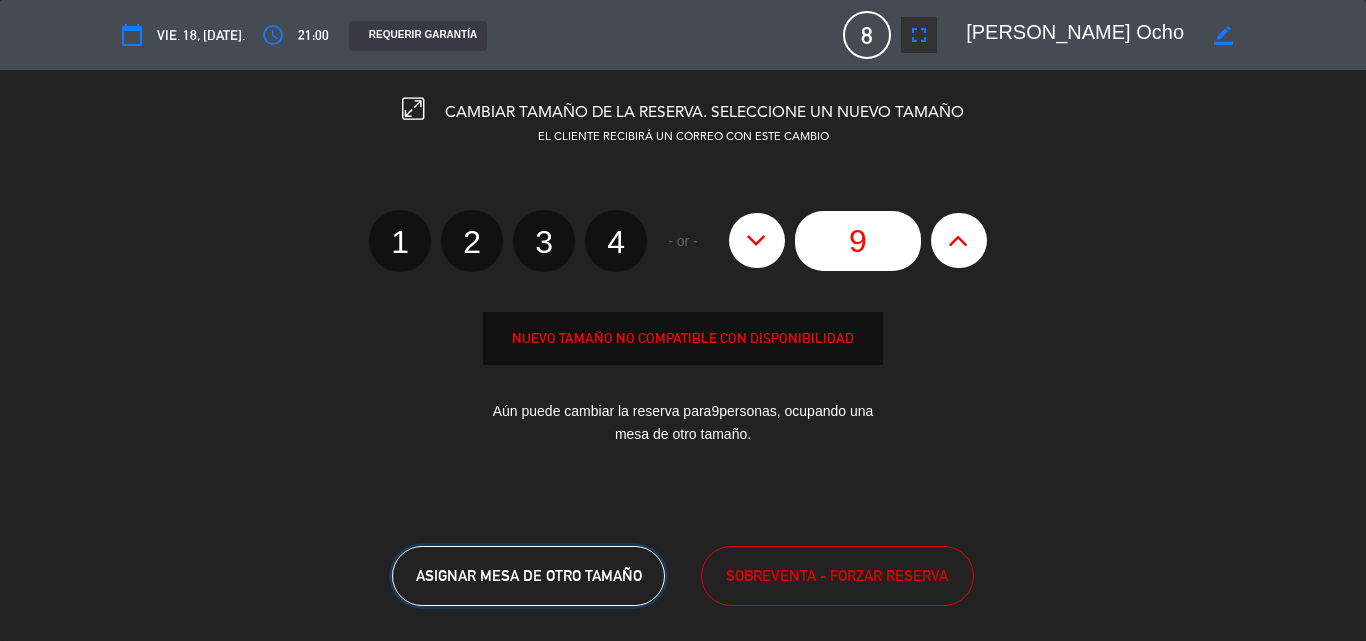 click on "ASIGNAR MESA DE OTRO TAMAÑO" at bounding box center [529, 575] 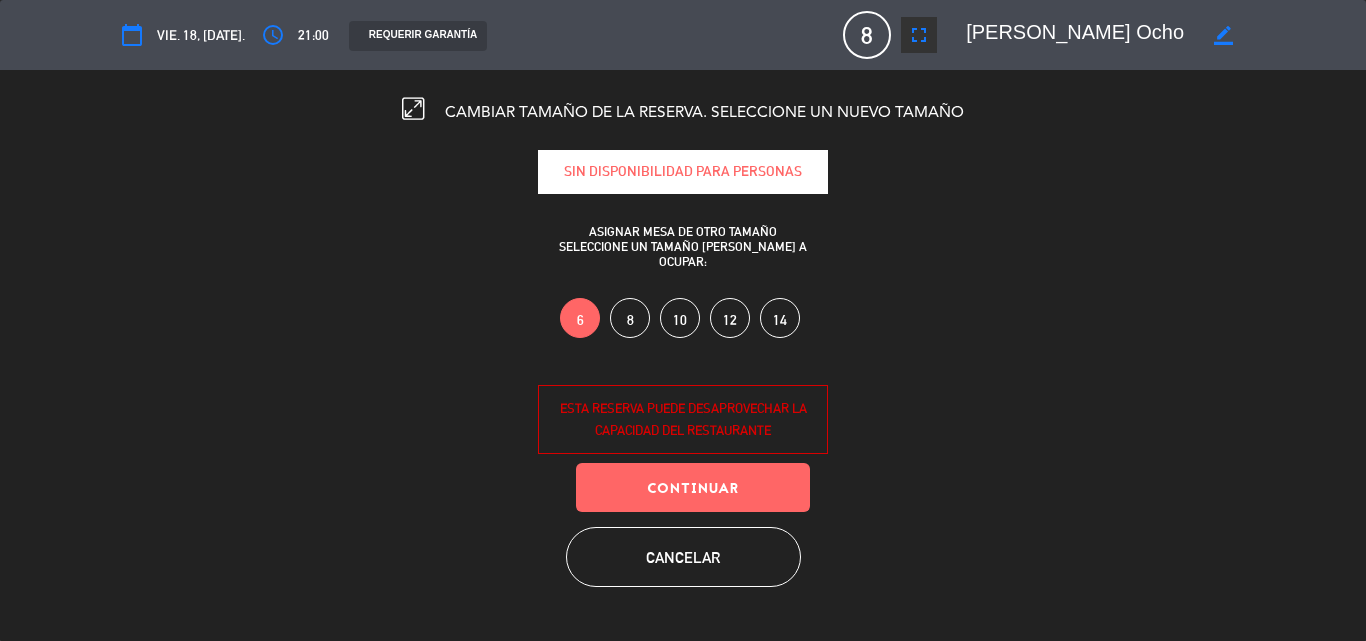 click on "10" at bounding box center (680, 318) 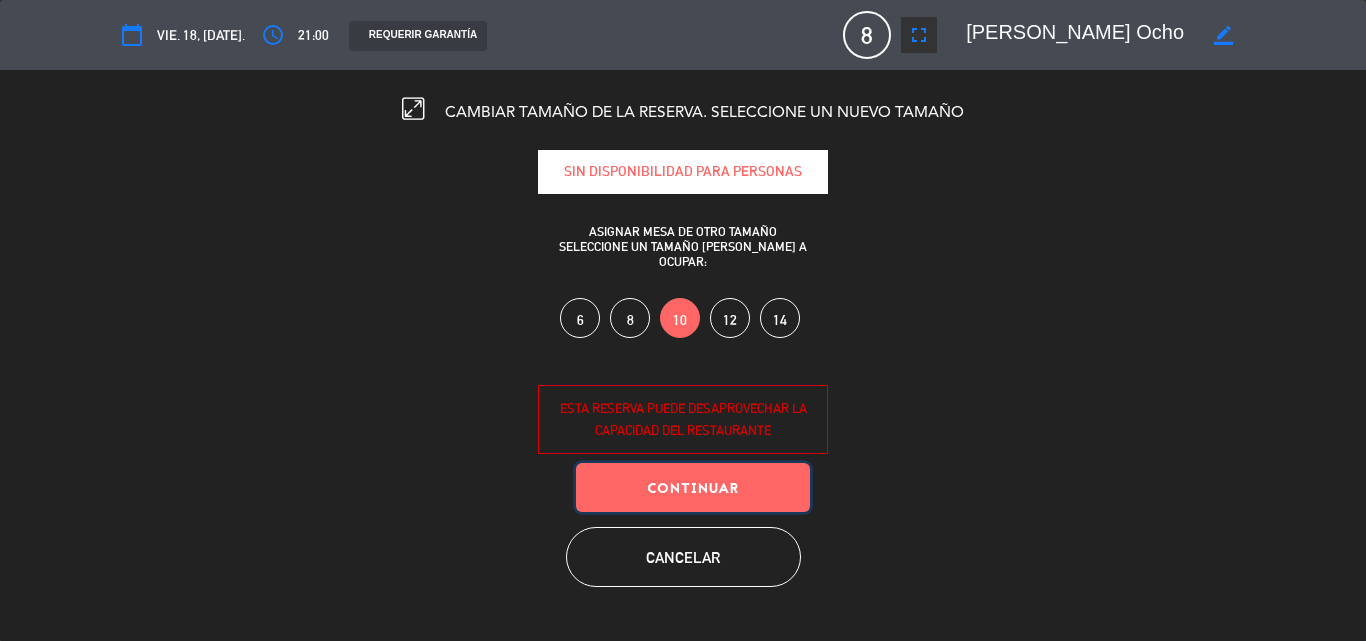 click on "Continuar" at bounding box center [693, 487] 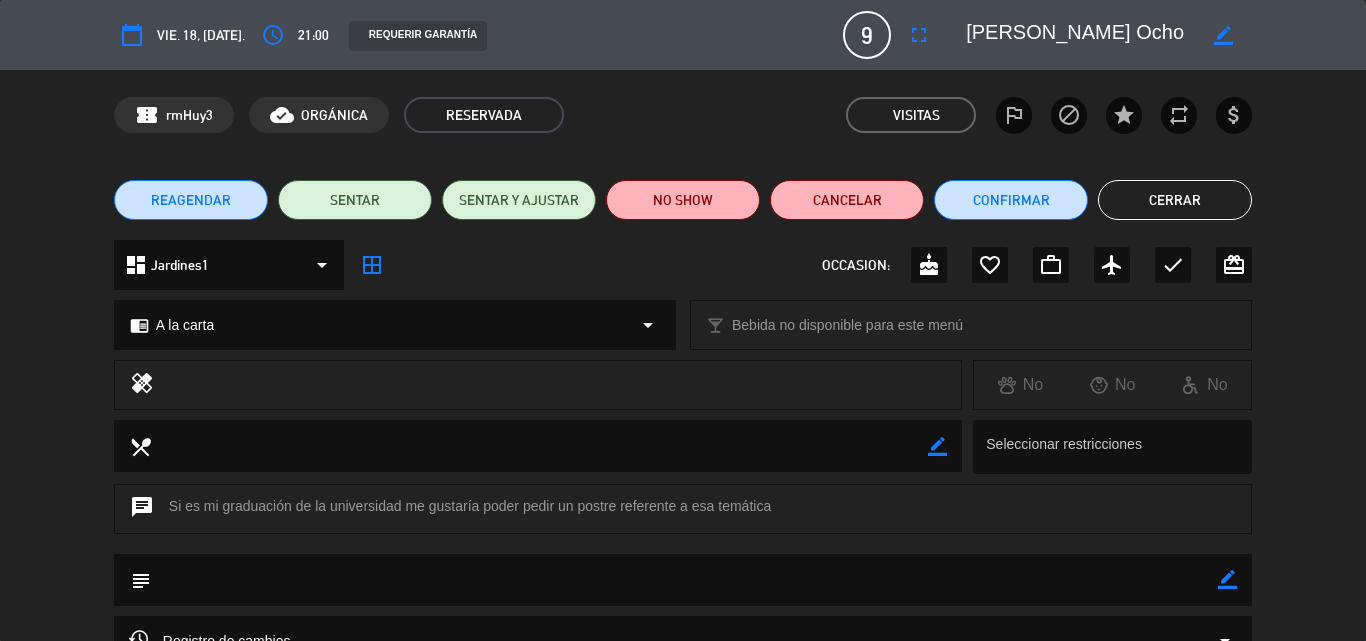 drag, startPoint x: 1228, startPoint y: 578, endPoint x: 1108, endPoint y: 599, distance: 121.82365 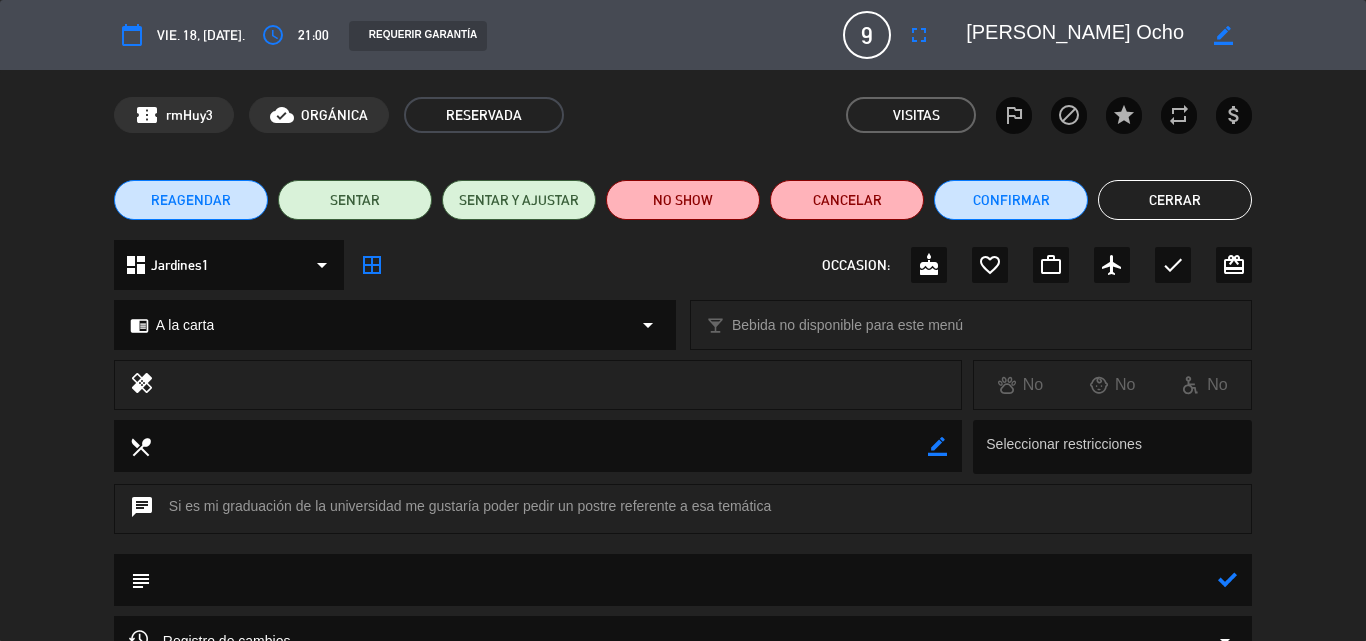 click 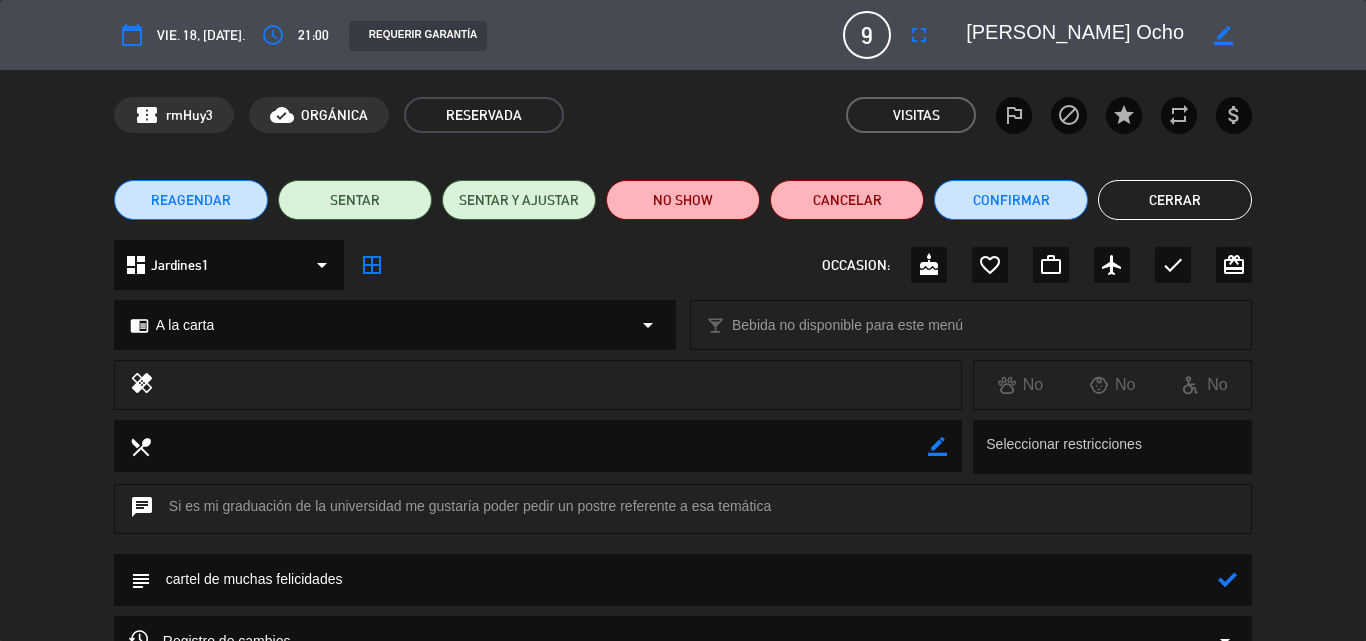 type on "cartel de muchas felicidades" 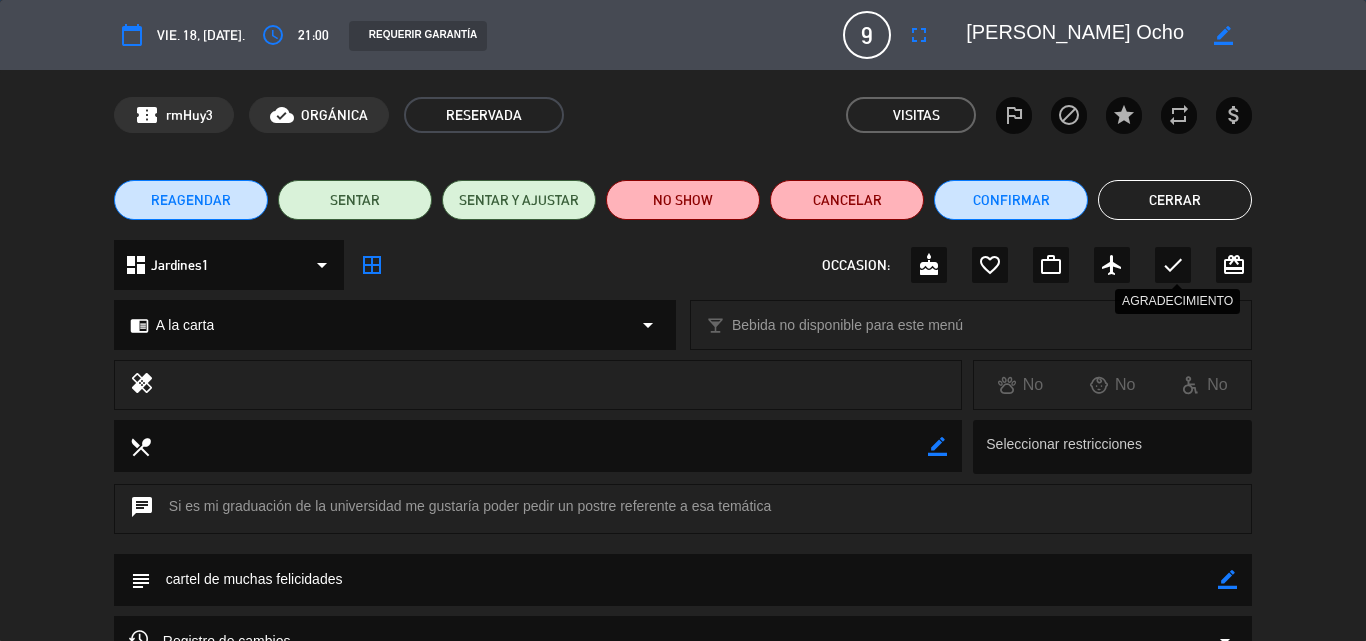 click on "check" 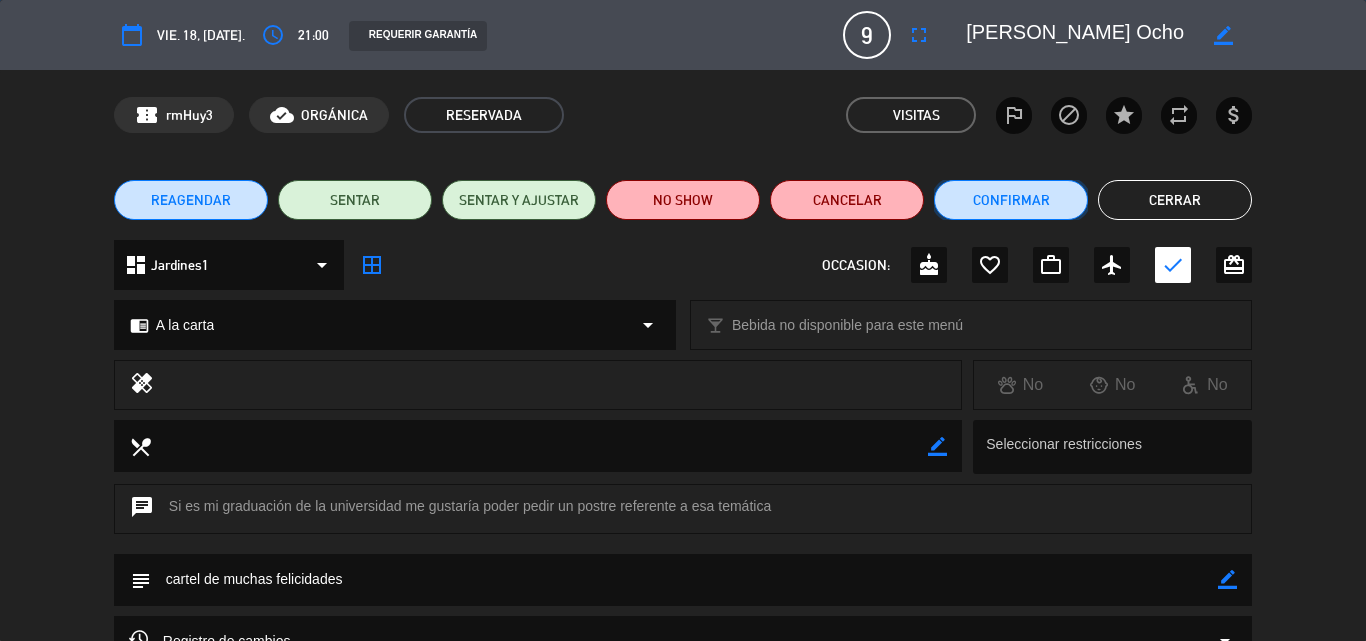 click on "Confirmar" 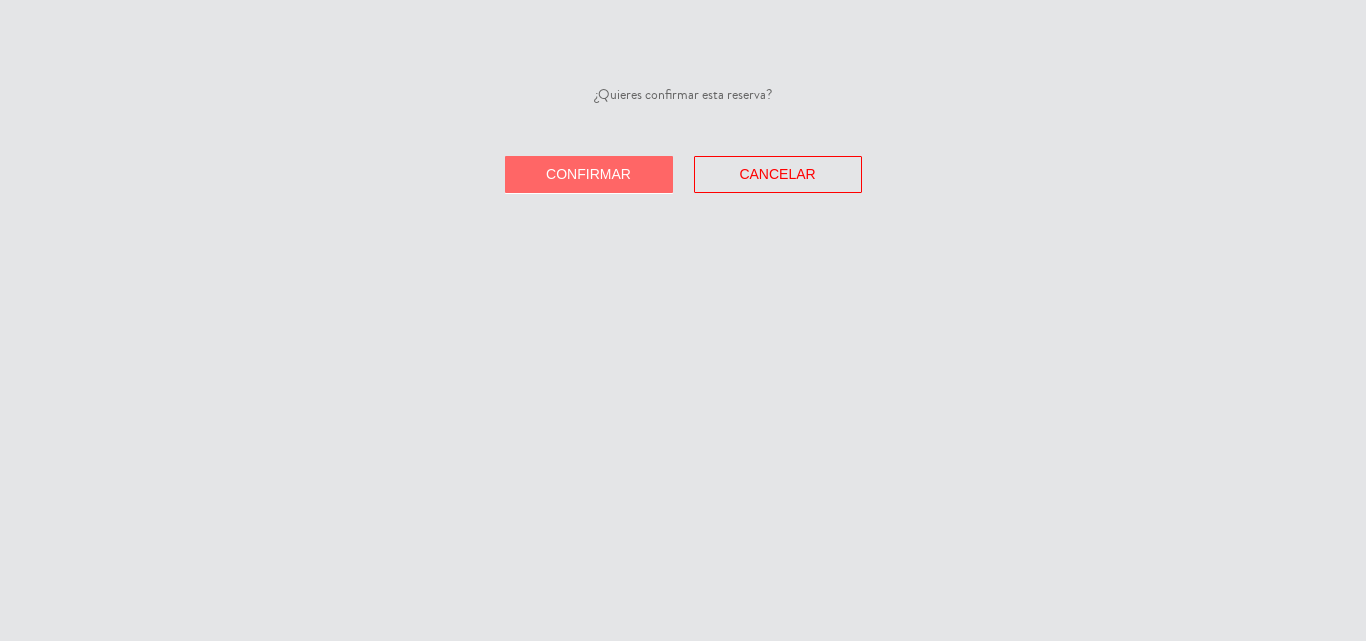 click on "Confirmar" 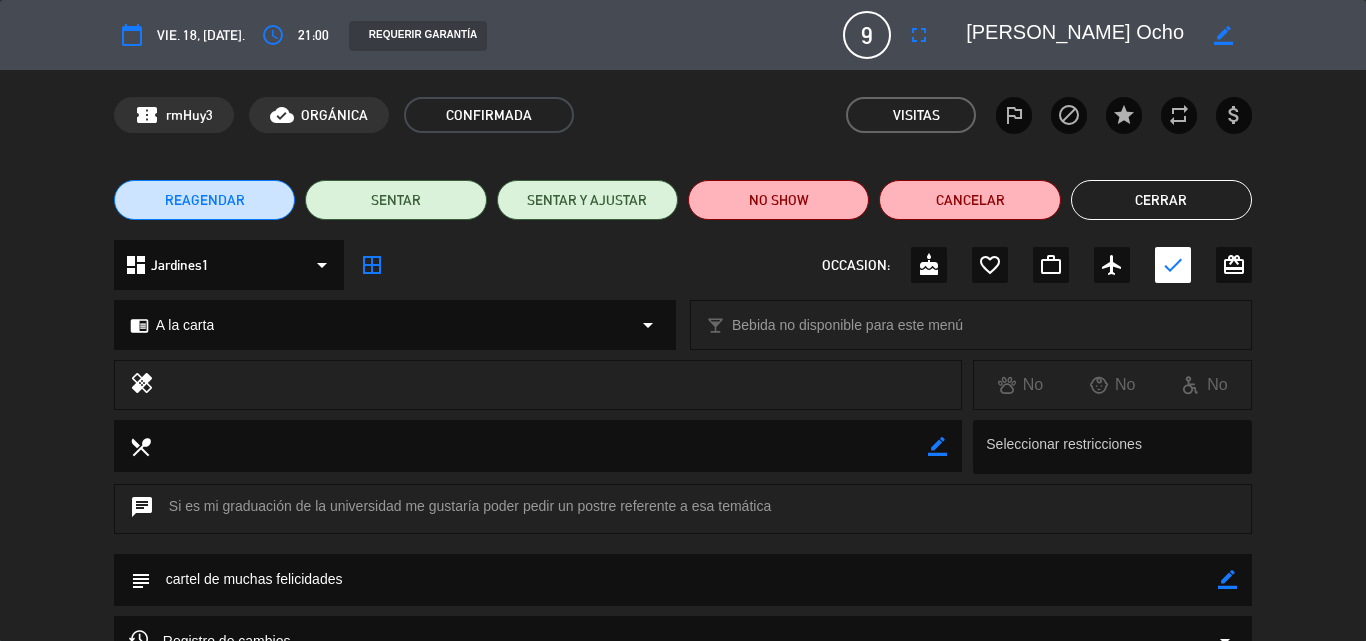 drag, startPoint x: 1134, startPoint y: 200, endPoint x: 848, endPoint y: 103, distance: 302.00165 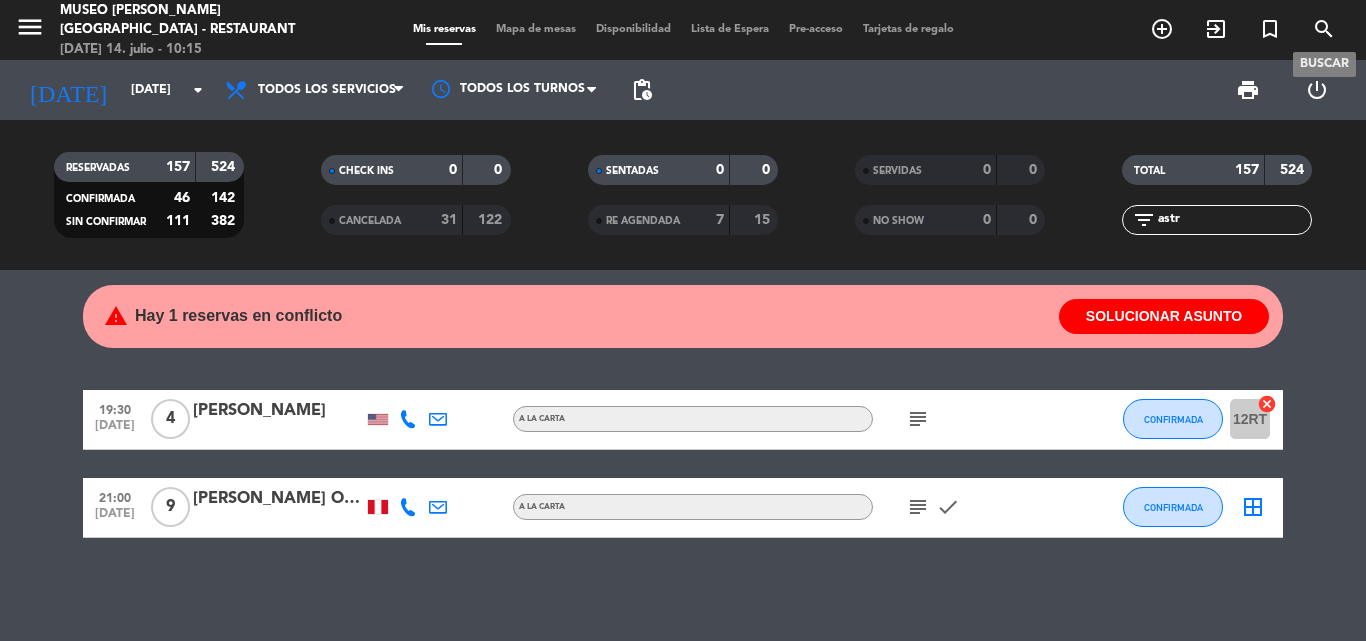 click on "search" at bounding box center [1324, 29] 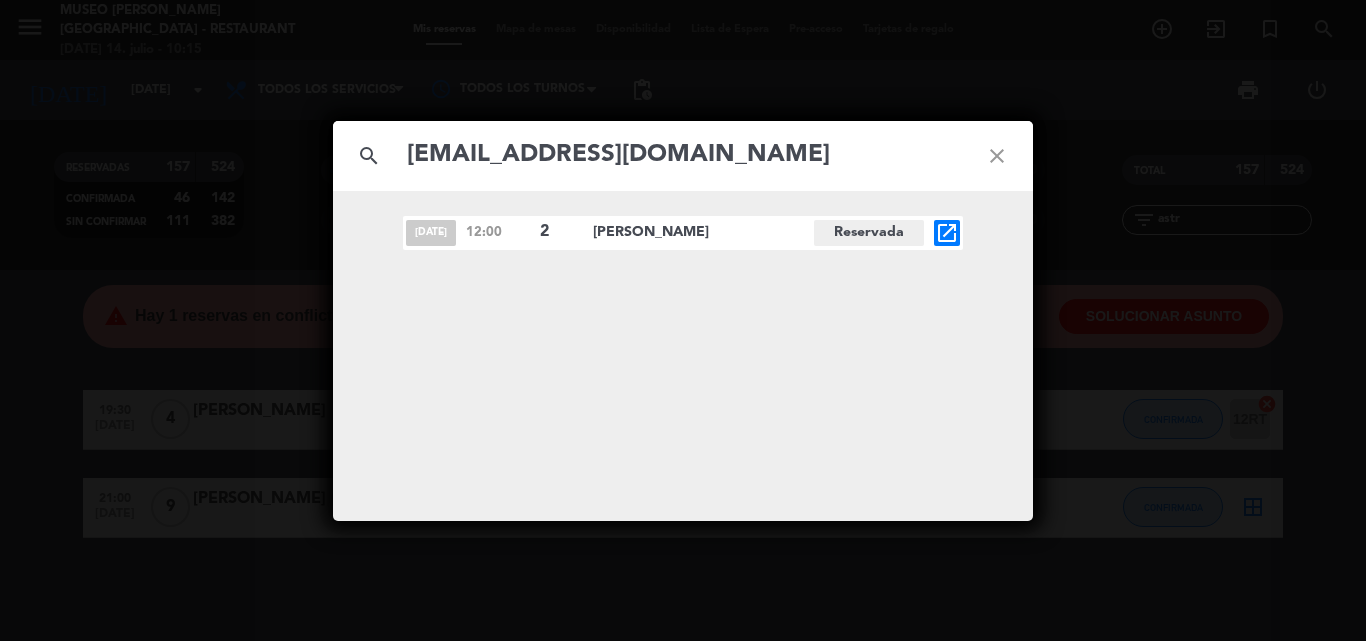 type on "[EMAIL_ADDRESS][DOMAIN_NAME]" 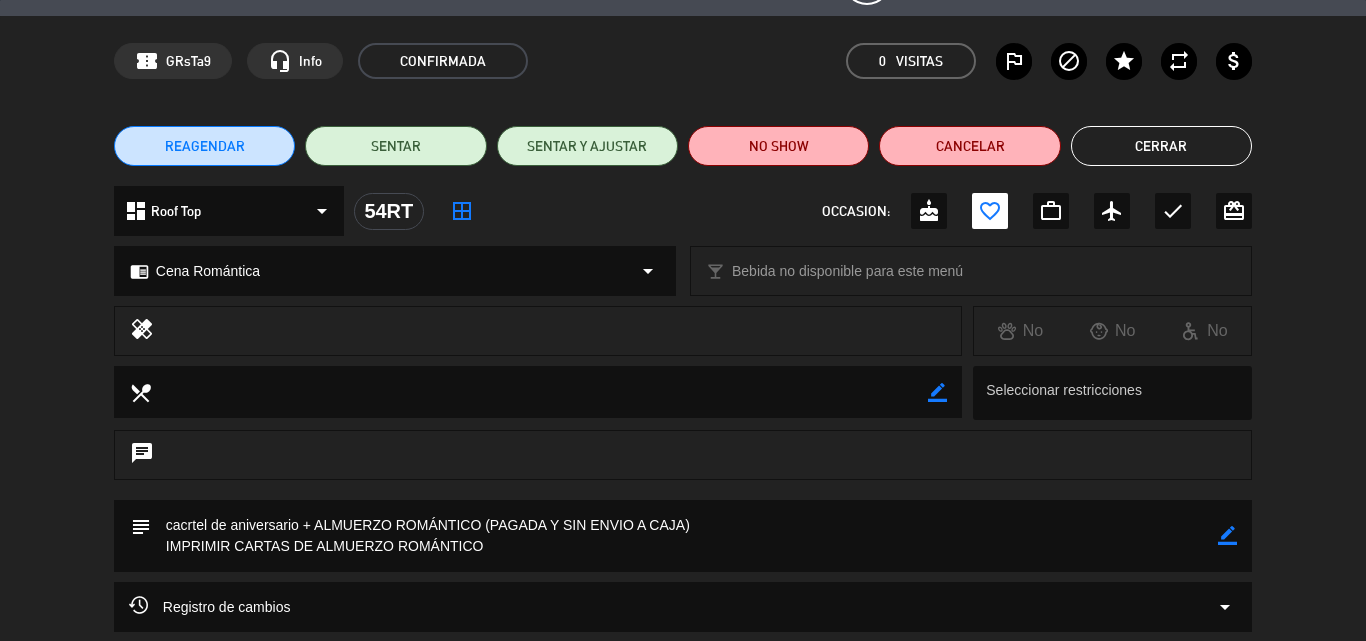 scroll, scrollTop: 236, scrollLeft: 0, axis: vertical 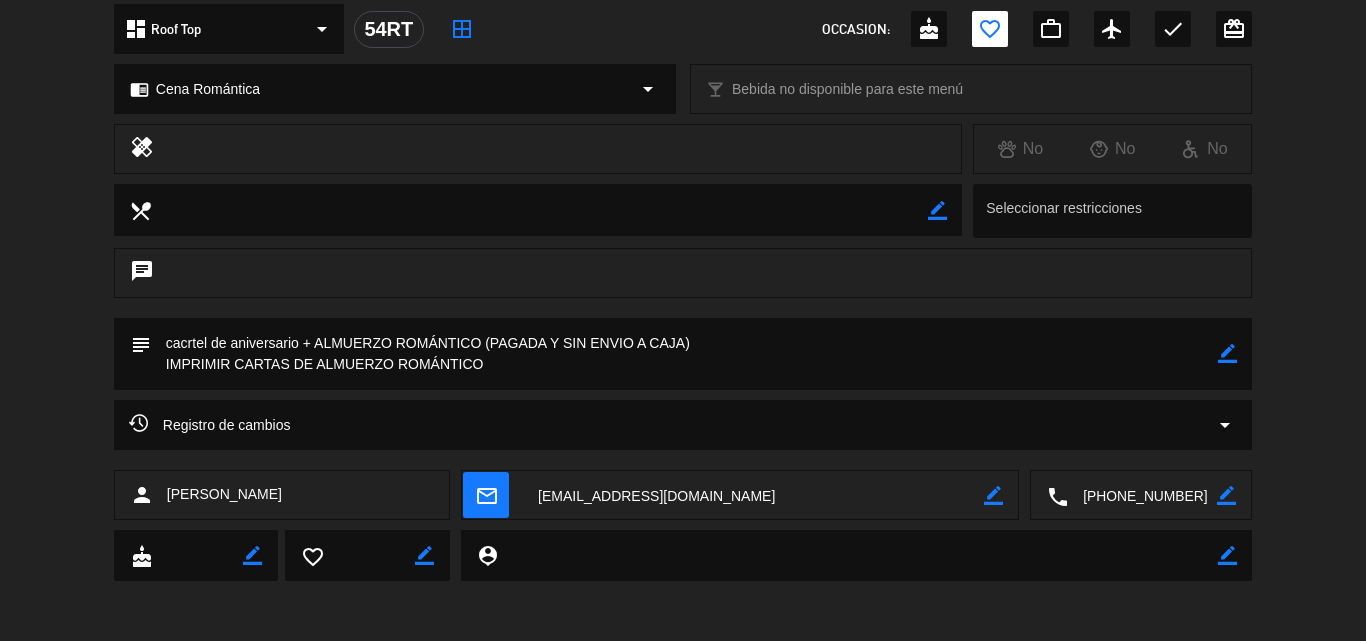 click on "border_color" 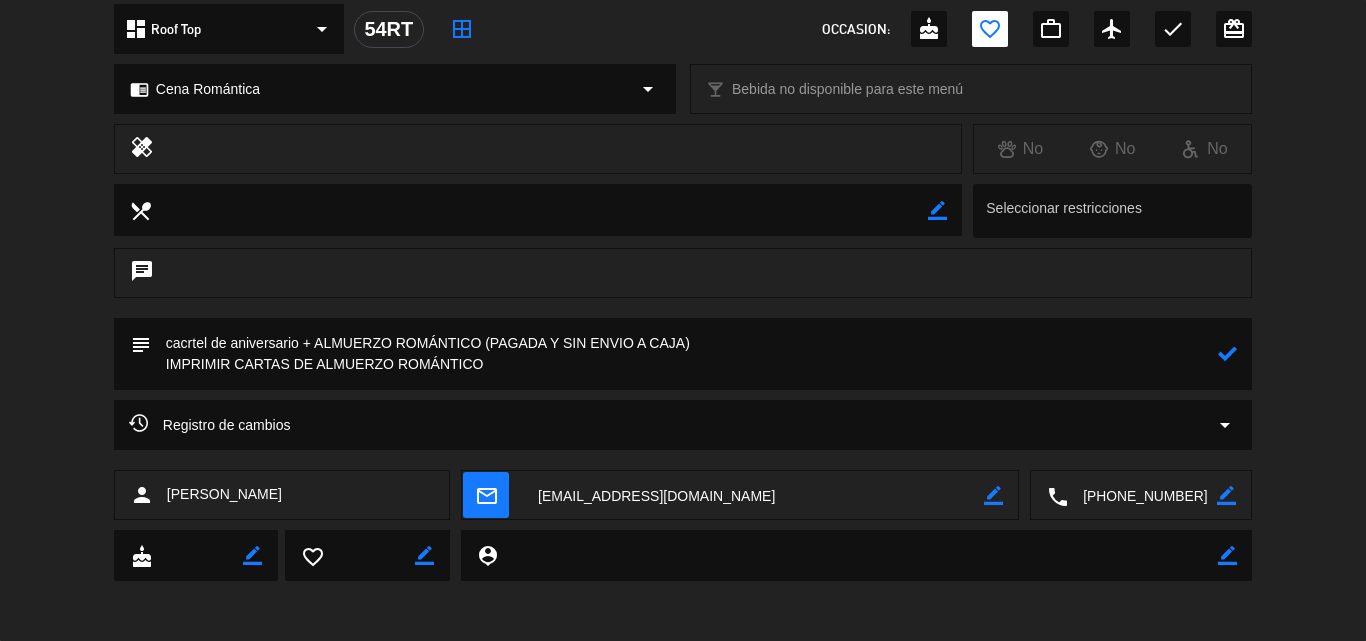 click 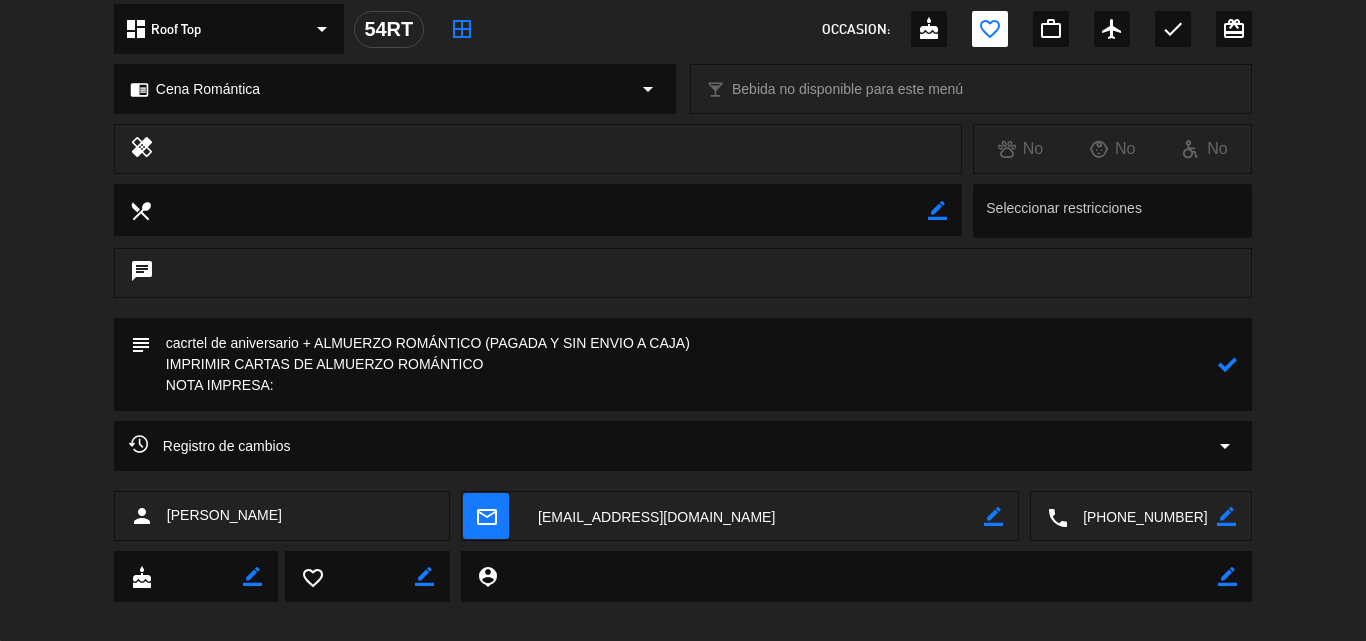 click 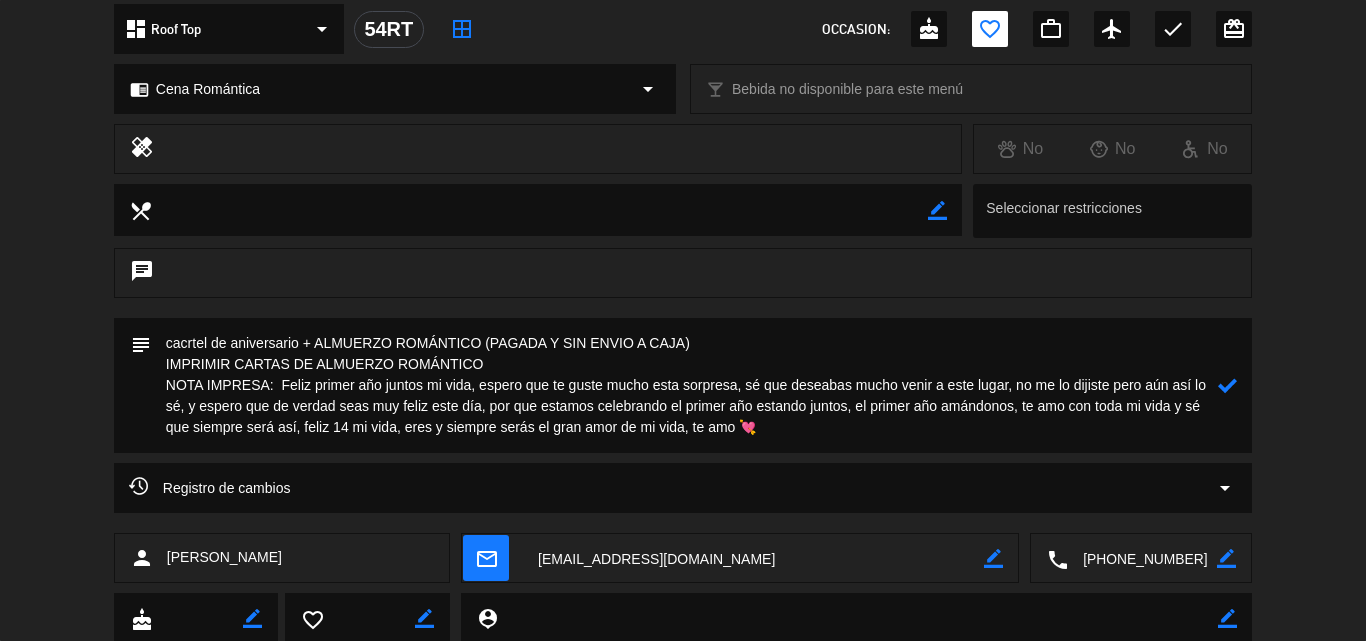 click 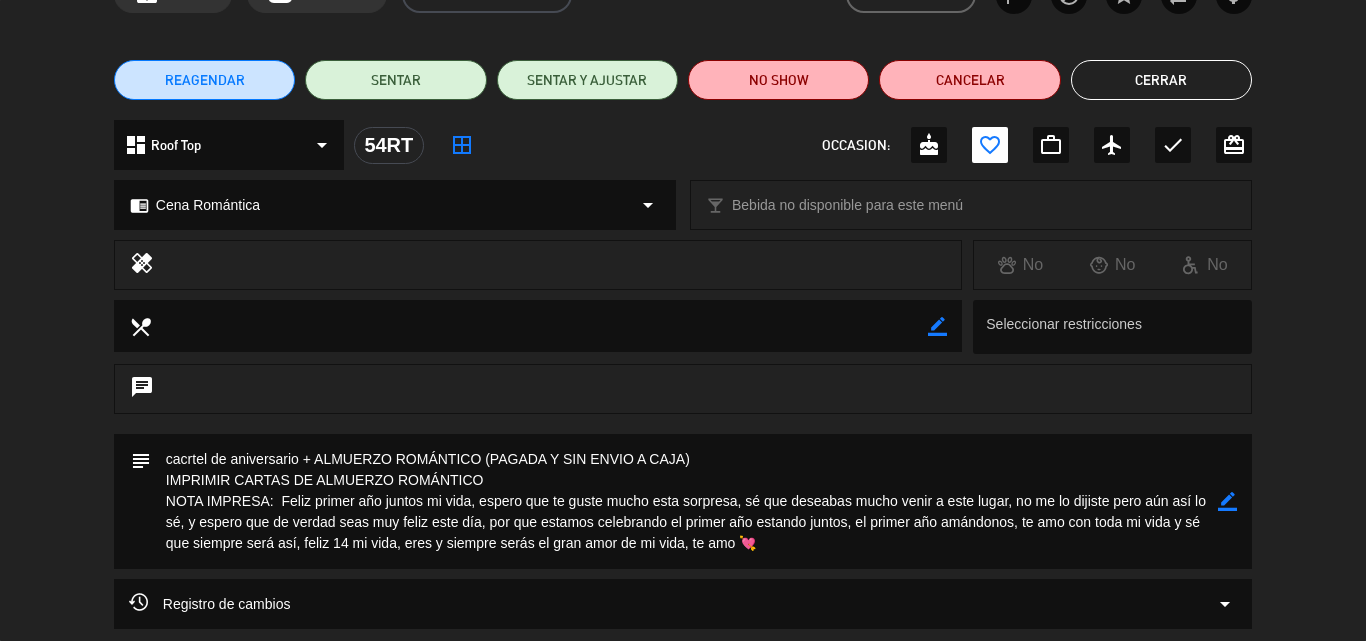 scroll, scrollTop: 0, scrollLeft: 0, axis: both 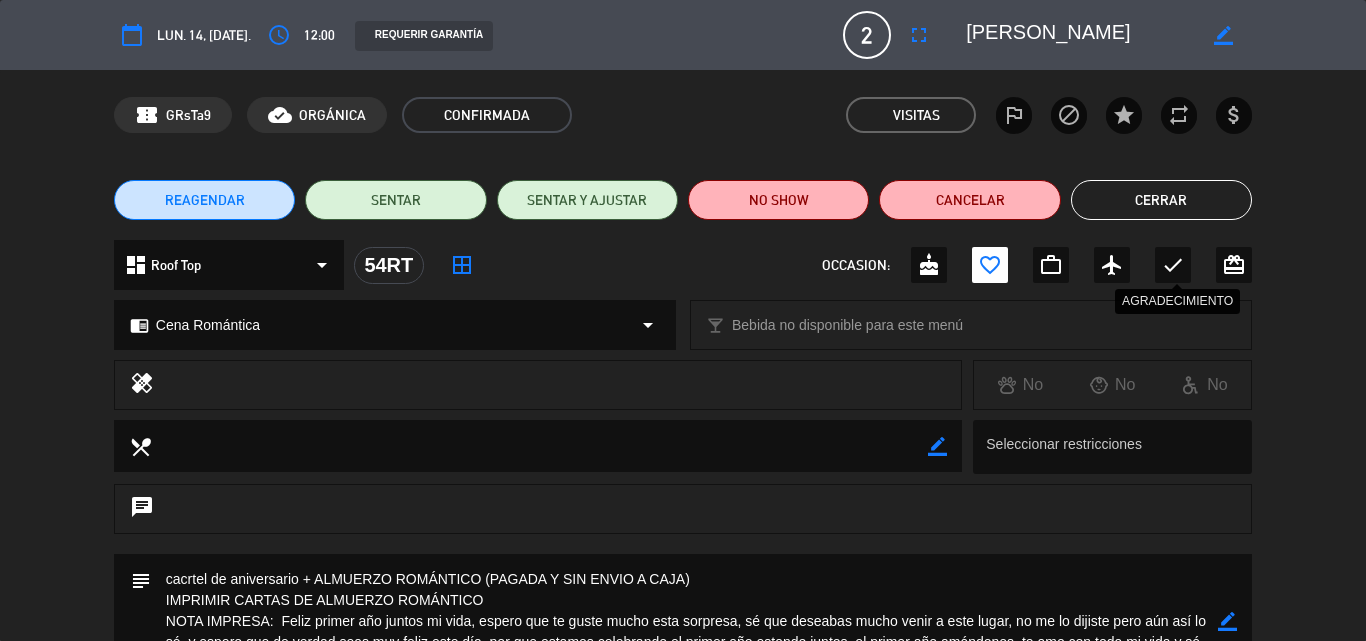 click on "check" 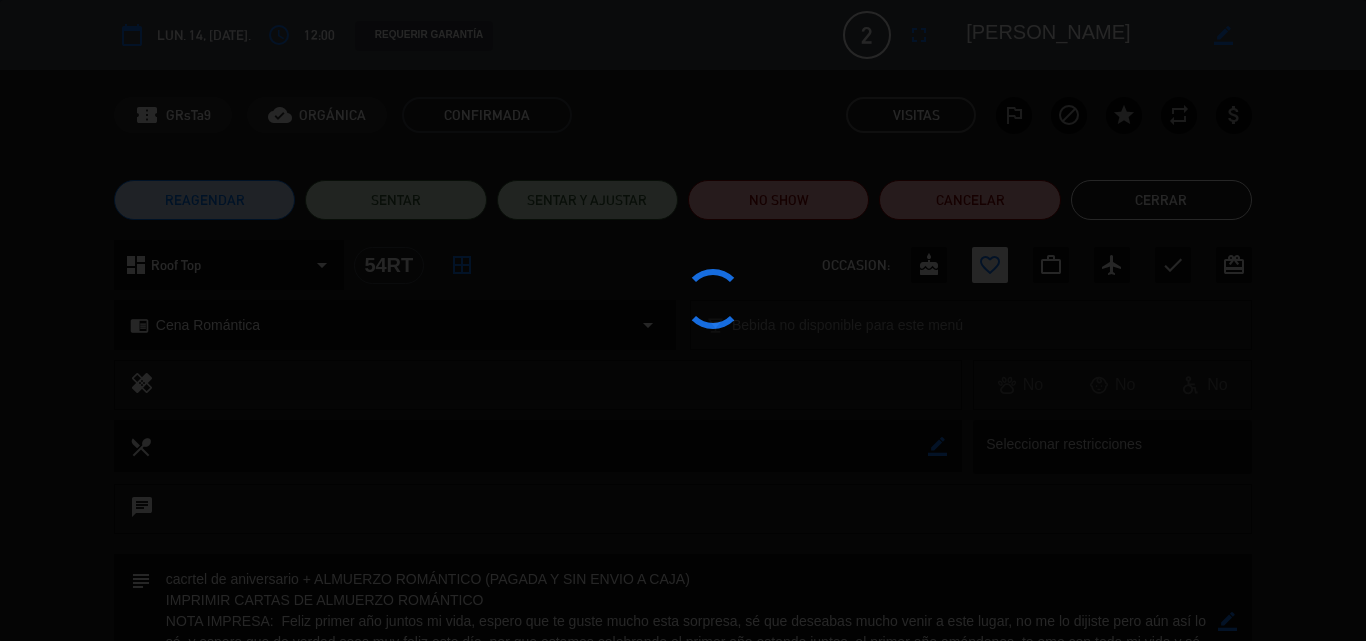 type on "cacrtel de aniversario + ALMUERZO ROMÁNTICO (PAGADA Y SIN ENVIO A CAJA)
IMPRIMIR CARTAS DE ALMUERZO ROMÁNTICO
NOTA IMPRESA:  Feliz primer año juntos mi vida, espero que te guste mucho esta sorpresa, sé que deseabas mucho venir a este lugar, no me lo dijiste pero aún así lo sé, y espero que de verdad seas muy feliz este día, por que estamos celebrando el primer año estando juntos, el primer año amándonos, te amo con toda mi vida y sé que siempre será así, feliz 14 mi vida, eres y siempre serás el gran amor de mi vida, te amo" 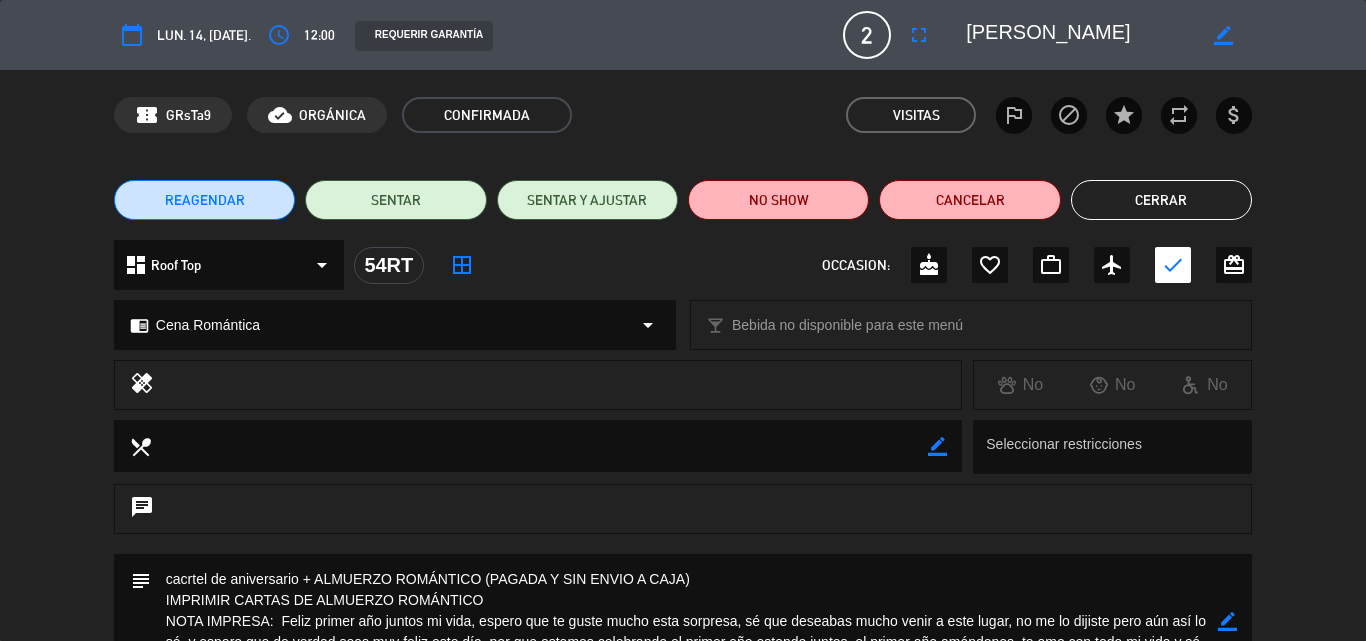 click on "Cerrar" 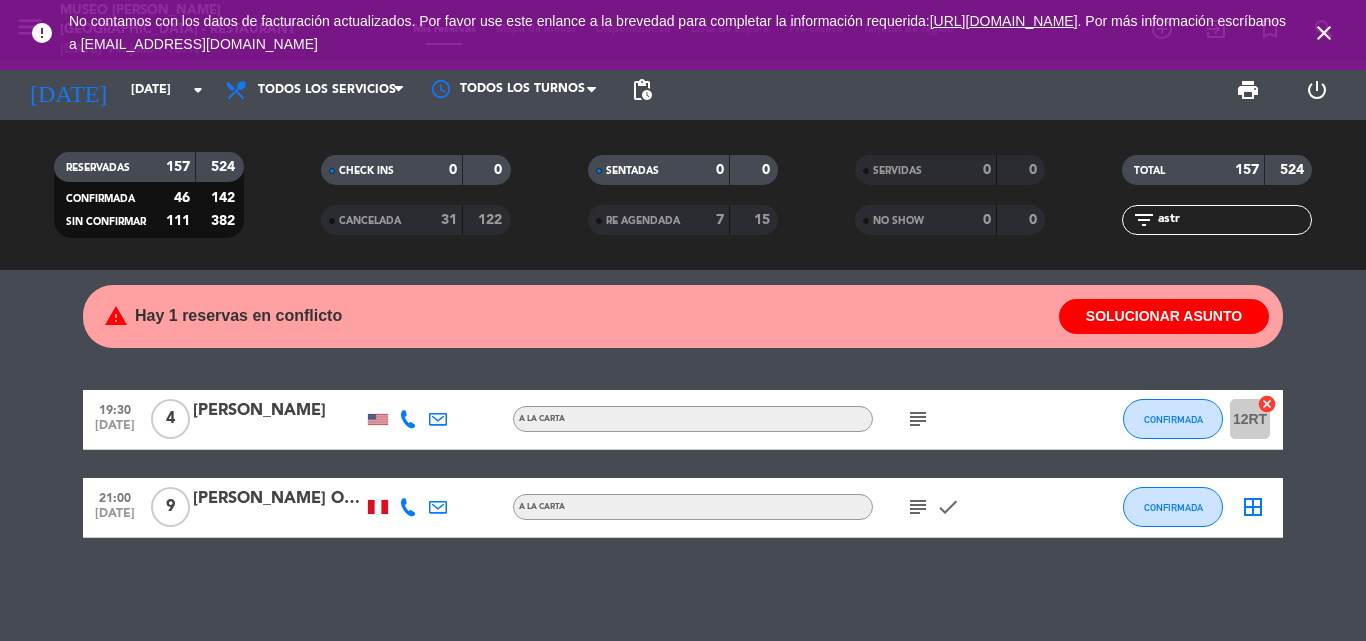 click on "close" at bounding box center [1324, 33] 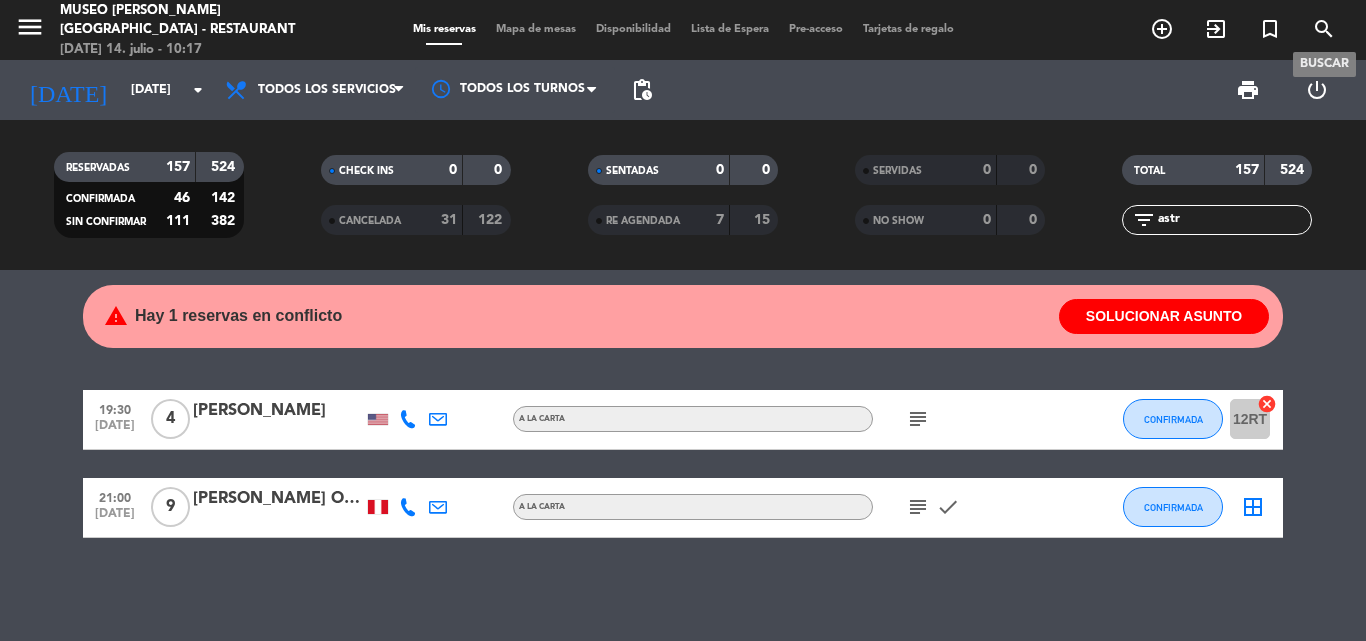 click on "search" at bounding box center (1324, 29) 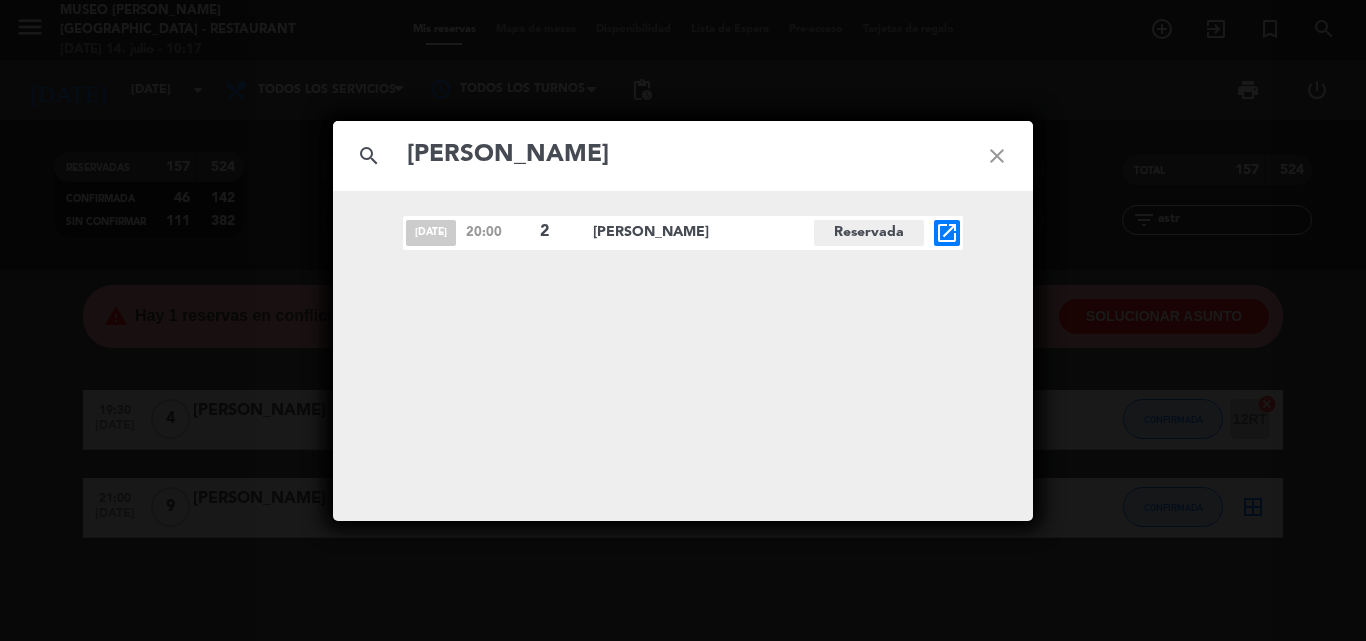 type on "[PERSON_NAME]" 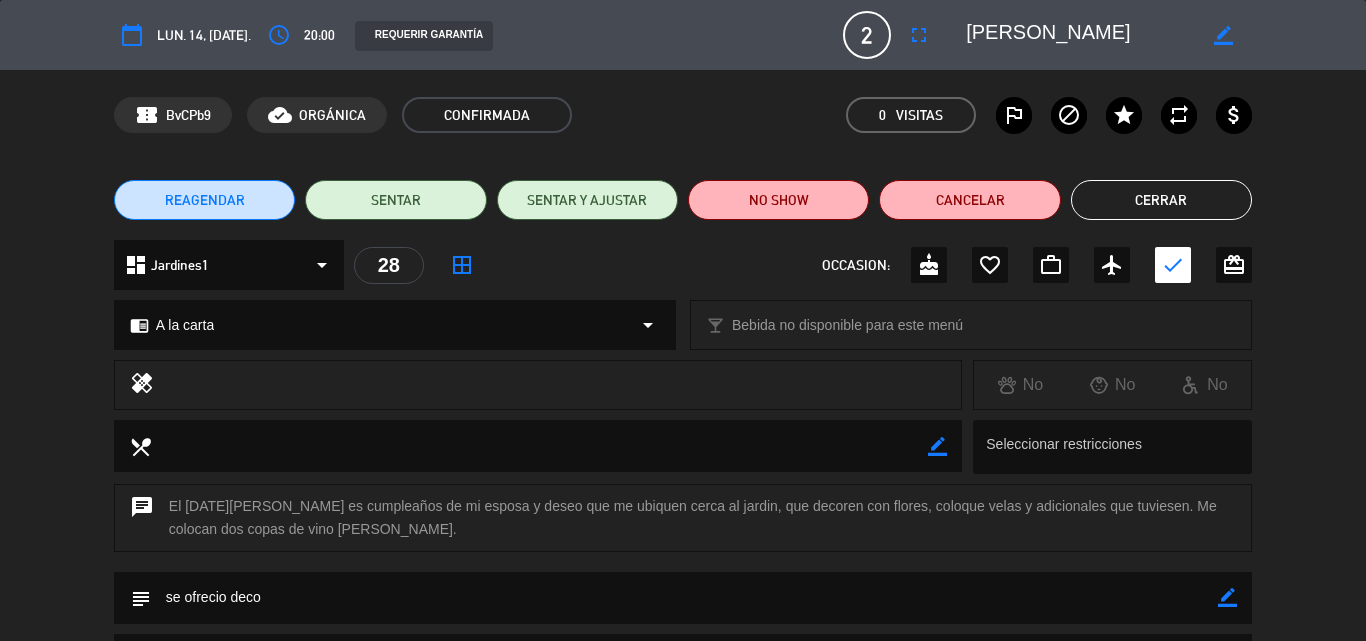 click on "border_color" 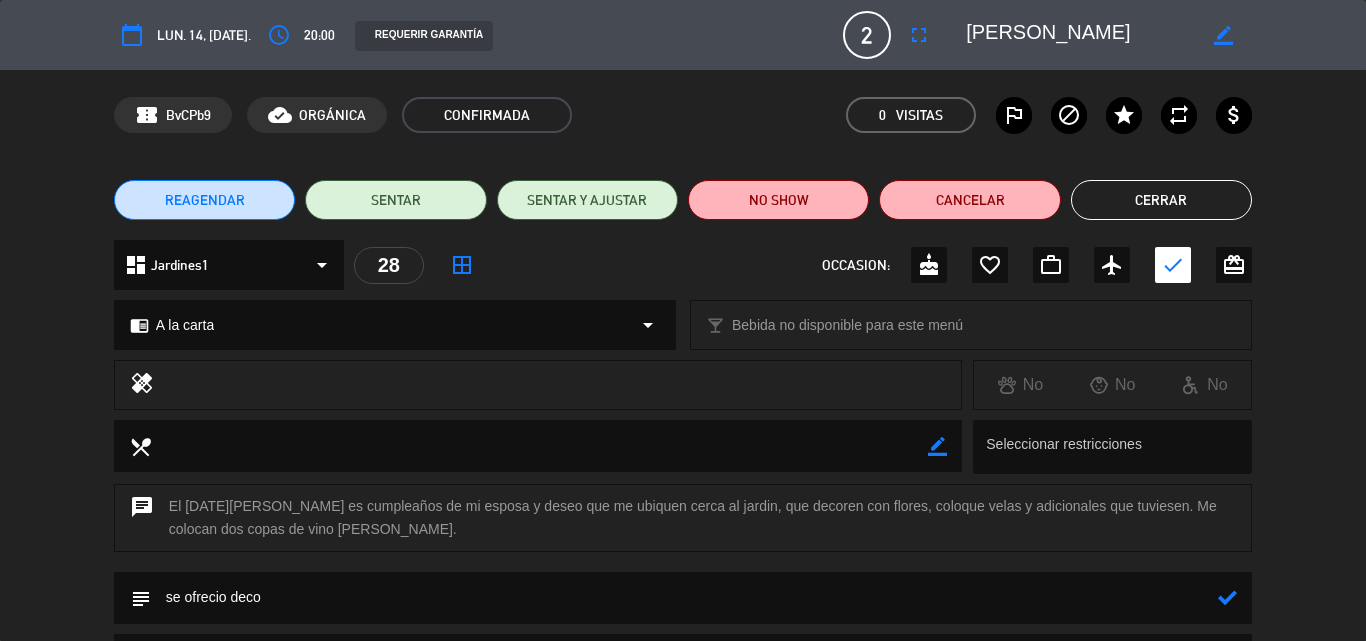 drag, startPoint x: 316, startPoint y: 604, endPoint x: 0, endPoint y: 573, distance: 317.51694 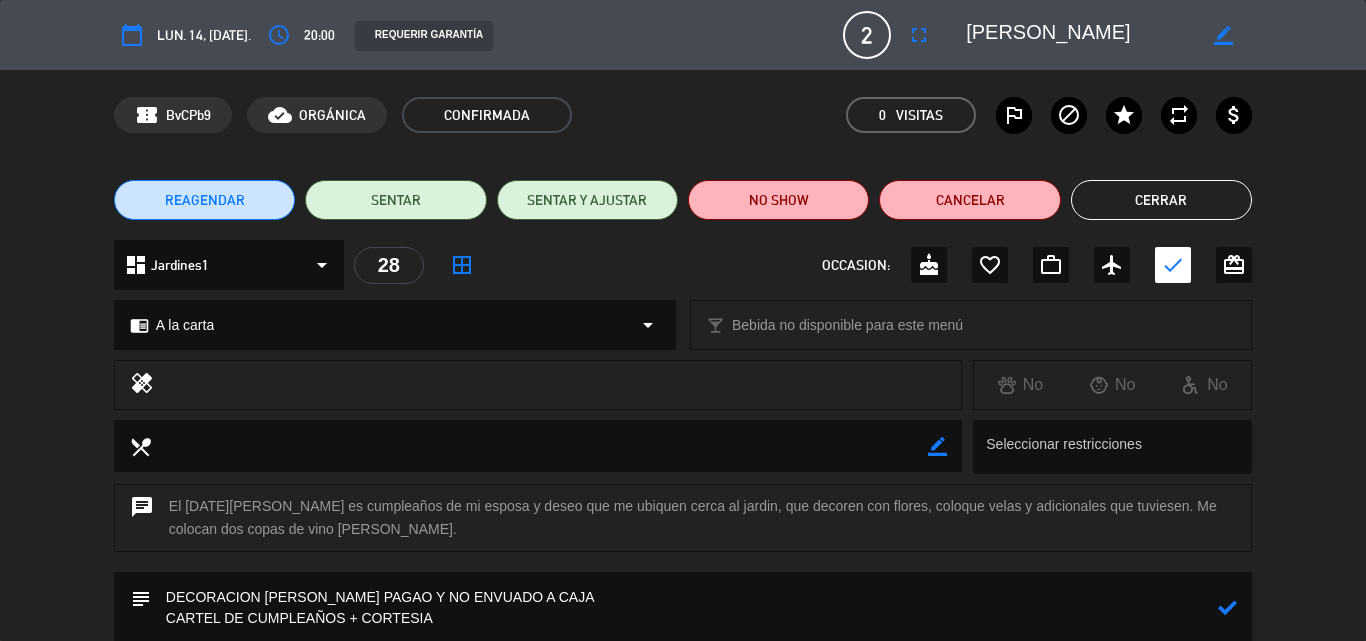 type on "DECORACION [PERSON_NAME] PAGAO Y NO ENVUADO A CAJA
CARTEL DE CUMPLEAÑOS + CORTESIA" 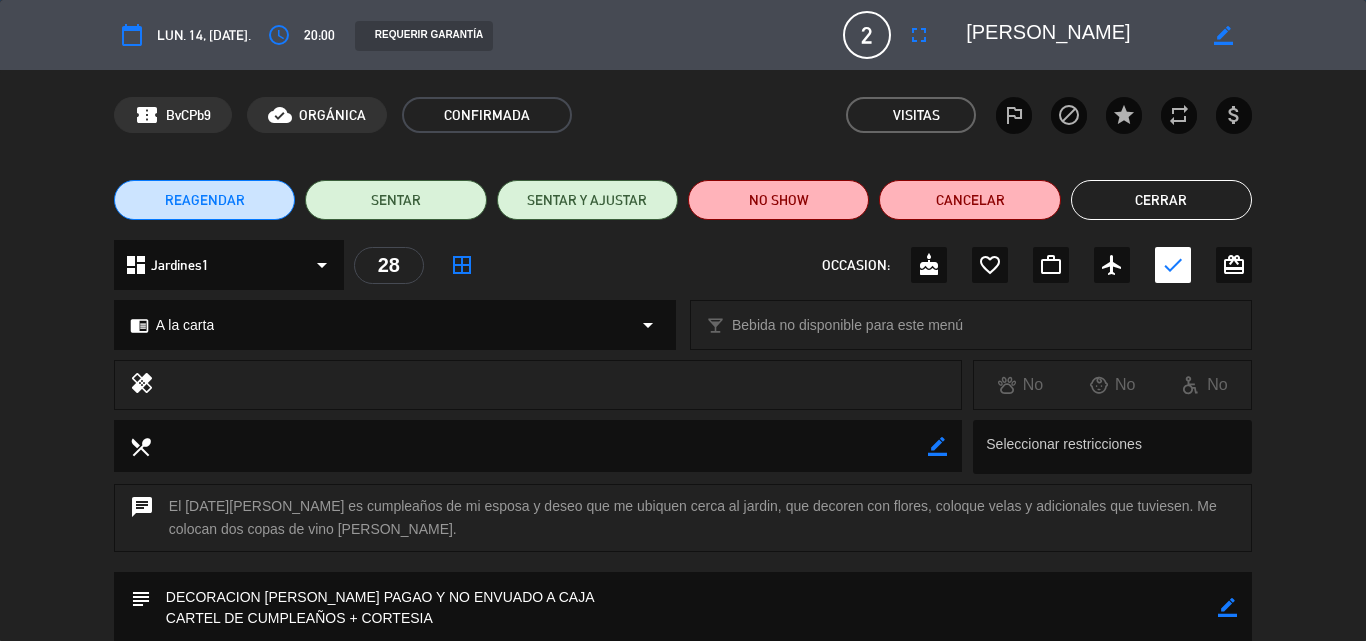 click on "chrome_reader_mode  A la carta  arrow_drop_down" 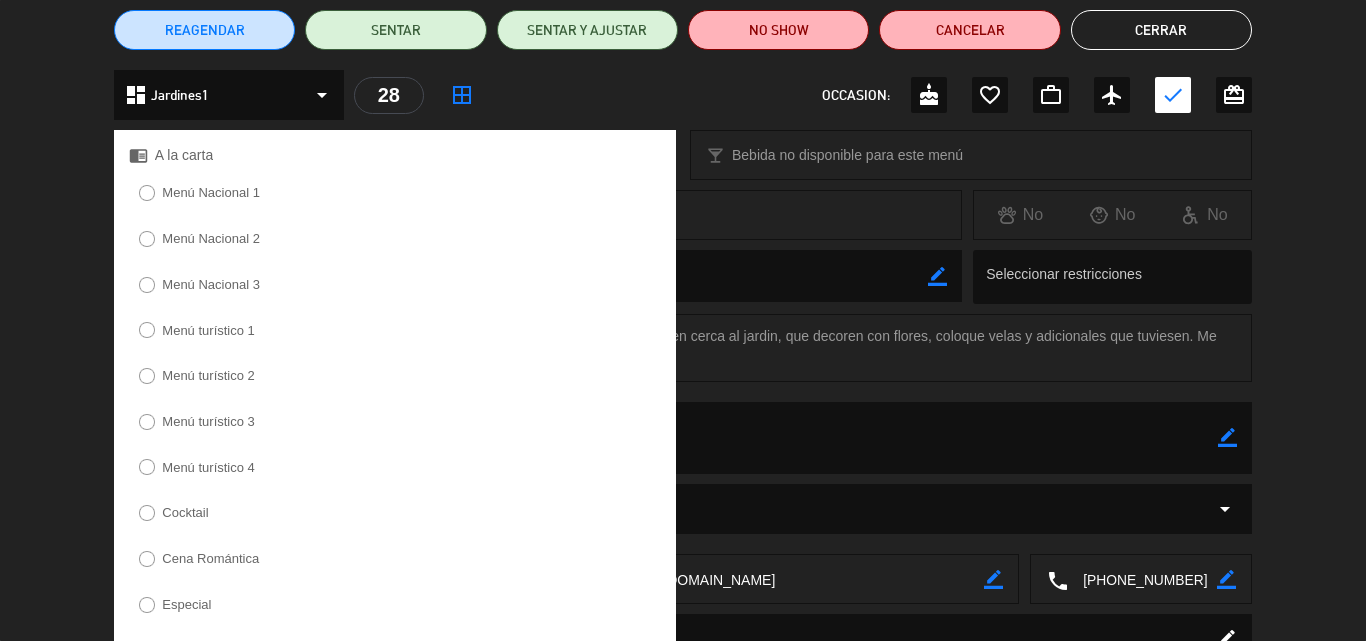 scroll, scrollTop: 400, scrollLeft: 0, axis: vertical 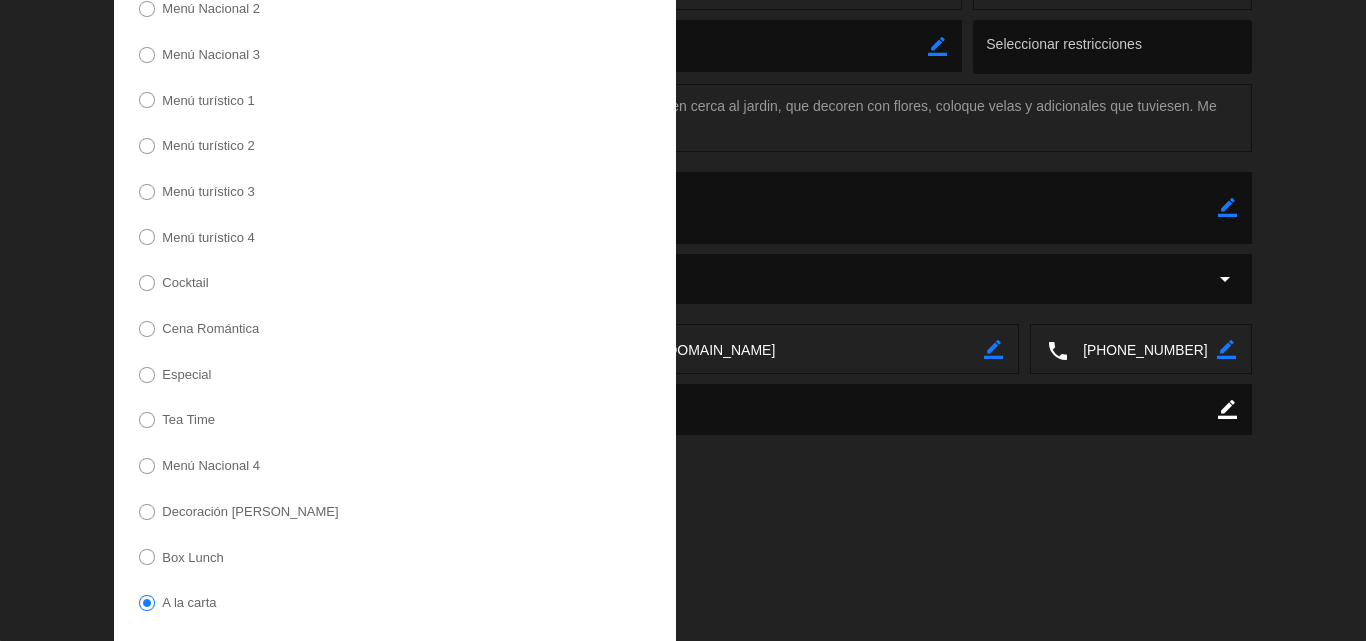 click on "Decoración [PERSON_NAME]" 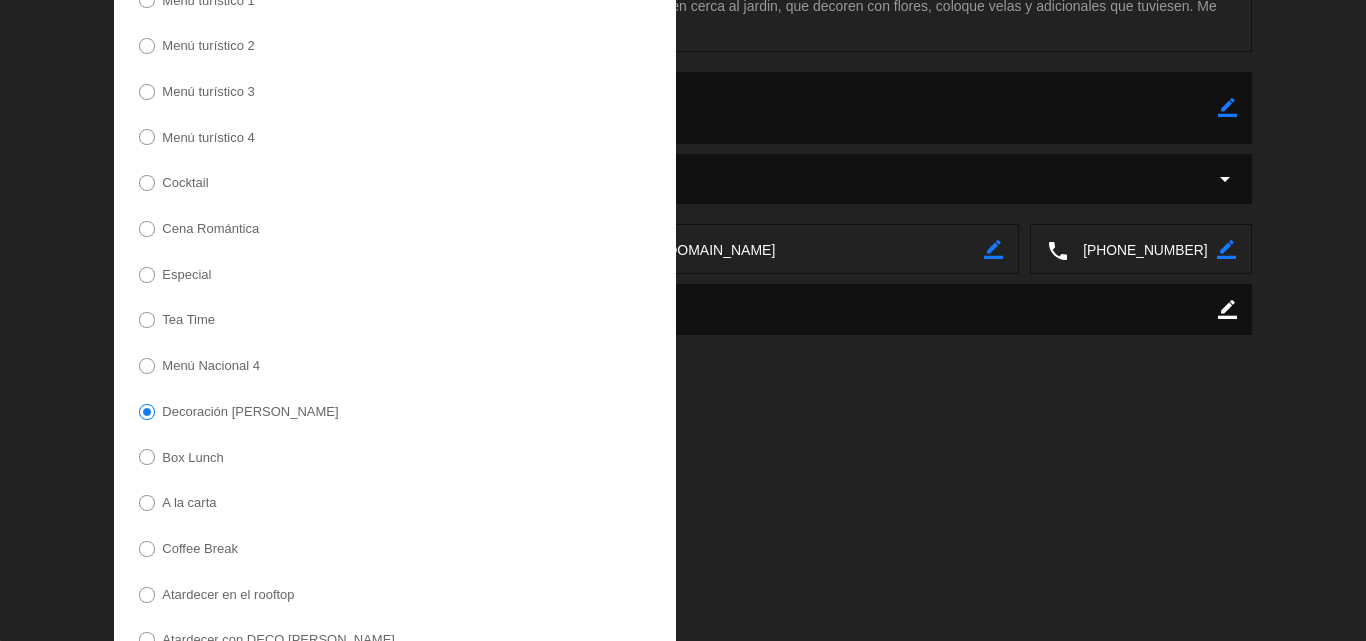 scroll, scrollTop: 609, scrollLeft: 0, axis: vertical 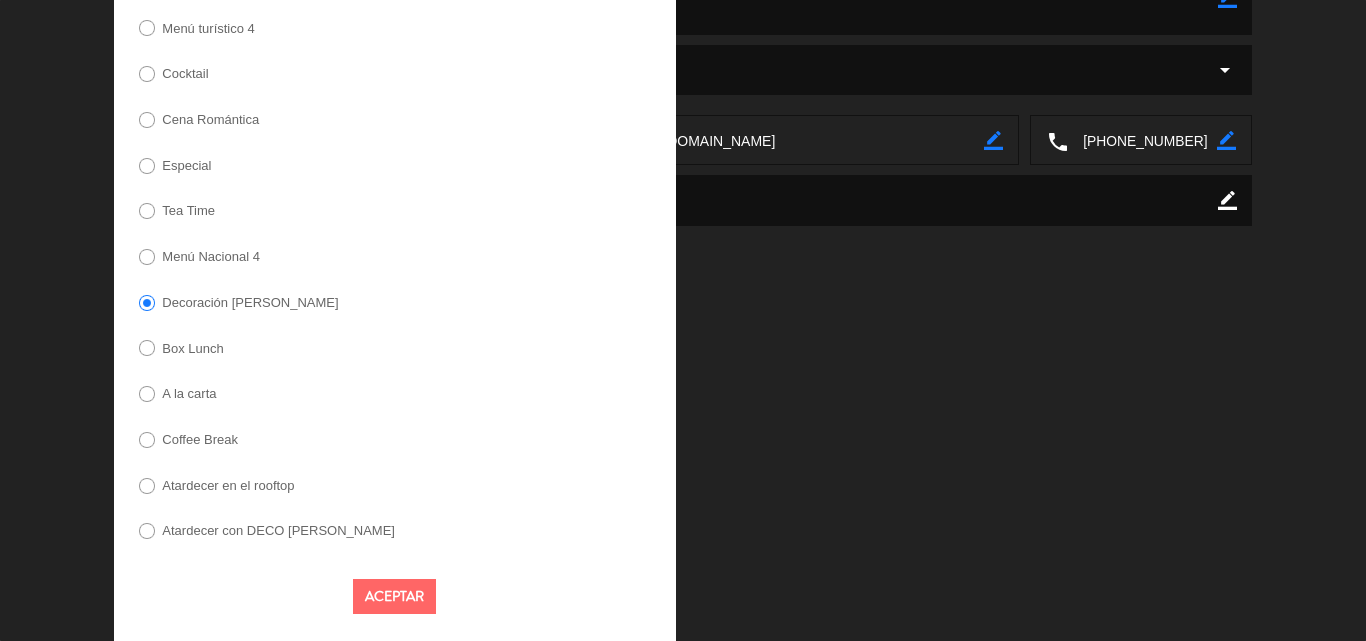 click on "Aceptar" 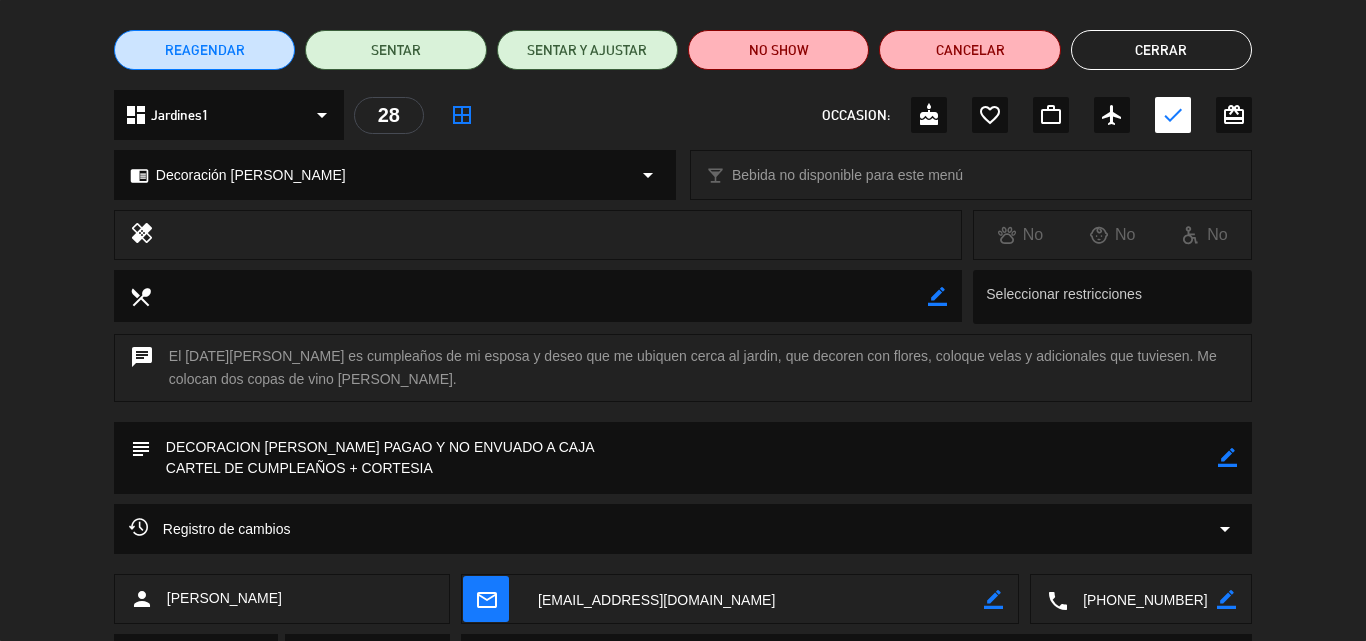 scroll, scrollTop: 0, scrollLeft: 0, axis: both 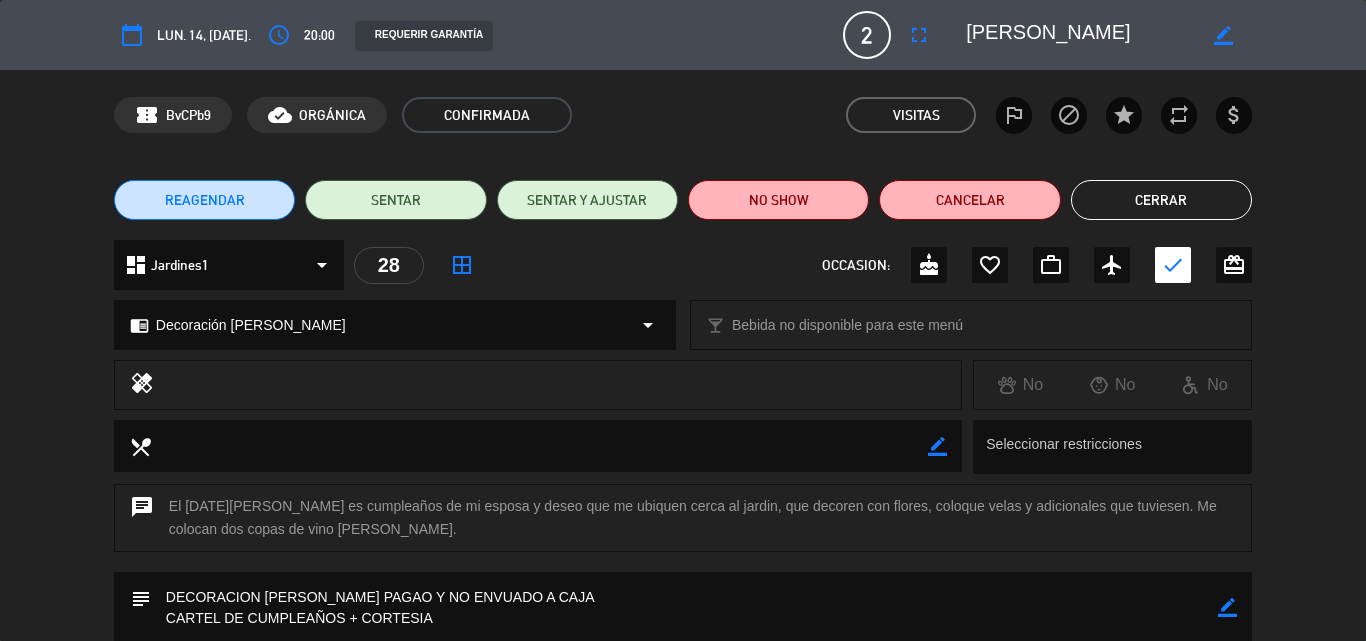 drag, startPoint x: 965, startPoint y: 24, endPoint x: 1142, endPoint y: 24, distance: 177 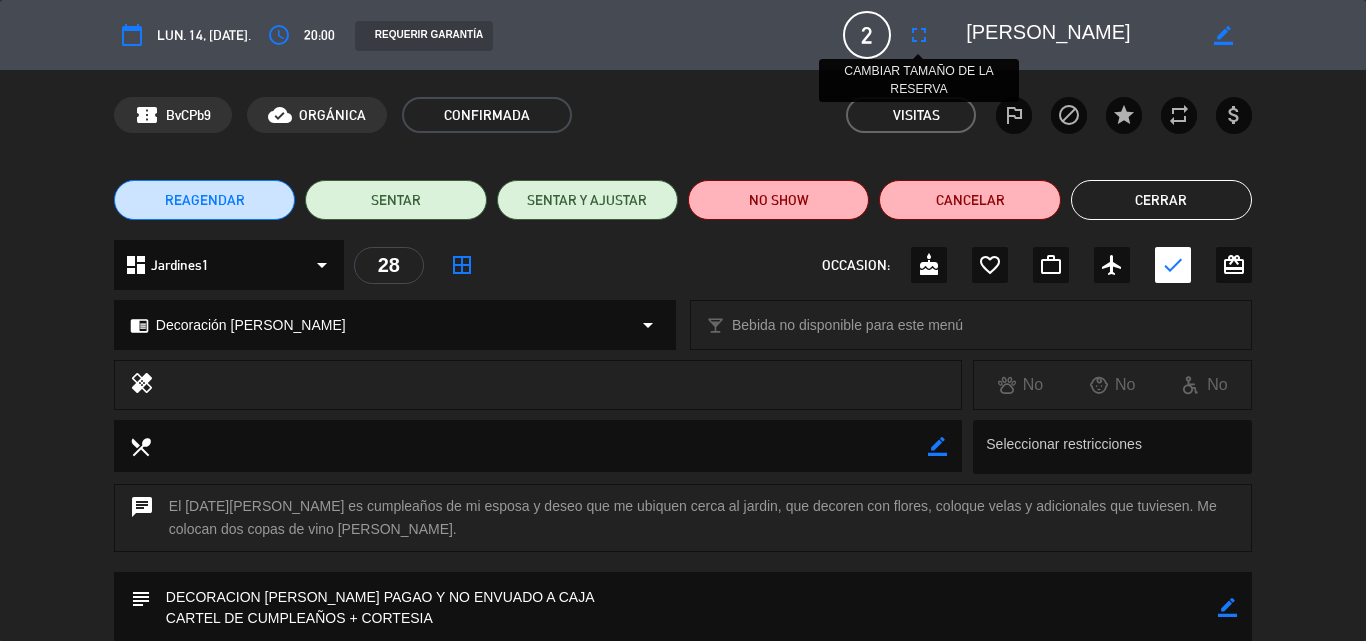 drag, startPoint x: 1138, startPoint y: 31, endPoint x: 905, endPoint y: 40, distance: 233.17375 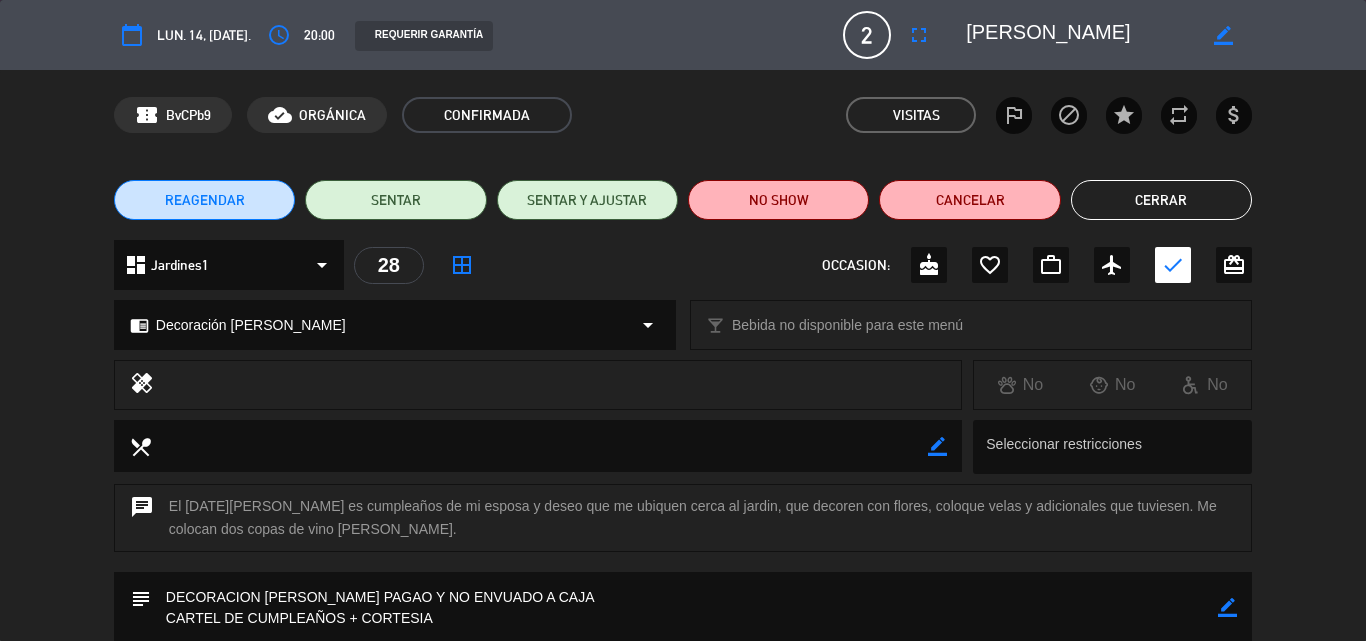click on "Cerrar" 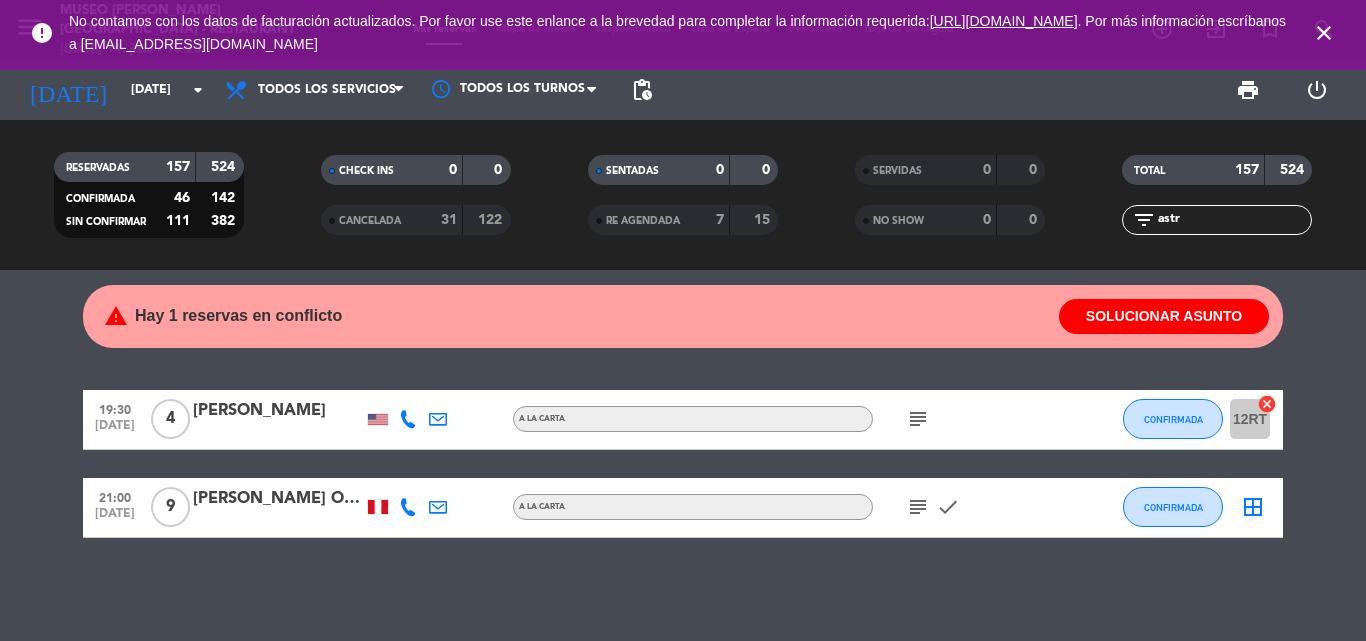click on "close" at bounding box center (1324, 33) 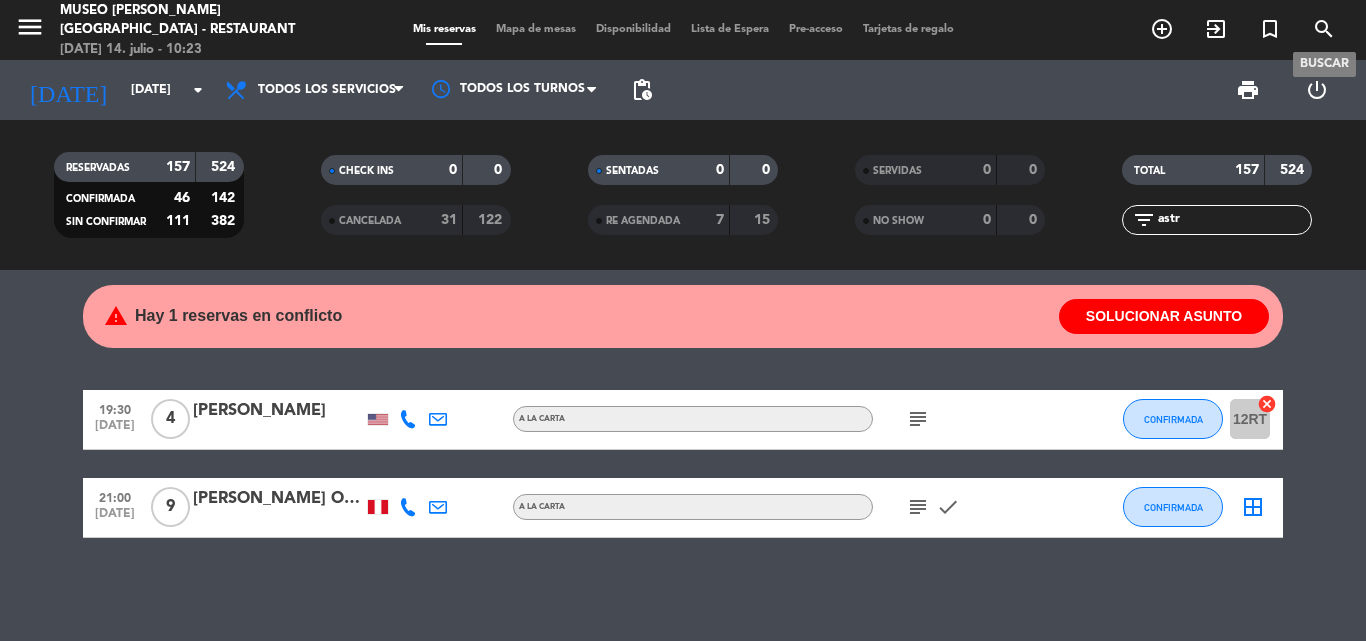 click on "search" at bounding box center [1324, 29] 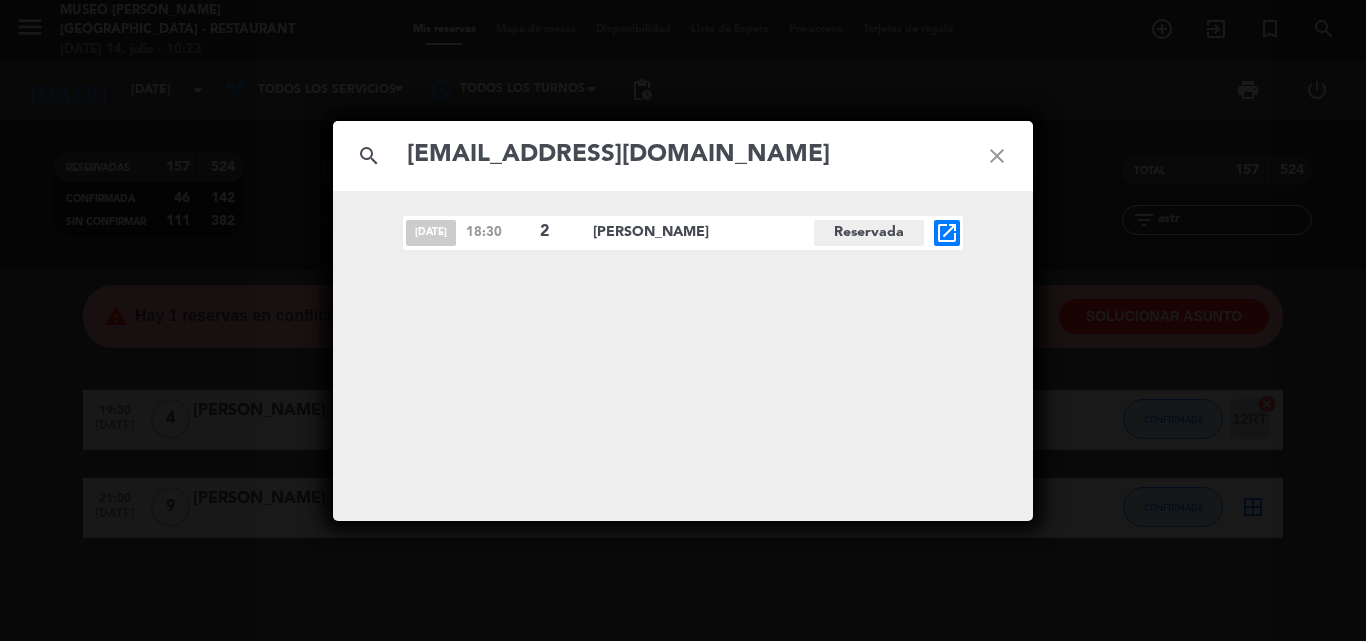 type on "[EMAIL_ADDRESS][DOMAIN_NAME]" 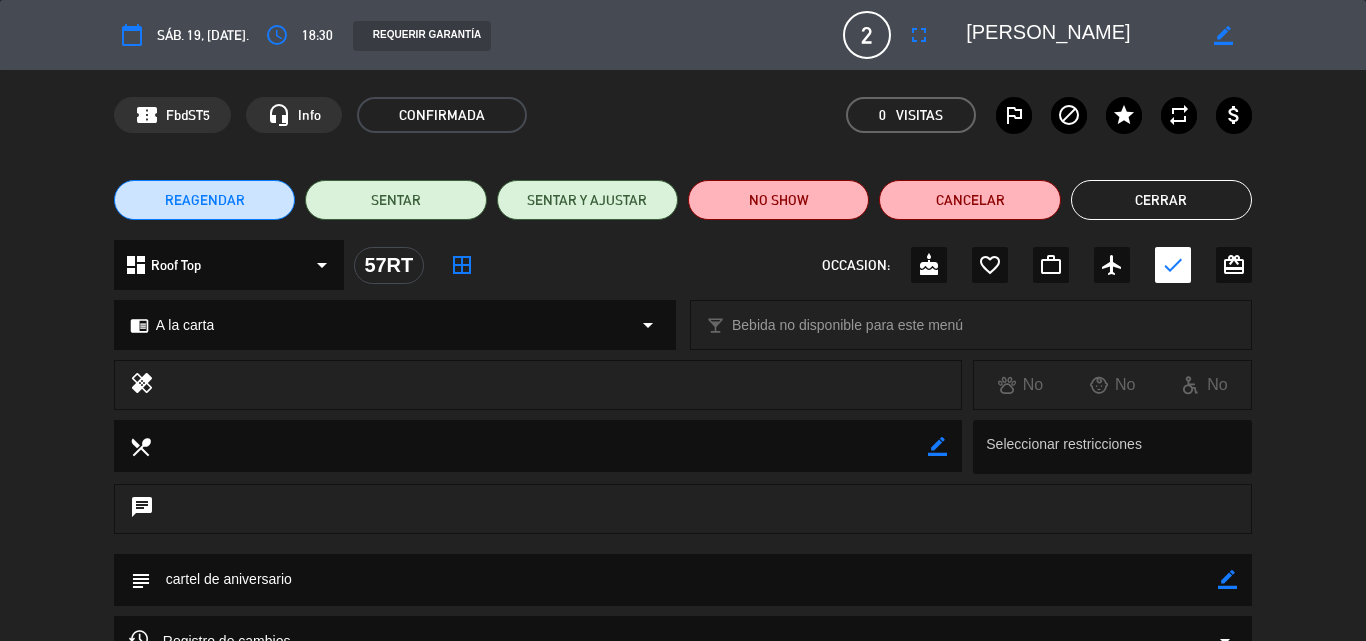 click on "A la carta" 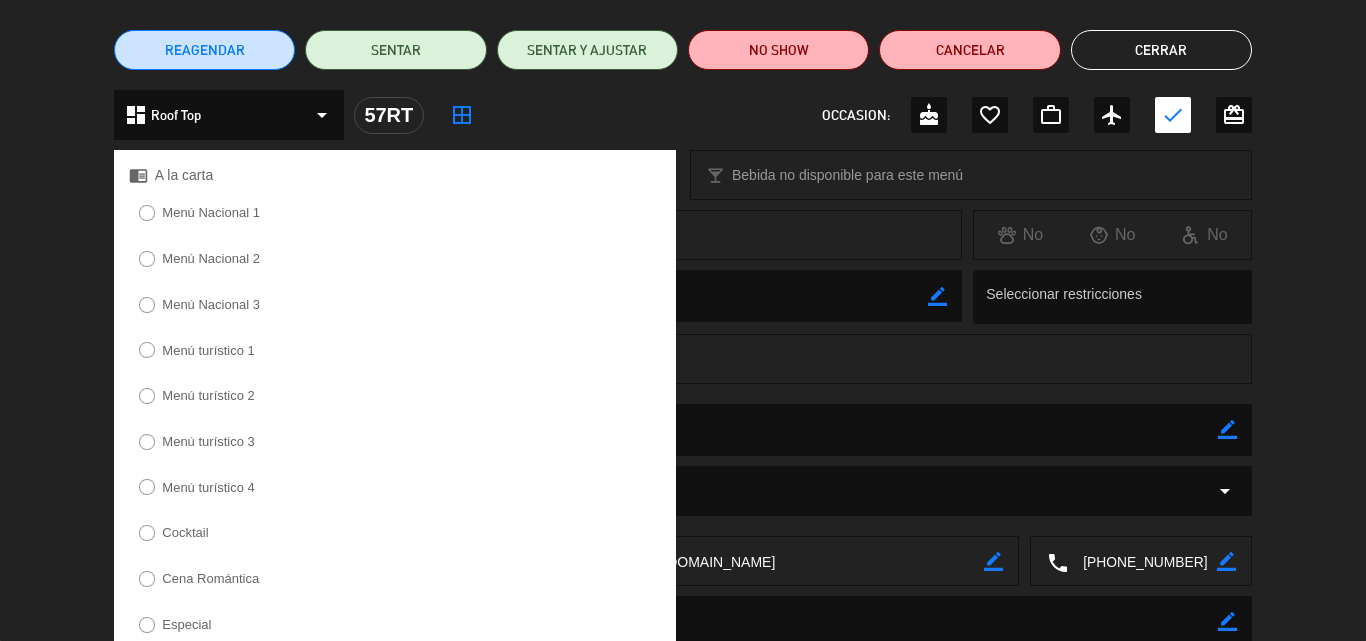 scroll, scrollTop: 609, scrollLeft: 0, axis: vertical 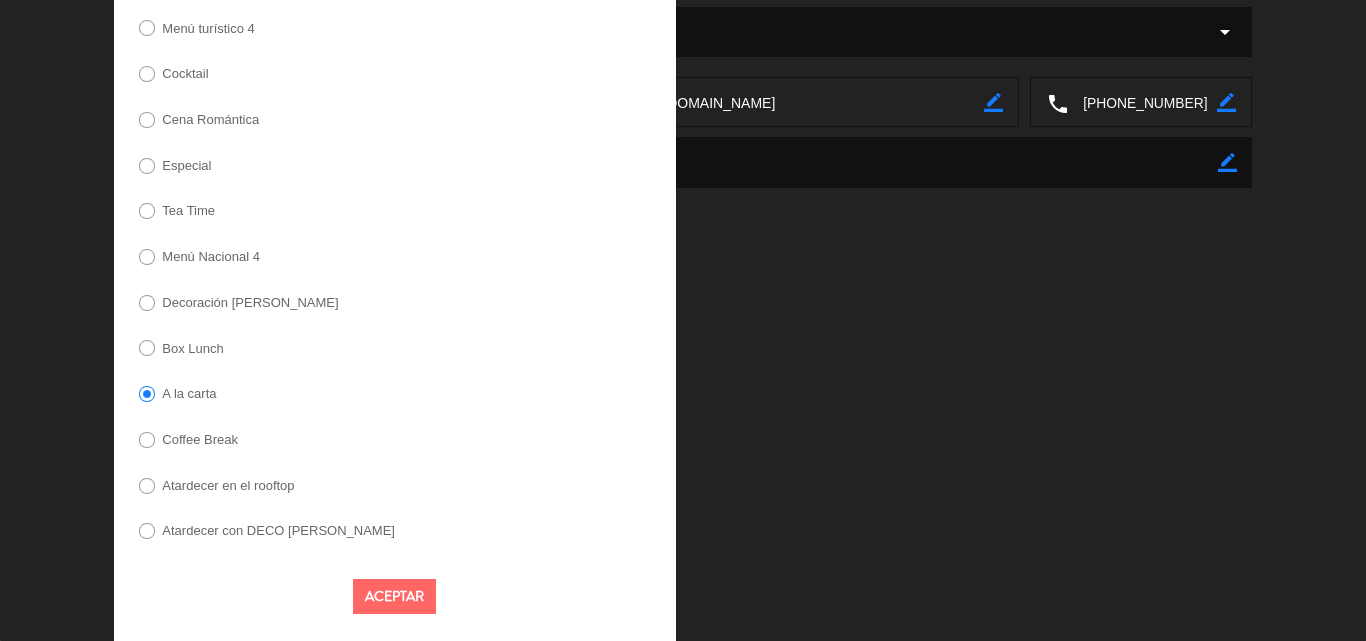 click on "Decoración [PERSON_NAME]" 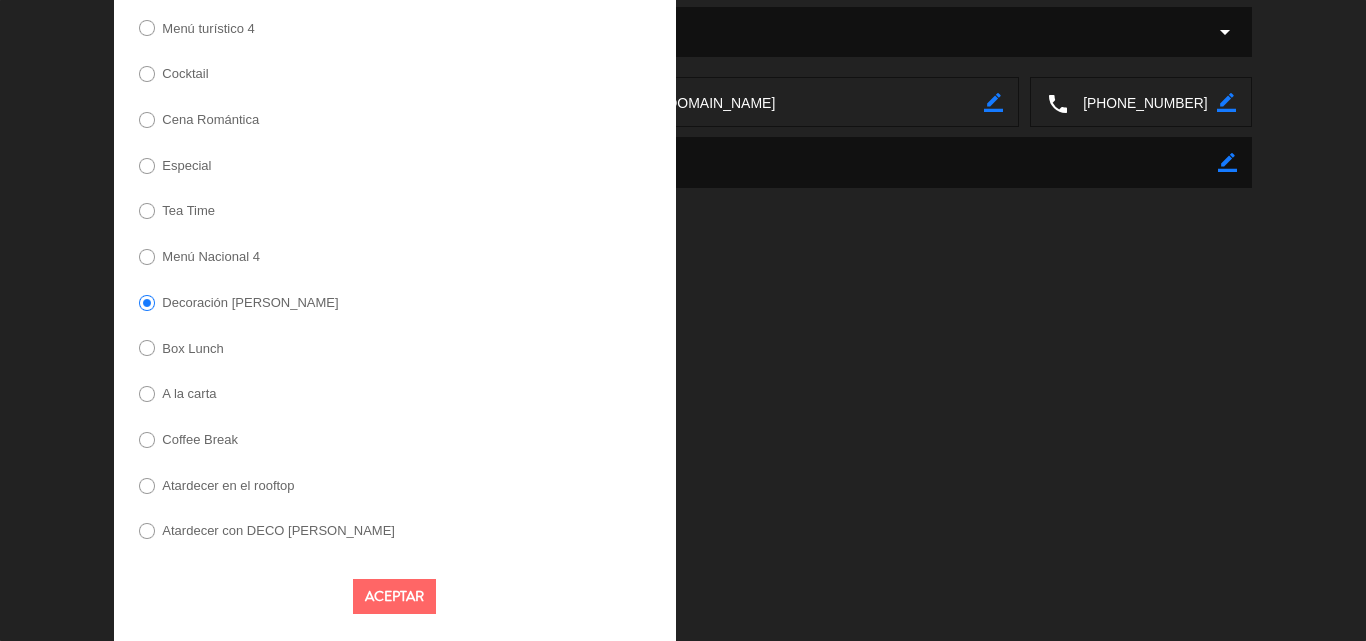 click on "Aceptar" 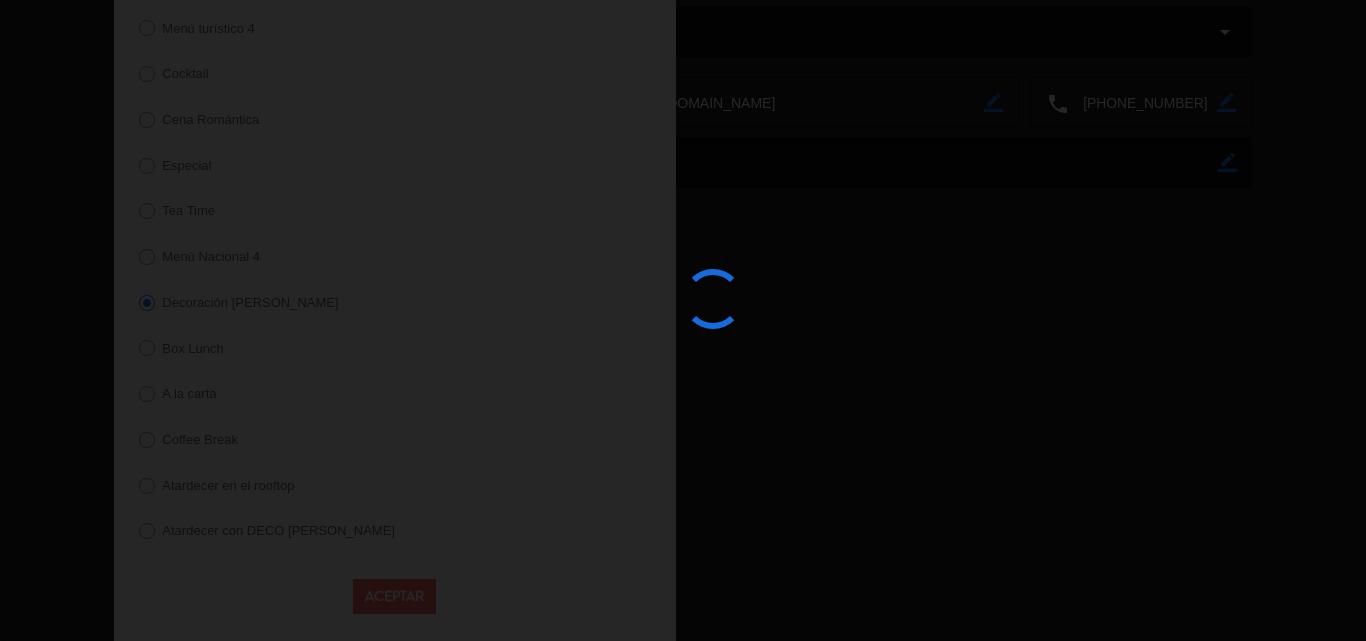 scroll, scrollTop: 216, scrollLeft: 0, axis: vertical 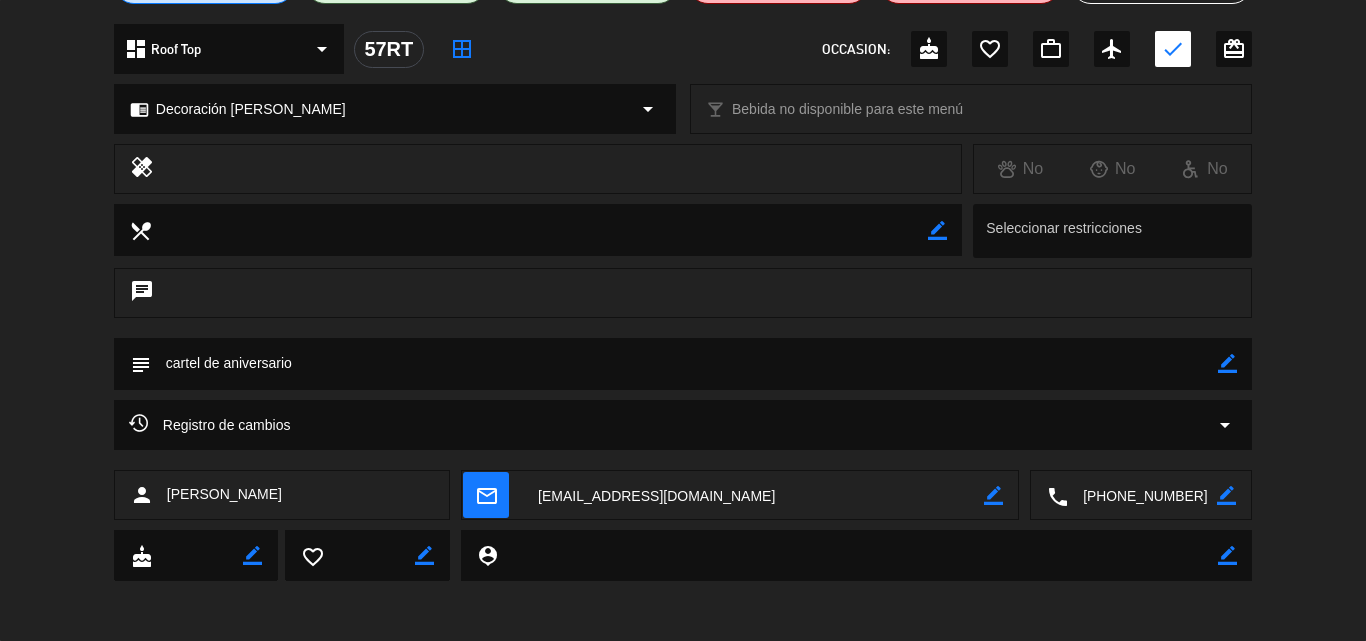 click on "border_color" 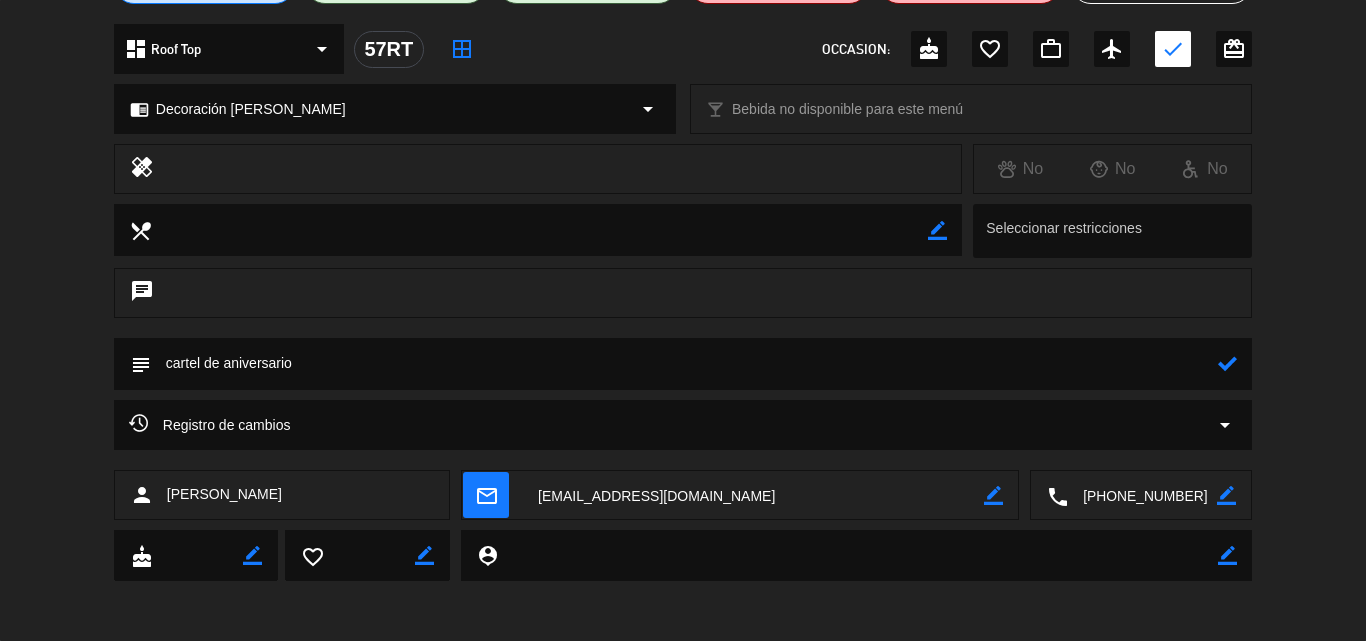click 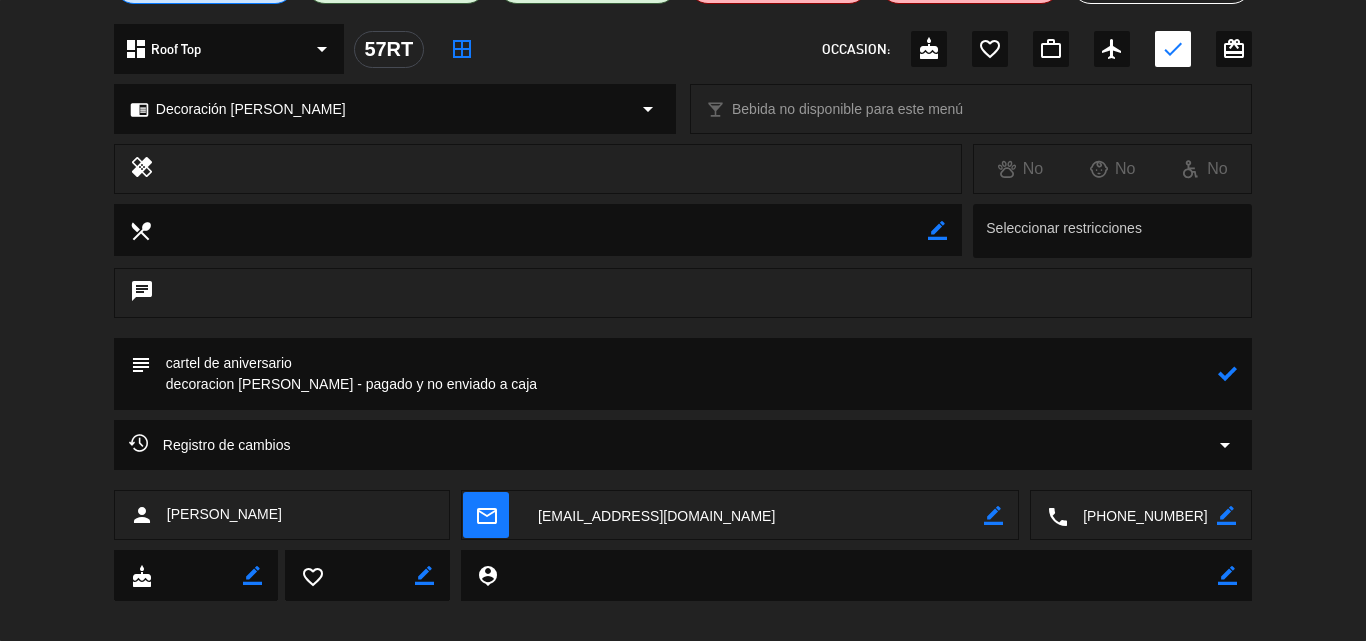 type on "cartel de aniversario
decoracion [PERSON_NAME] - pagado y no enviado a caja" 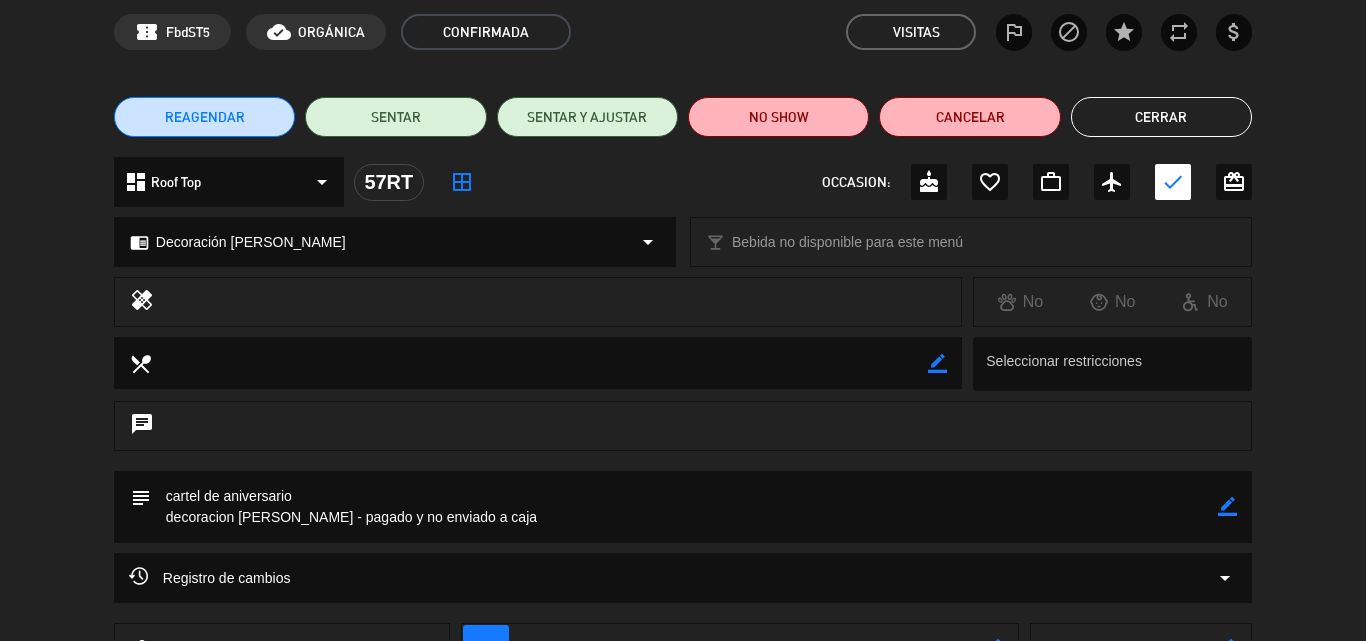 scroll, scrollTop: 0, scrollLeft: 0, axis: both 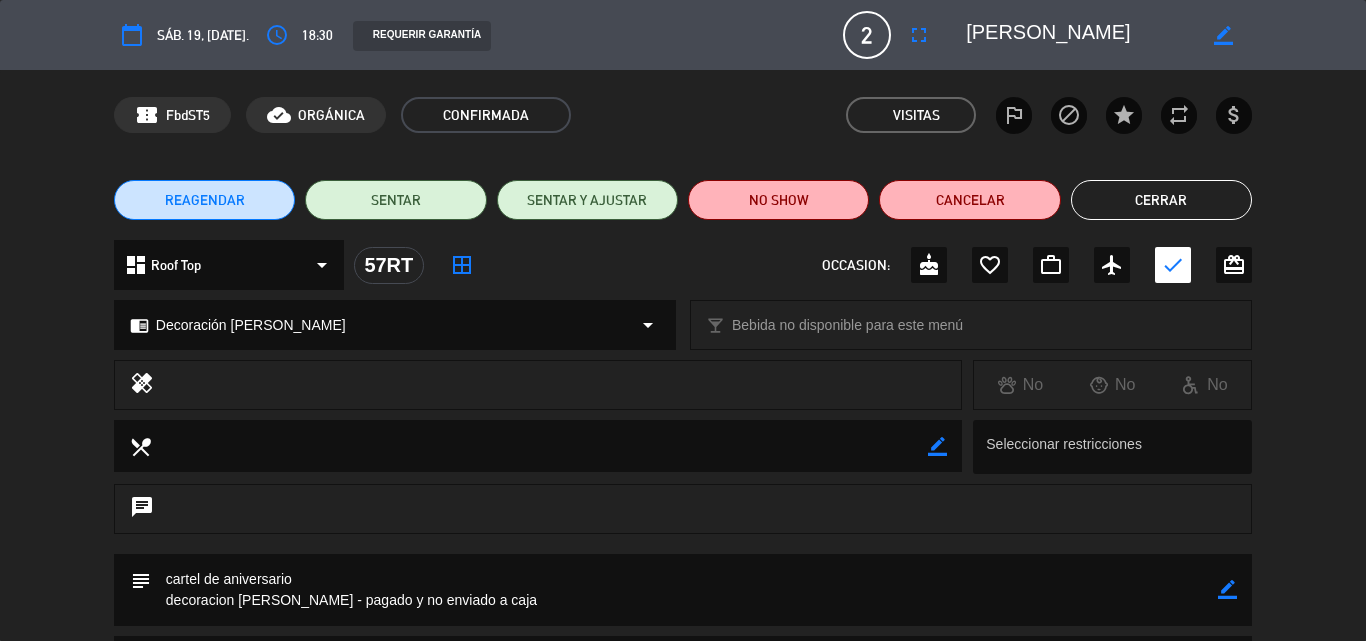 click on "Cerrar" 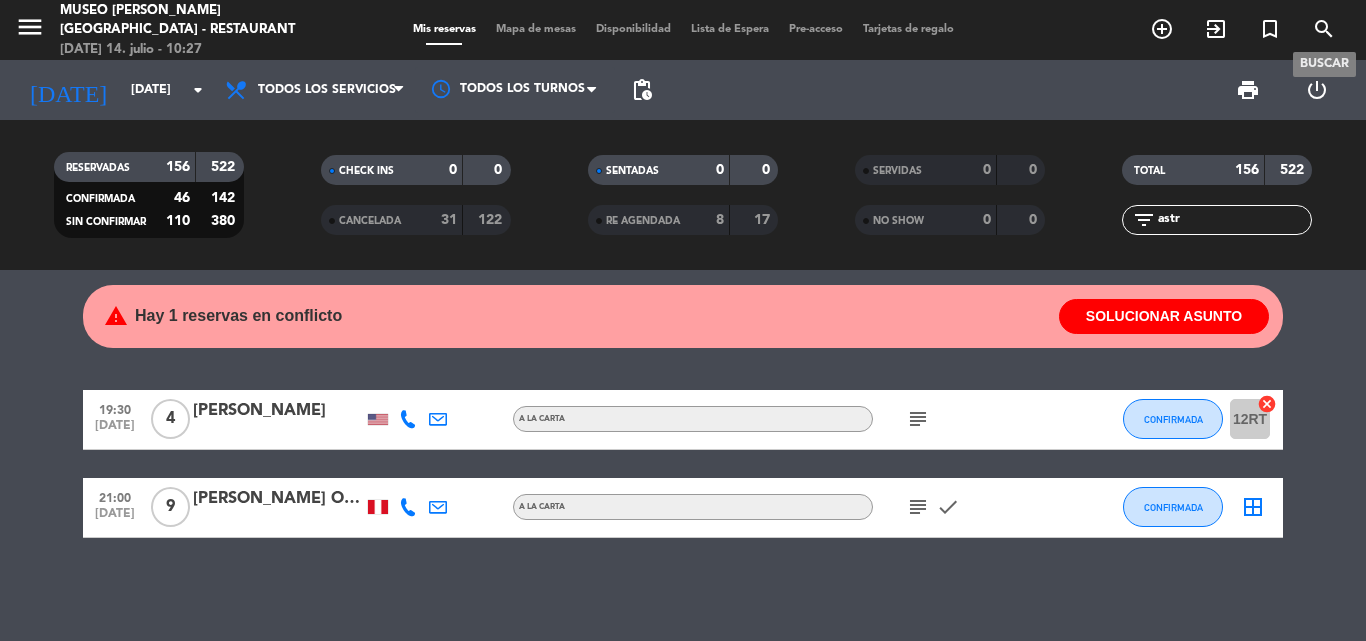 click on "search" at bounding box center [1324, 29] 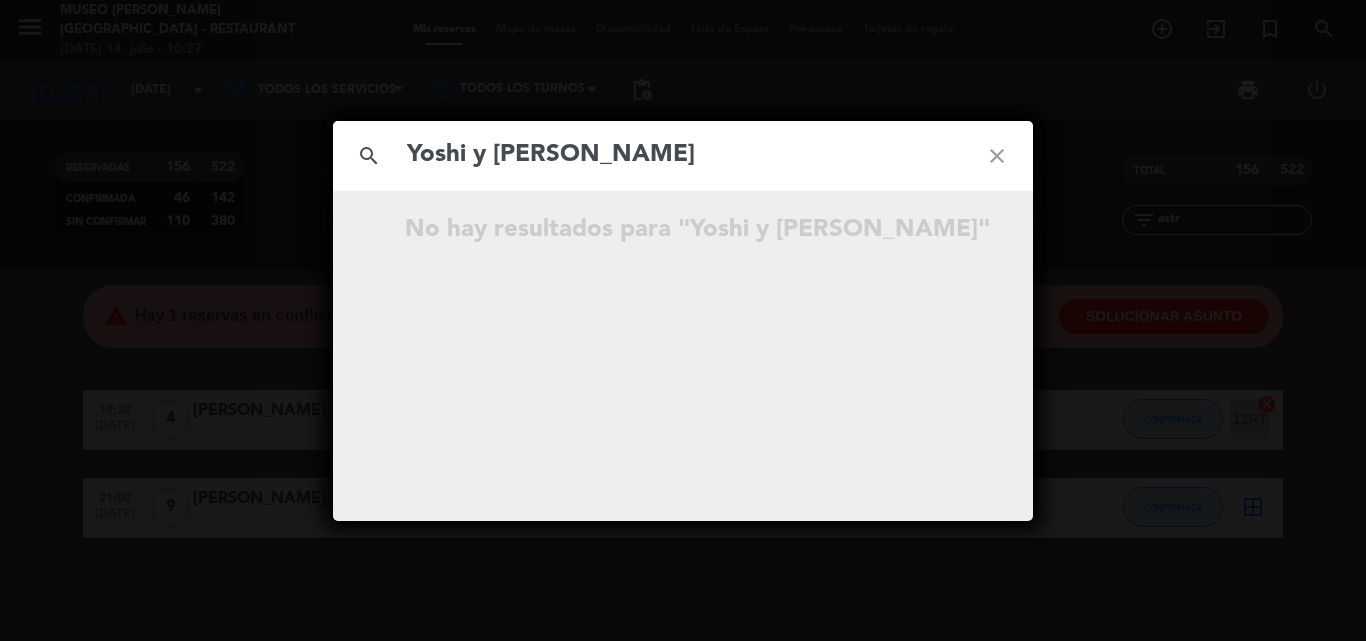 drag, startPoint x: 475, startPoint y: 150, endPoint x: 715, endPoint y: 143, distance: 240.10207 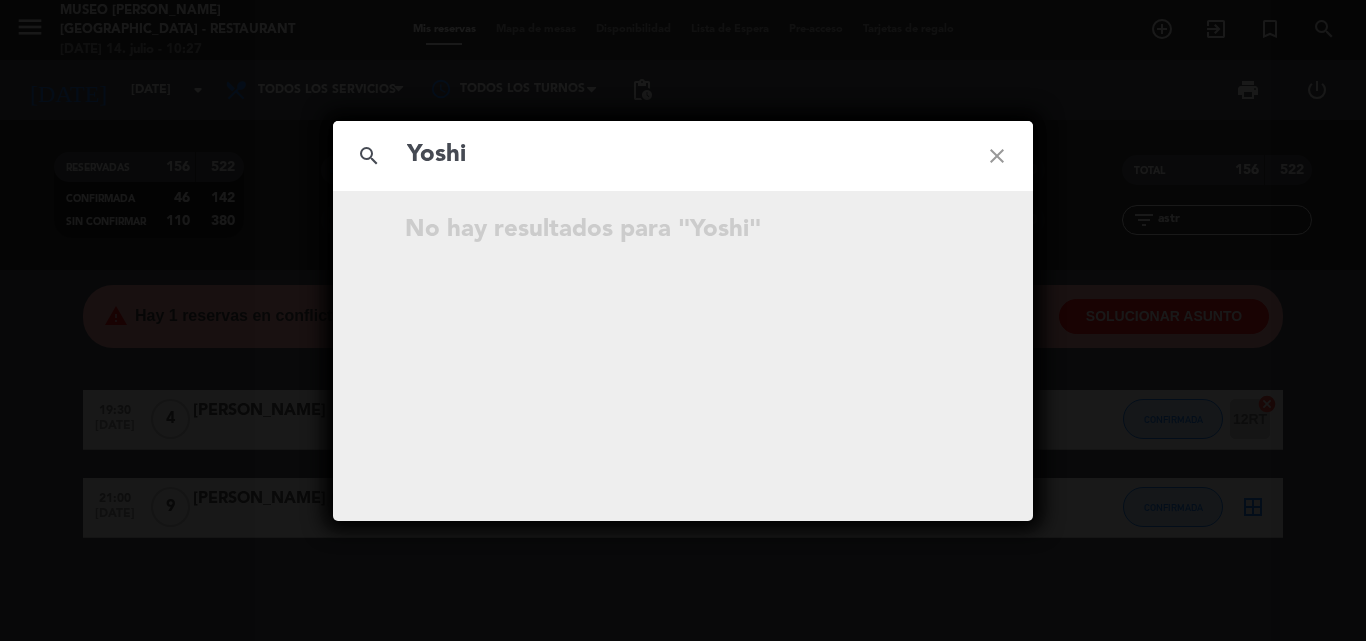 type on "Yoshi" 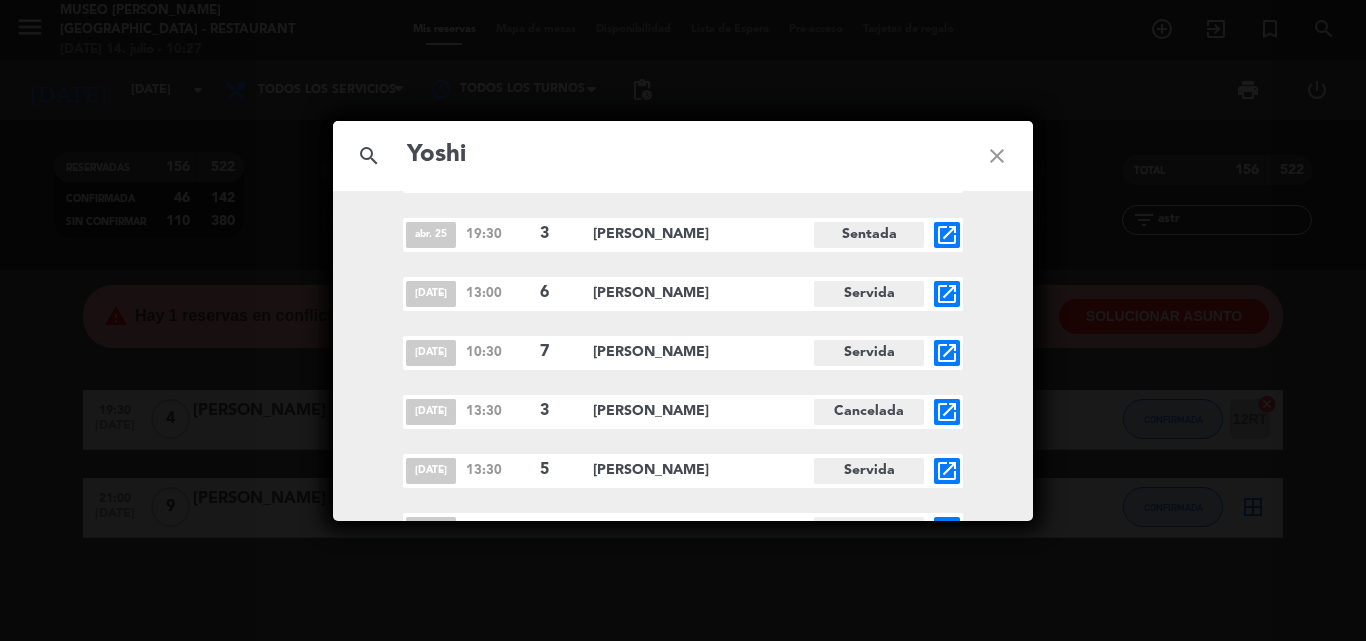 scroll, scrollTop: 5039, scrollLeft: 0, axis: vertical 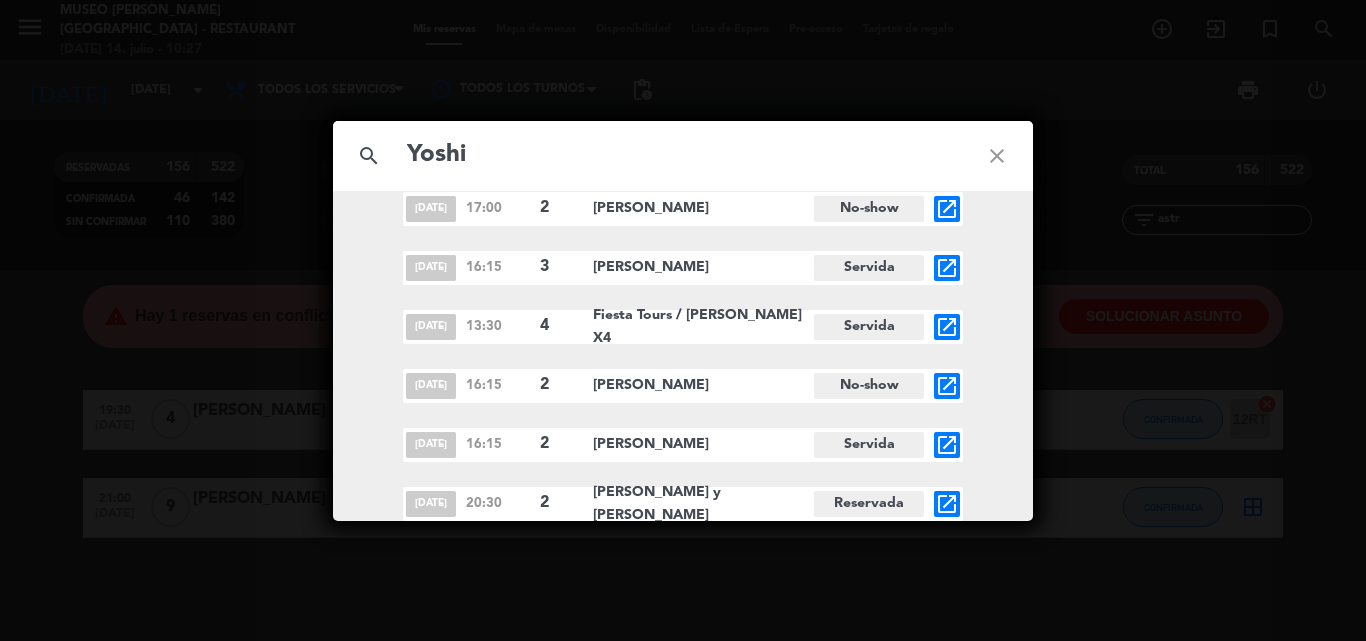 click on "open_in_new" 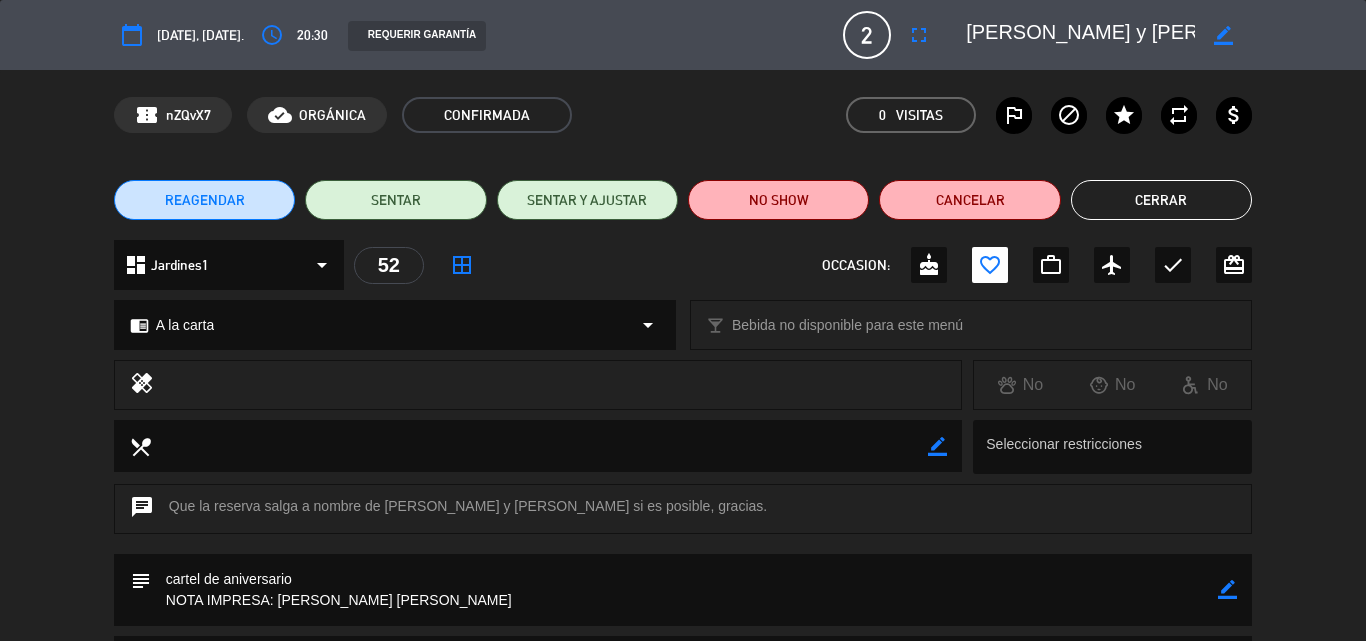 click on "border_color" 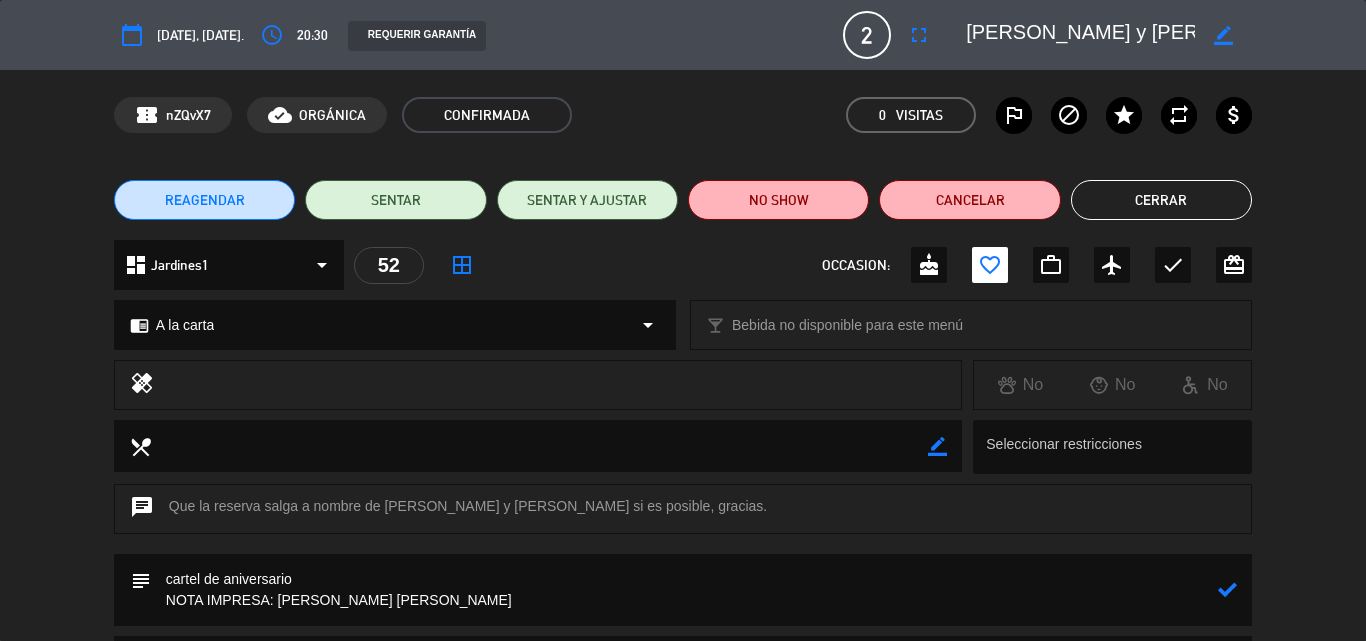 click 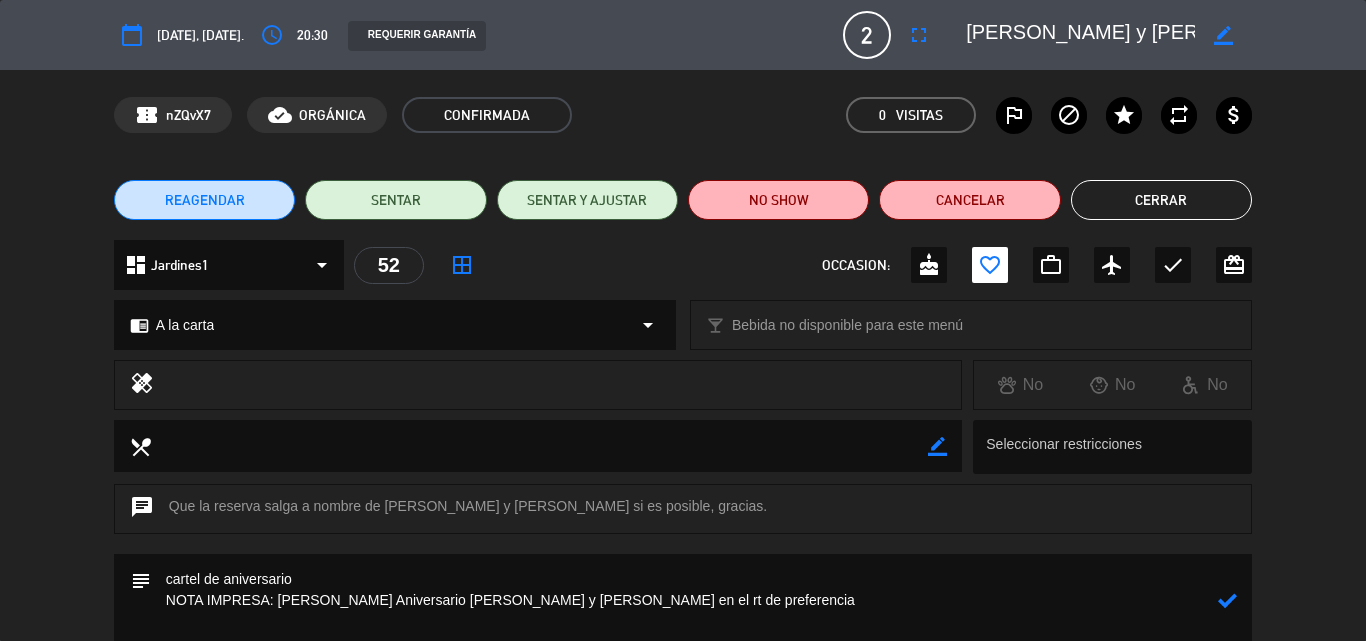 type on "cartel de aniversario
NOTA IMPRESA: [PERSON_NAME] Aniversario [PERSON_NAME] y [PERSON_NAME] en el rt de preferencia" 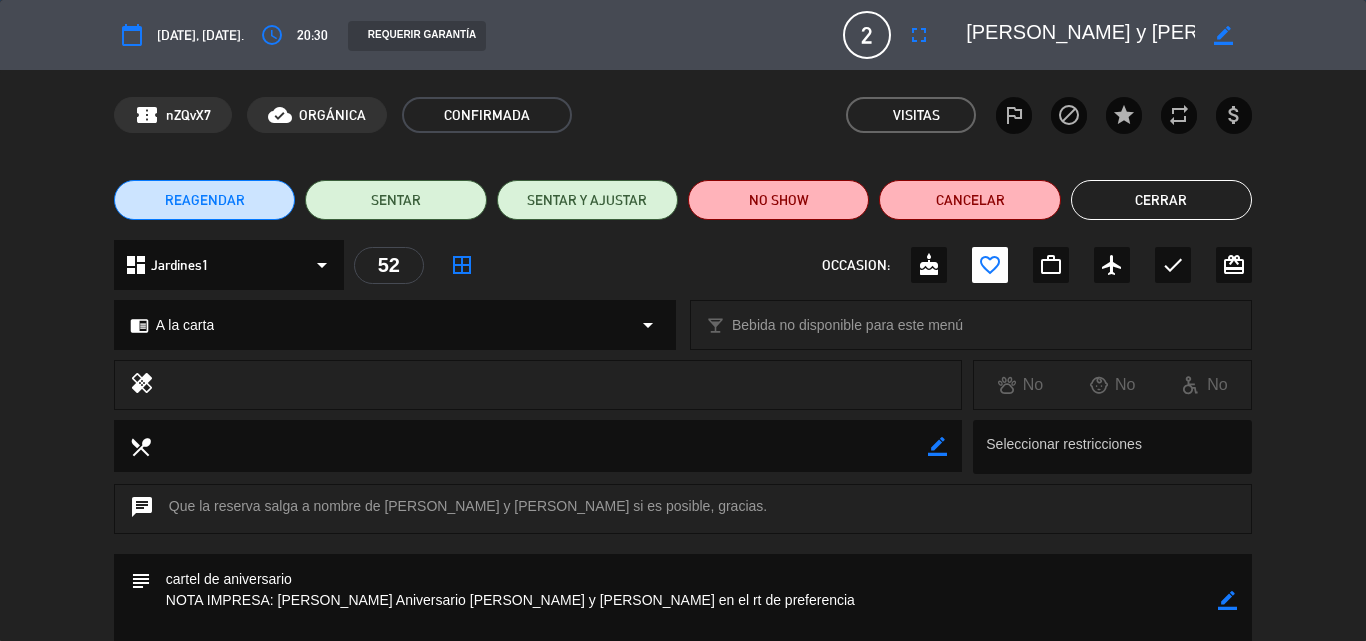 click on "Cerrar" 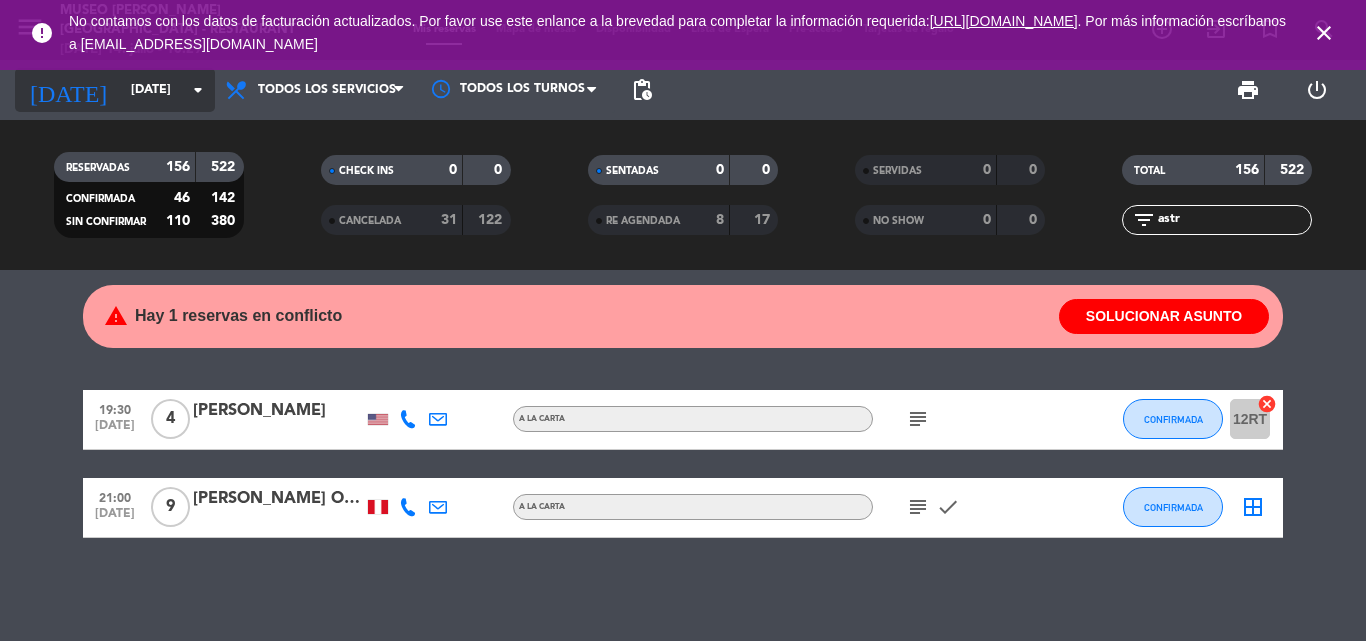 click on "[DATE]" 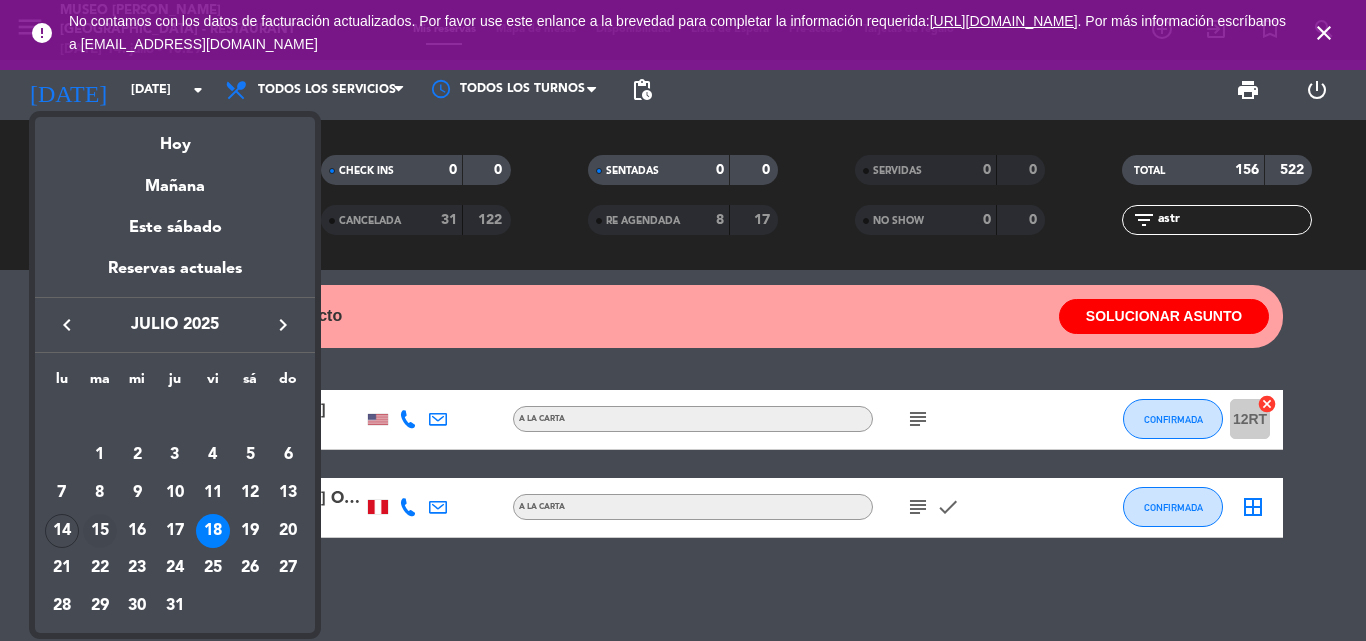 click on "15" at bounding box center (100, 531) 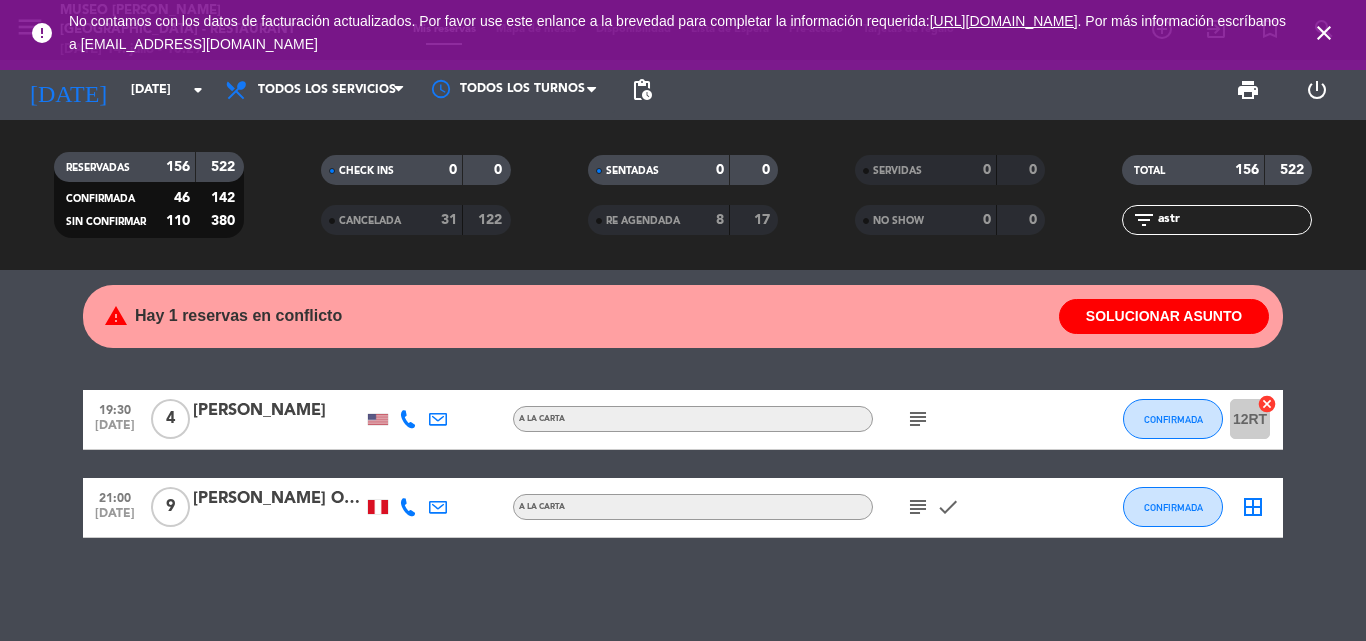 type on "[DATE]" 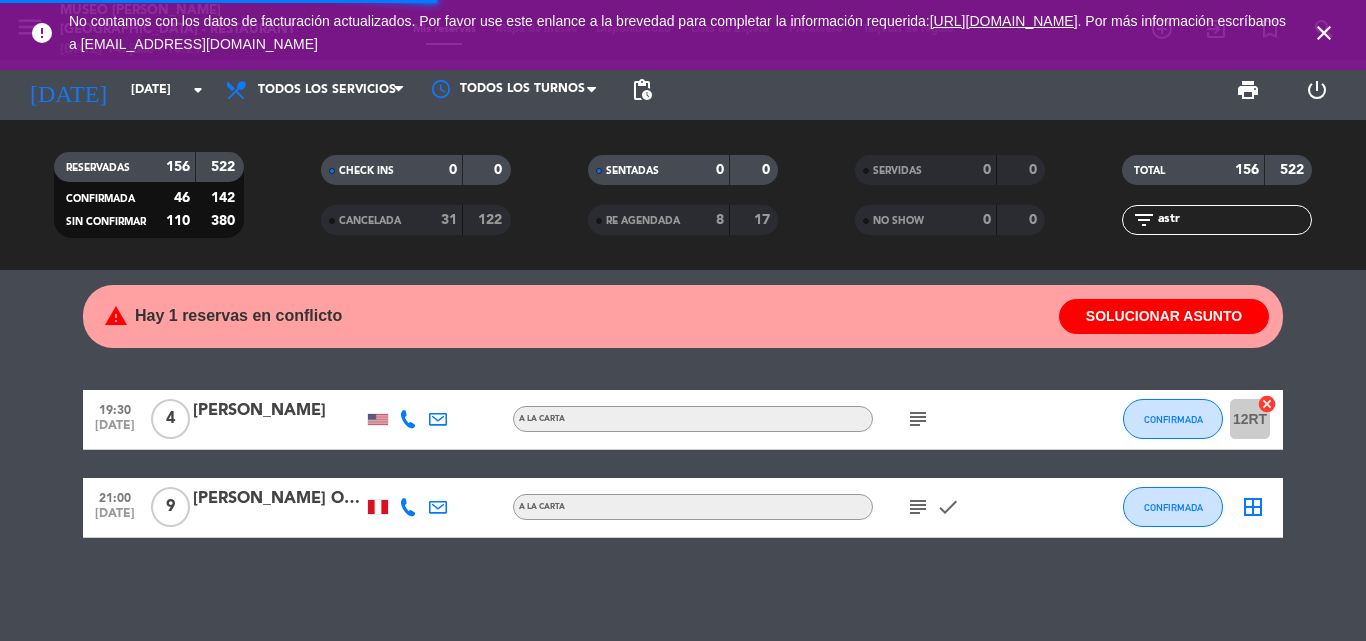 drag, startPoint x: 1195, startPoint y: 217, endPoint x: 968, endPoint y: 228, distance: 227.26636 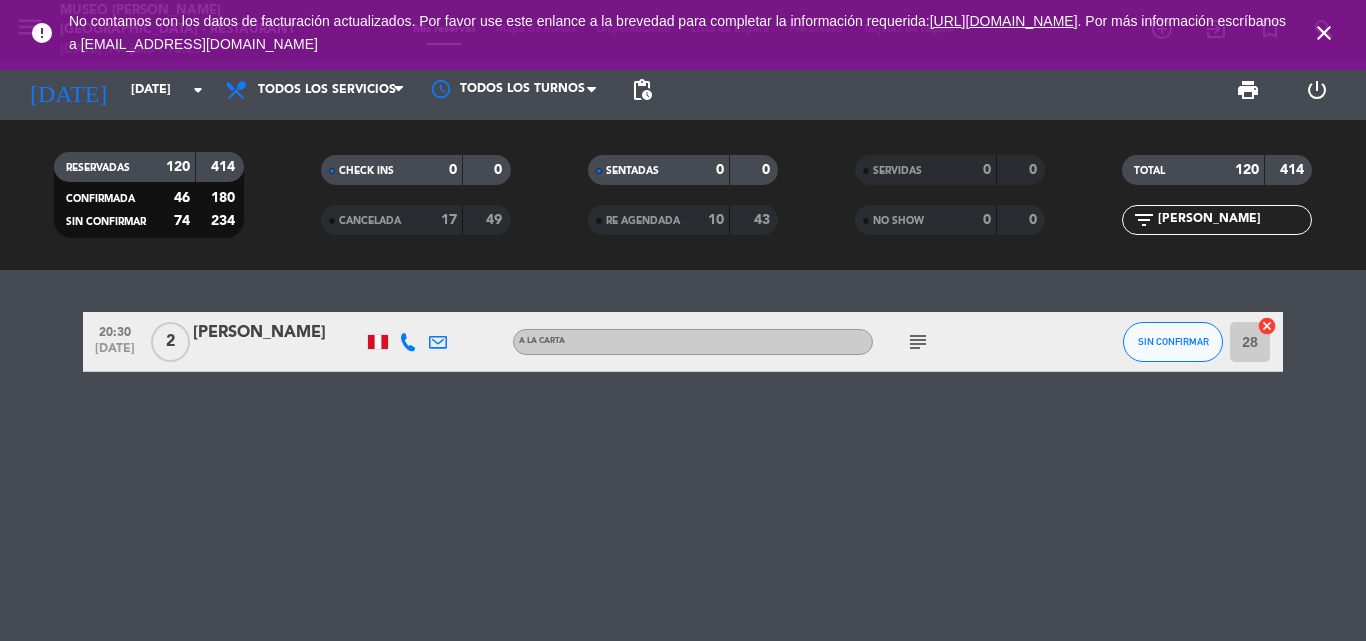 type on "[PERSON_NAME]" 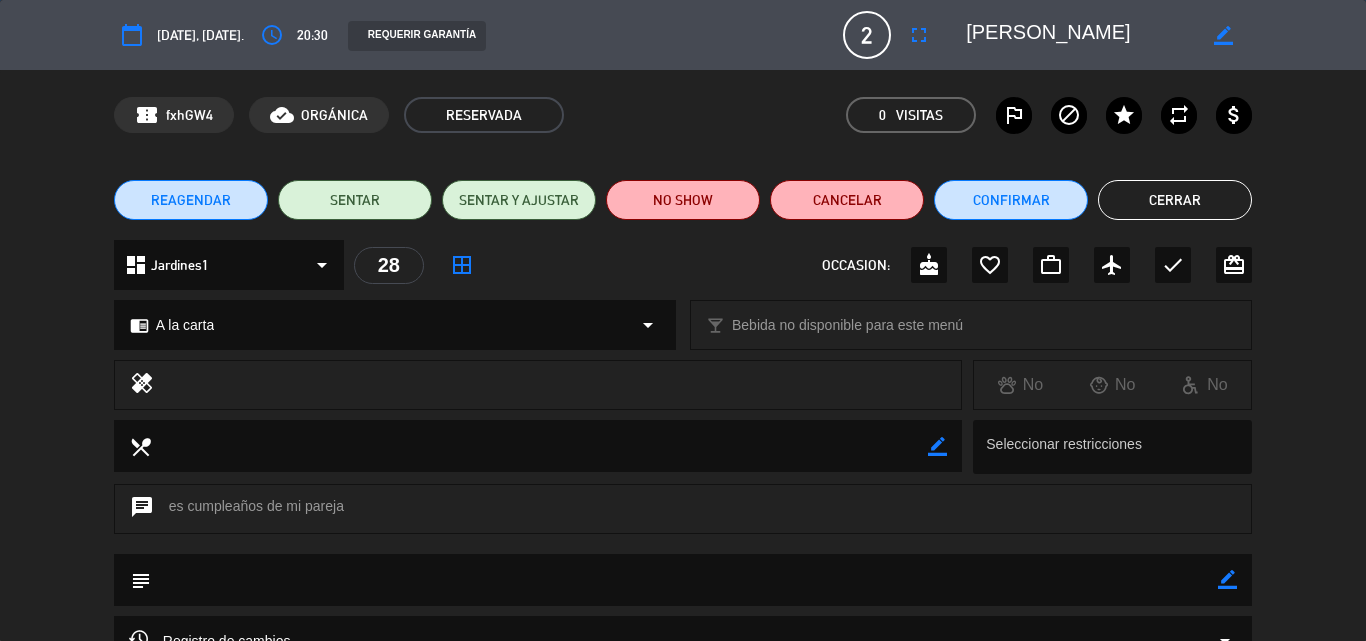 drag, startPoint x: 1224, startPoint y: 578, endPoint x: 1210, endPoint y: 580, distance: 14.142136 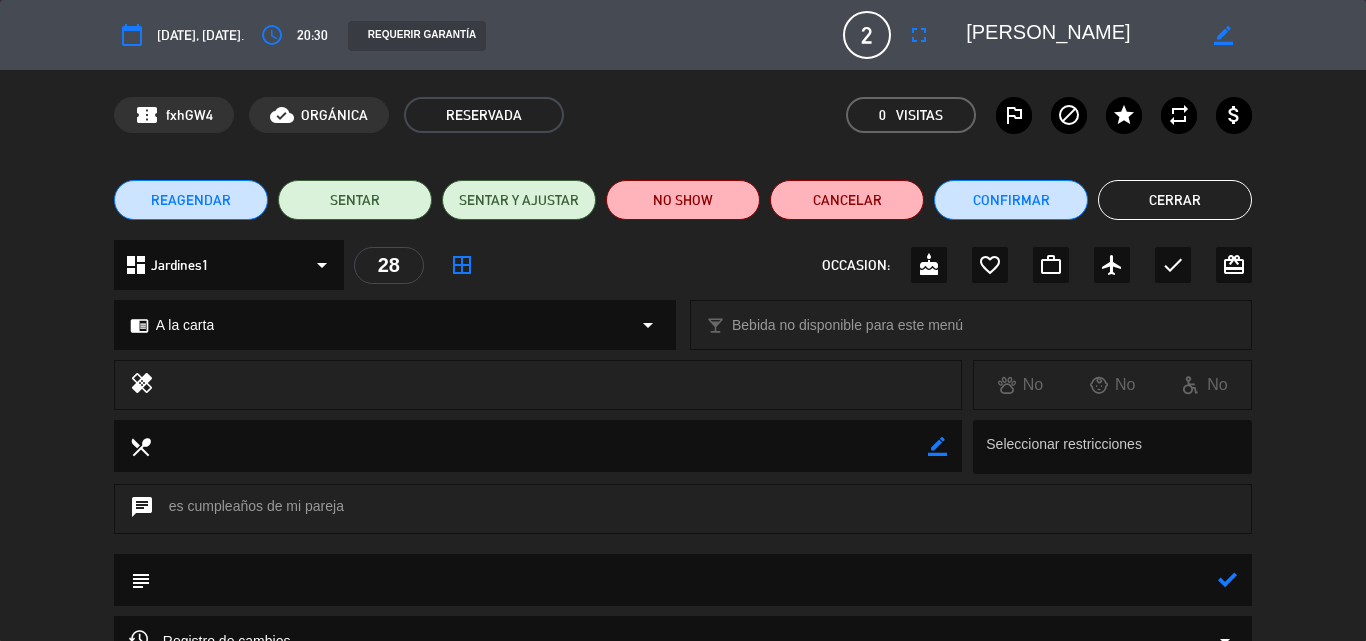 click 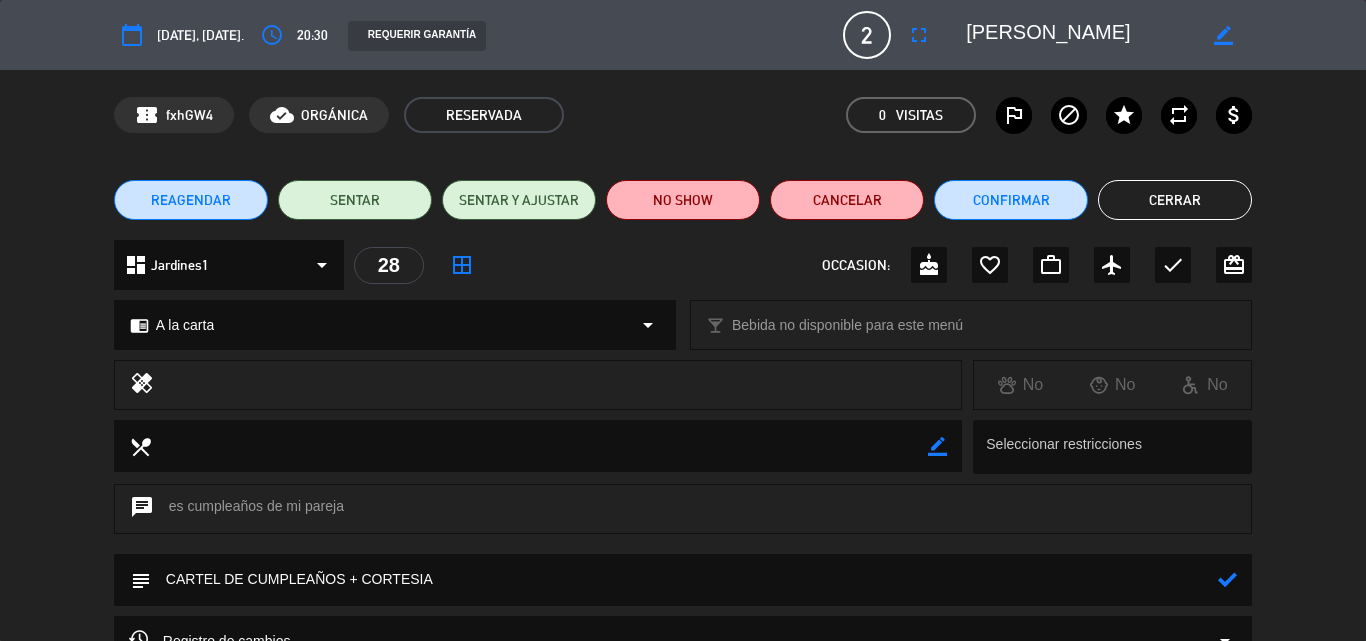 type on "CARTEL DE CUMPLEAÑOS + CORTESIA" 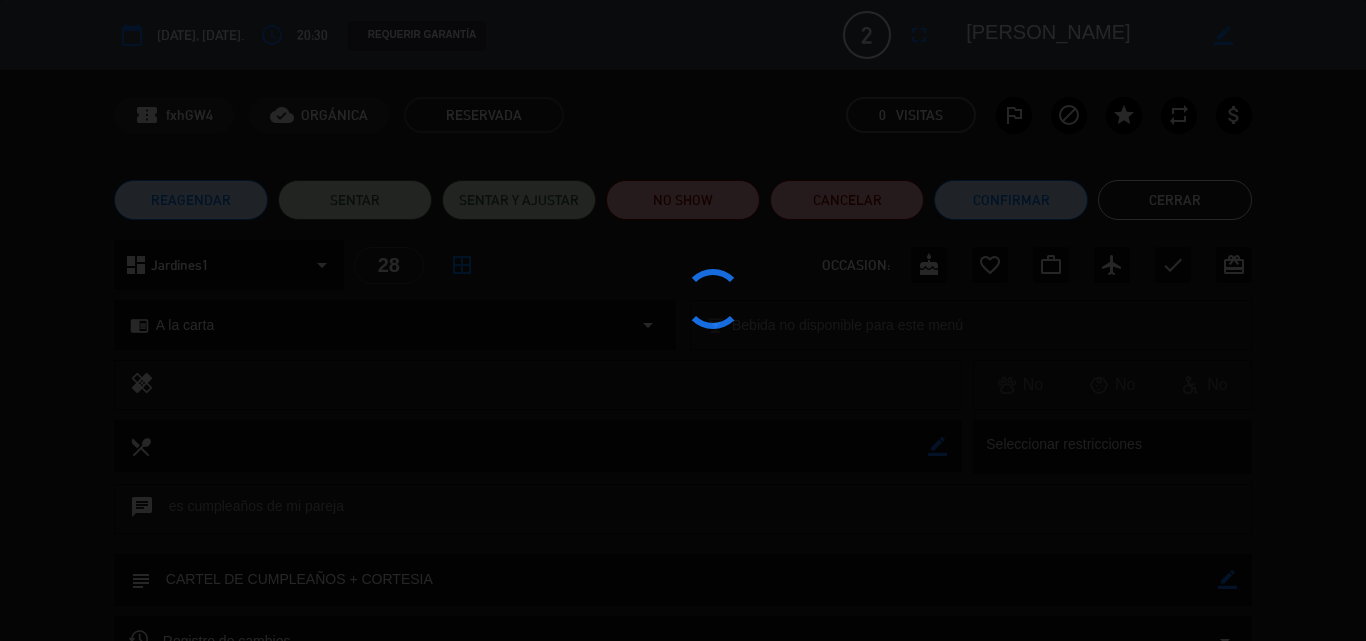 click 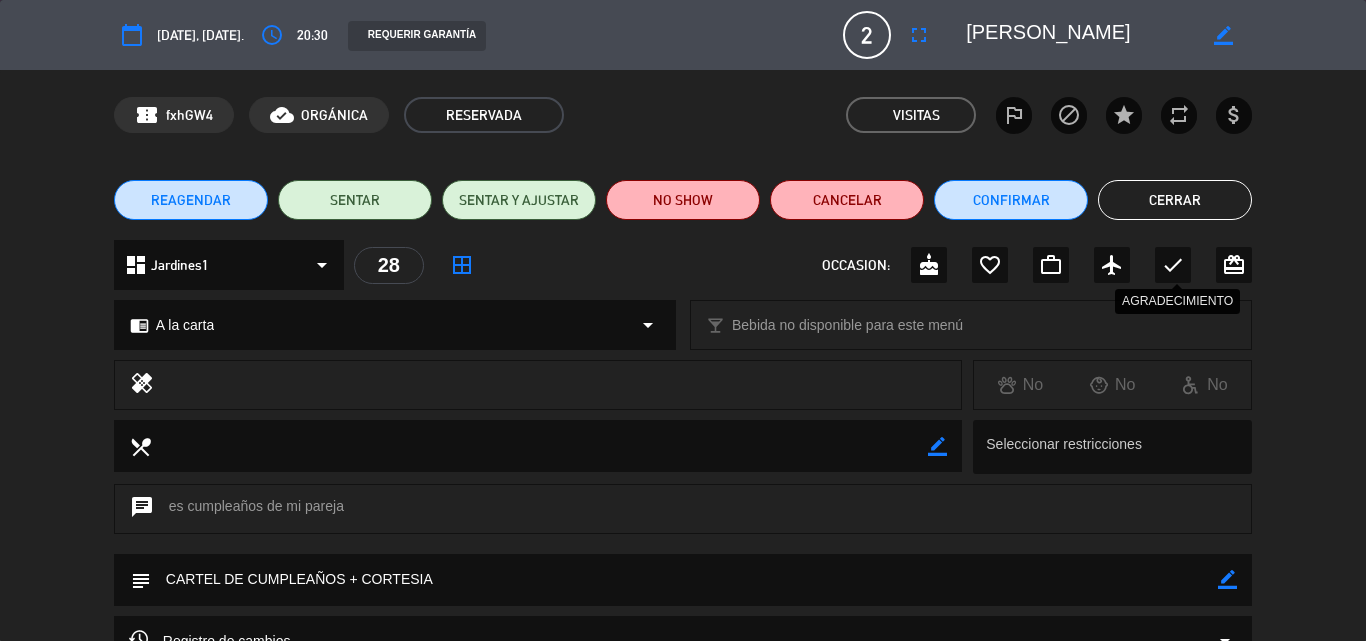 click on "check" 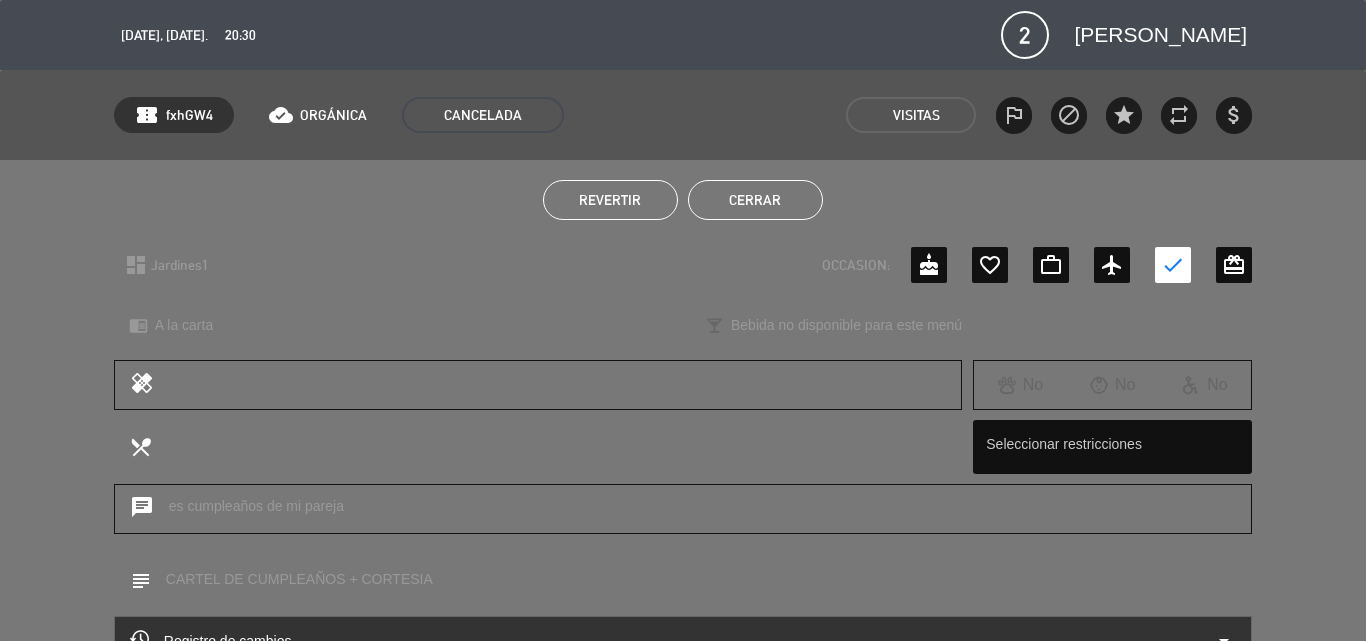 click on "Cerrar" 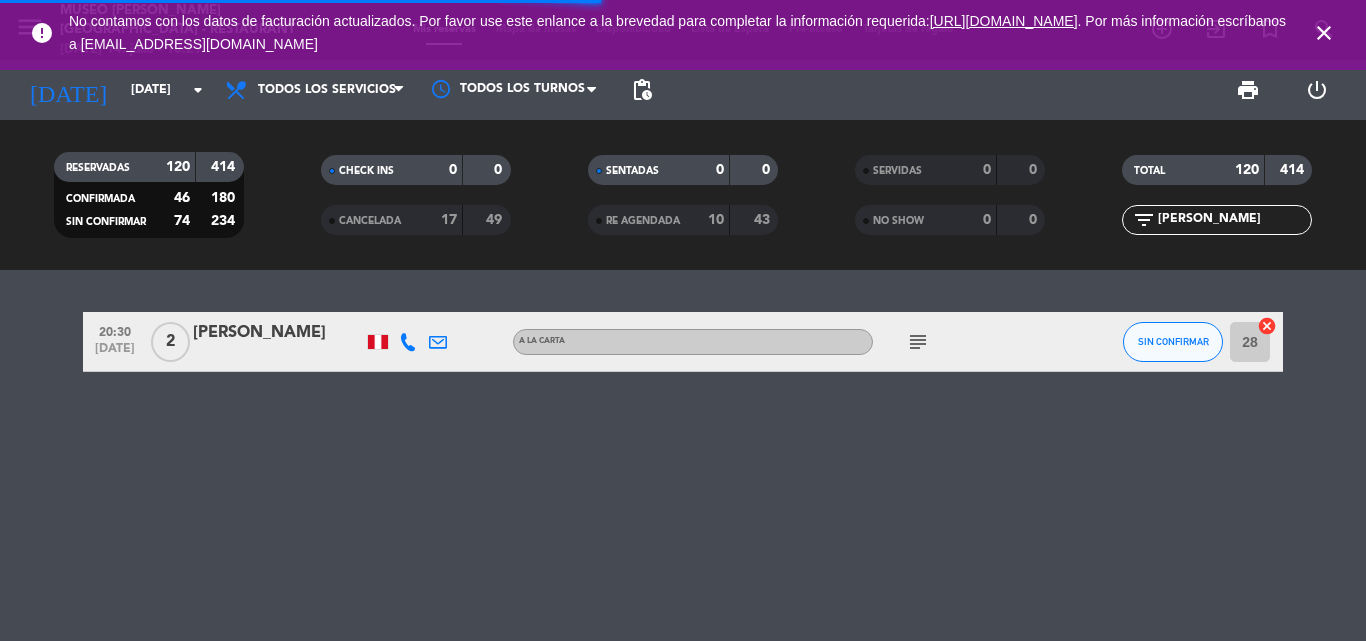 click on "[PERSON_NAME]" 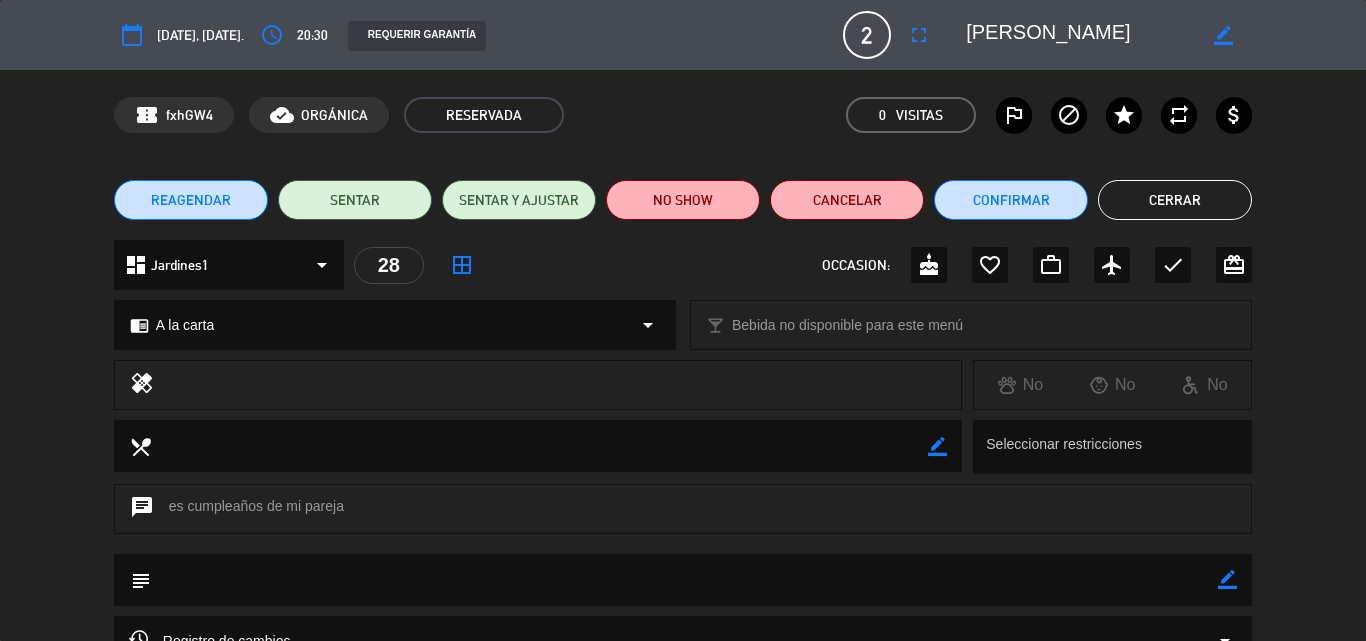 drag, startPoint x: 1225, startPoint y: 574, endPoint x: 1005, endPoint y: 593, distance: 220.81892 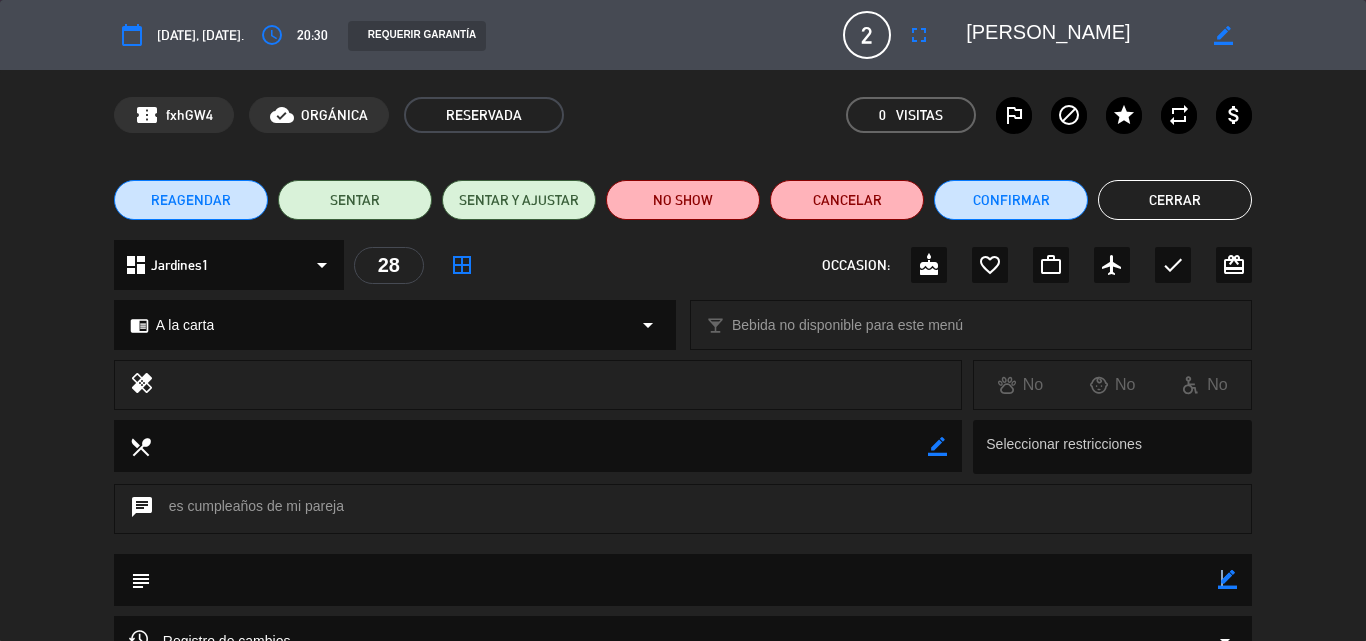 click on "border_color" 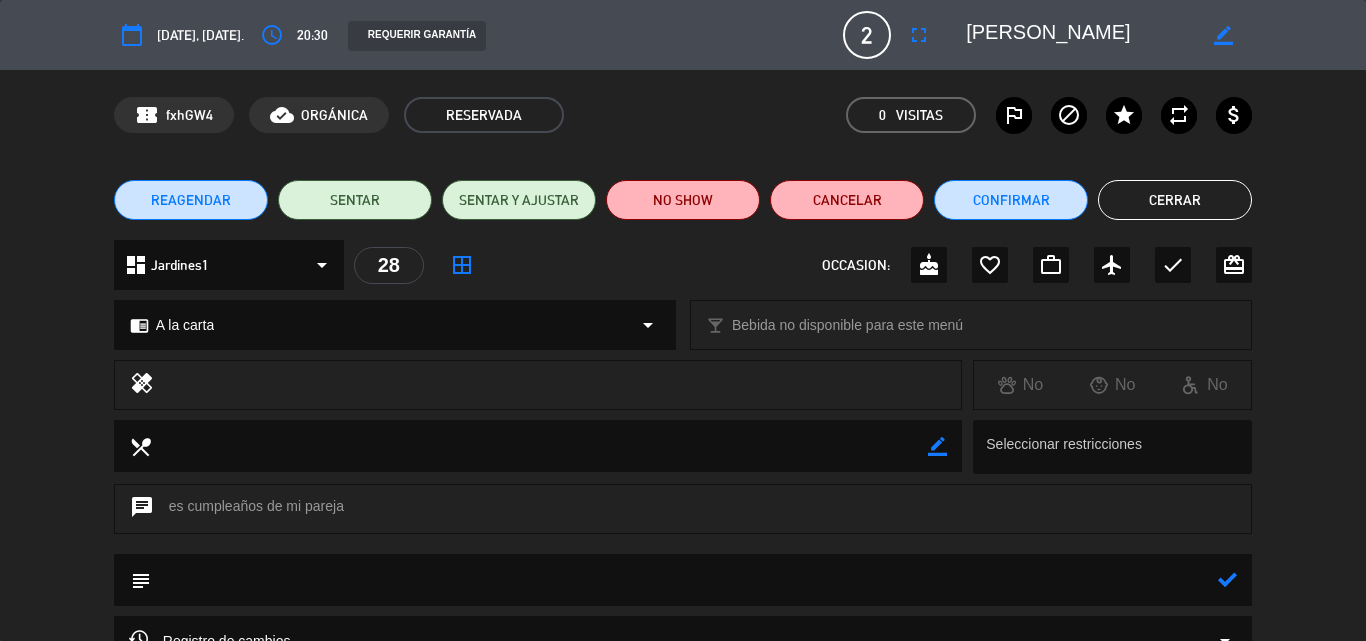 click 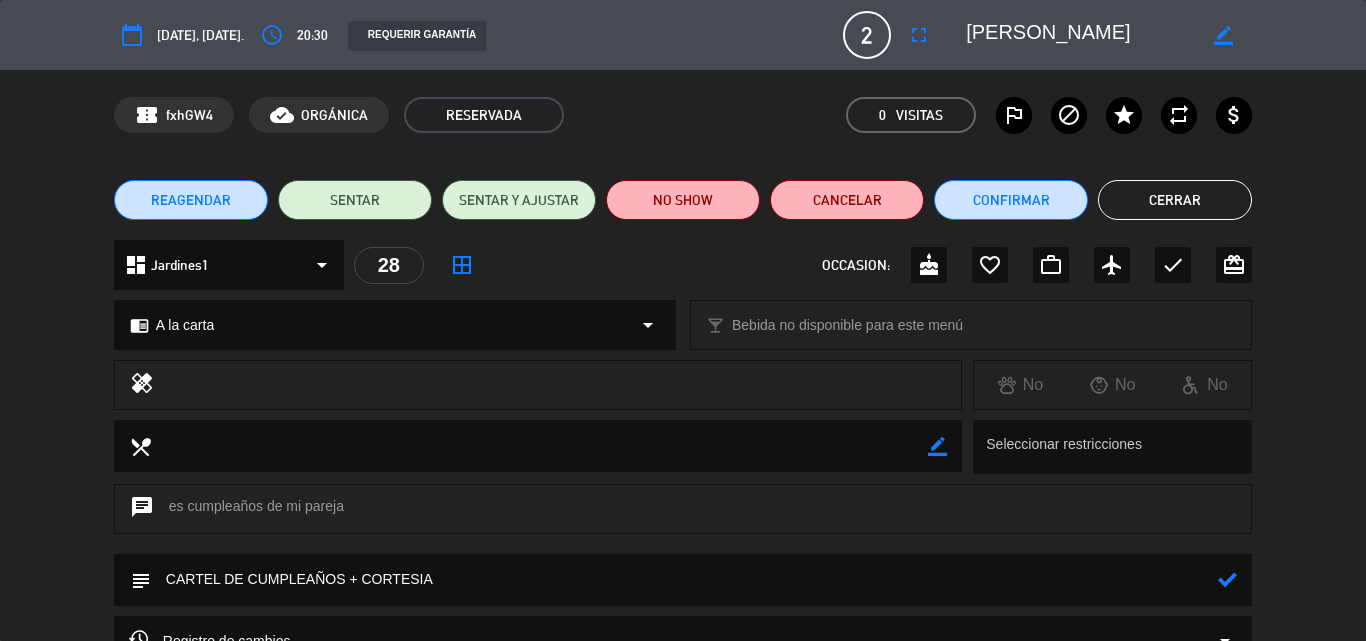 type on "CARTEL DE CUMPLEAÑOS + CORTESIA" 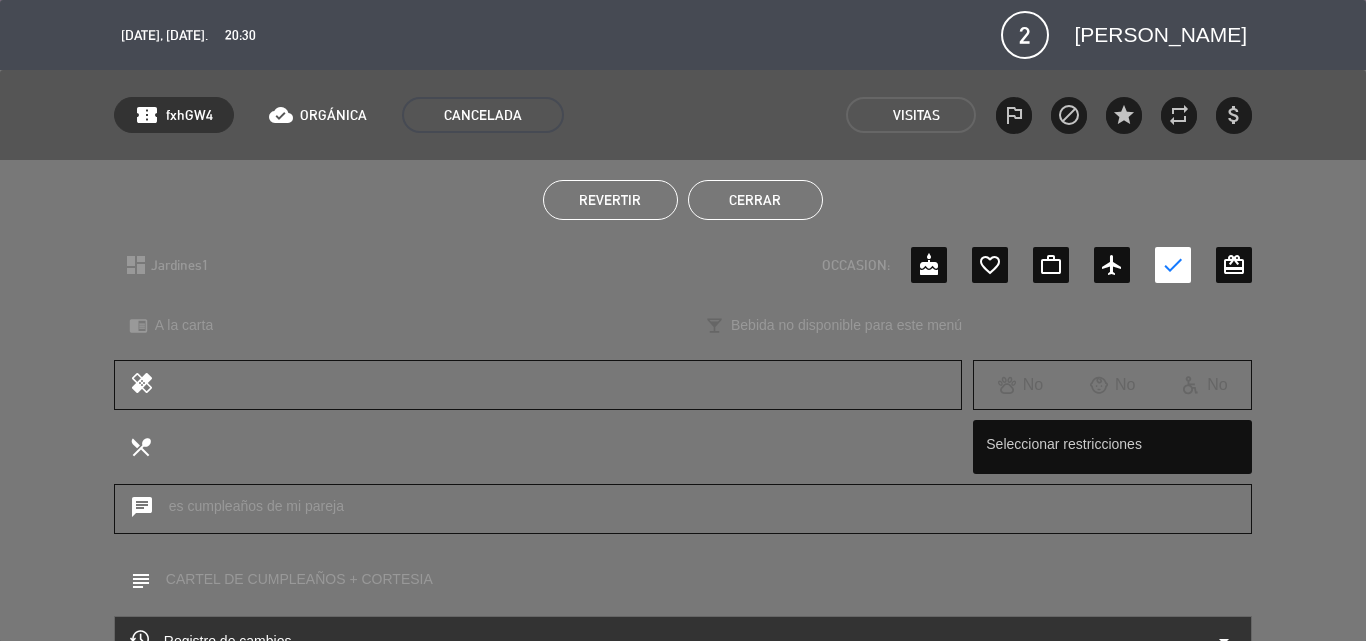 click on "Cerrar" 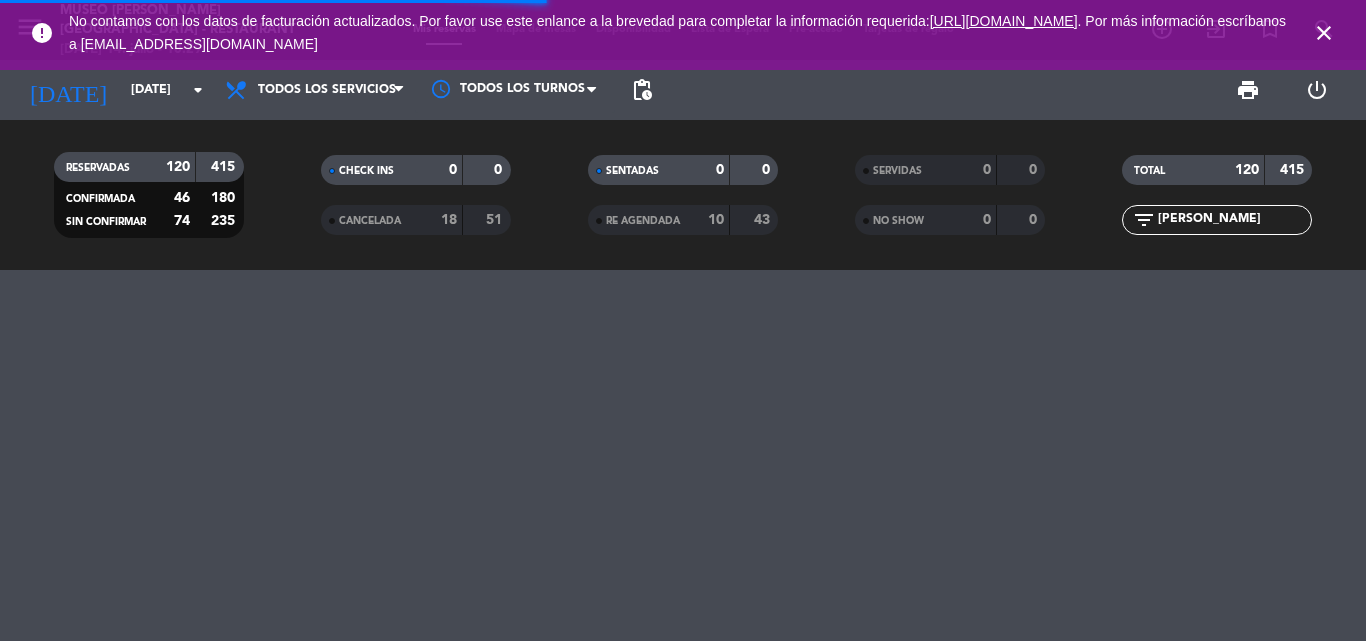 click on "CANCELADA" 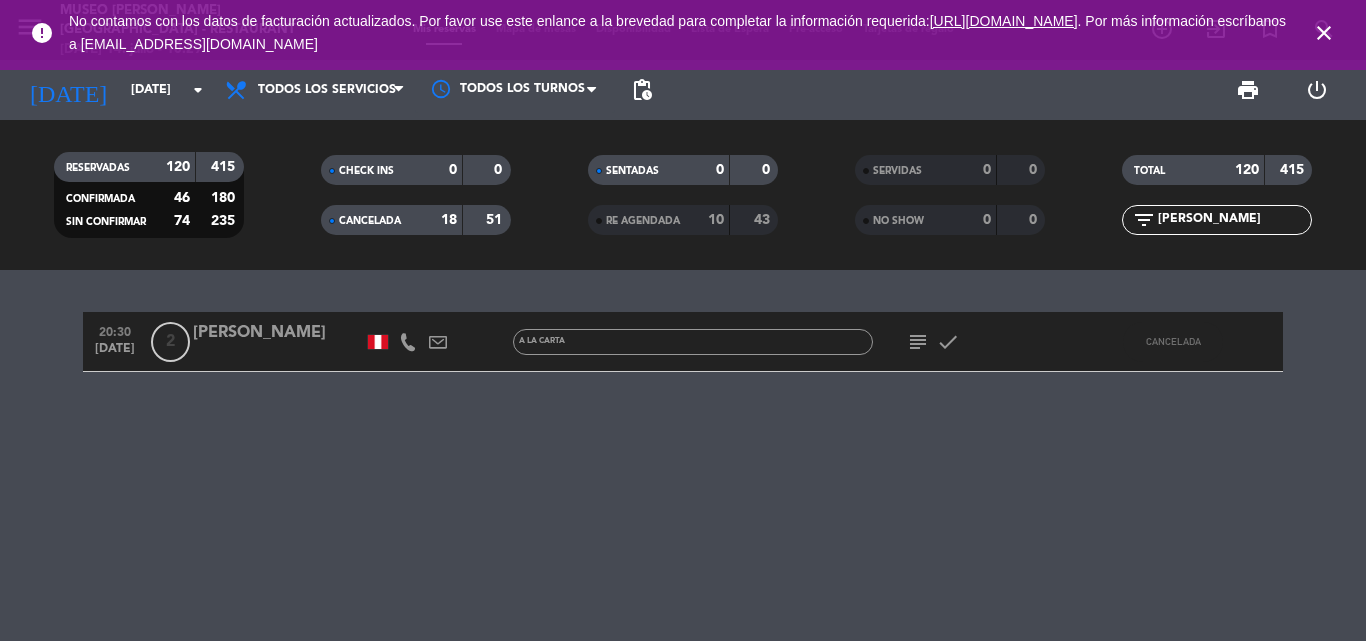 click on "[PERSON_NAME]" 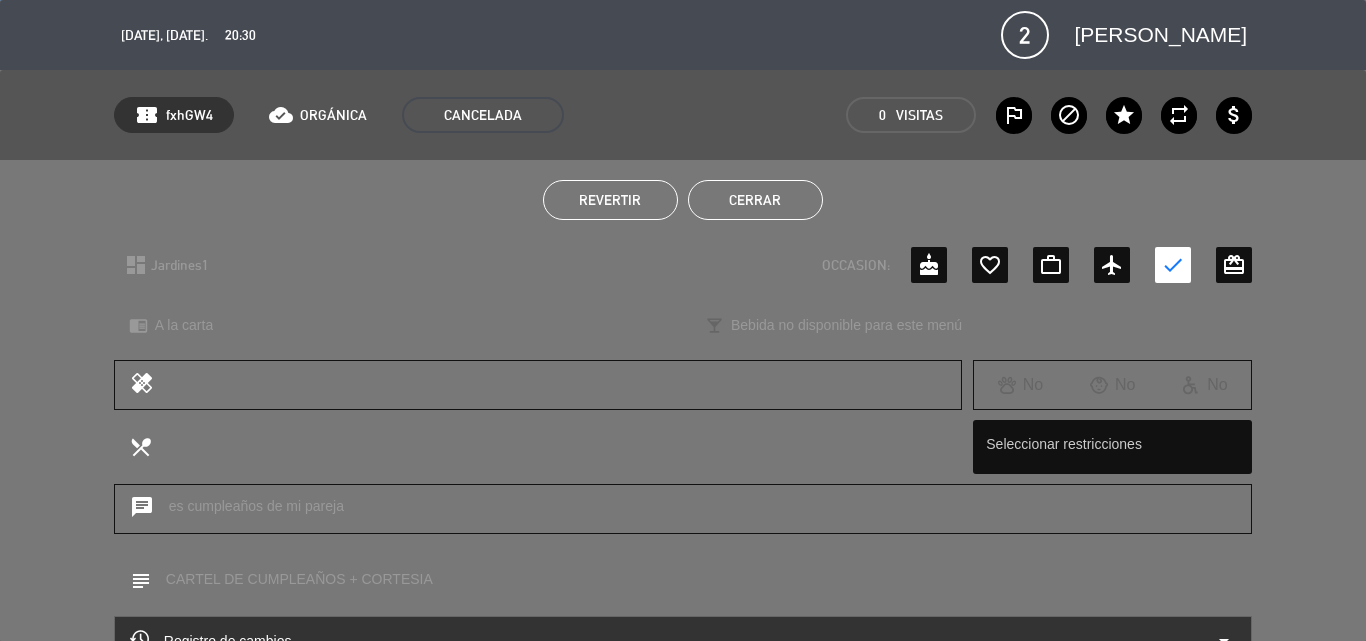scroll, scrollTop: 216, scrollLeft: 0, axis: vertical 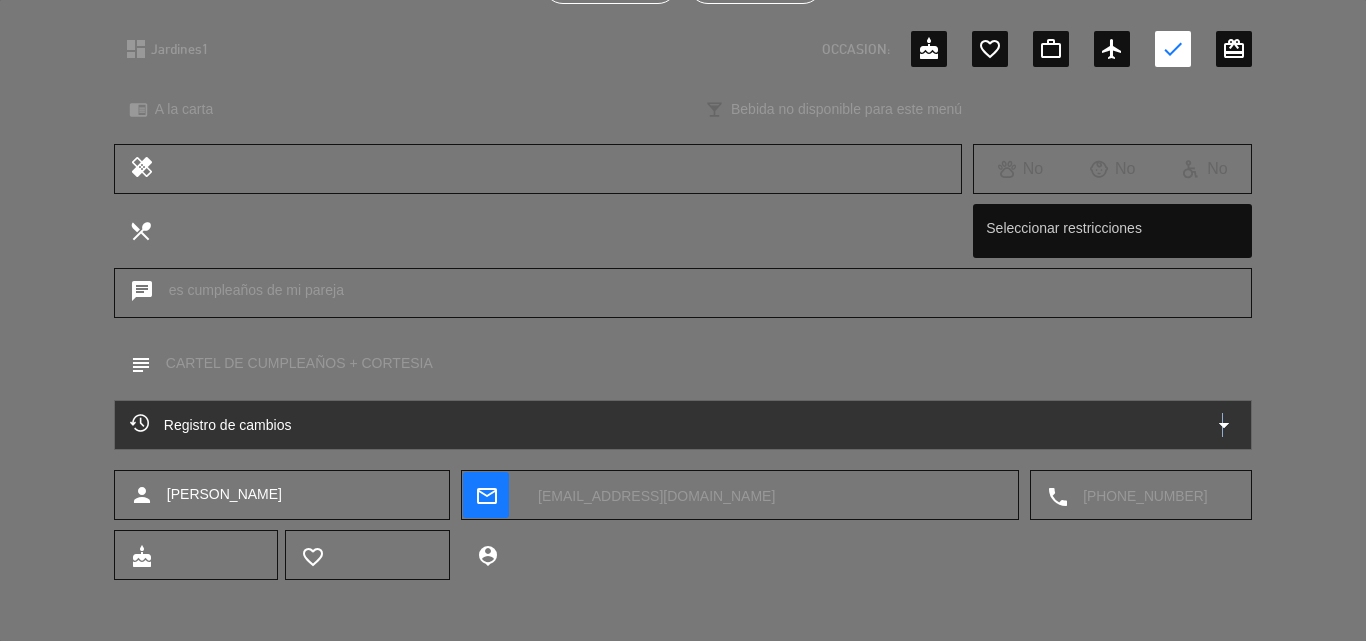 click on "arrow_drop_down" 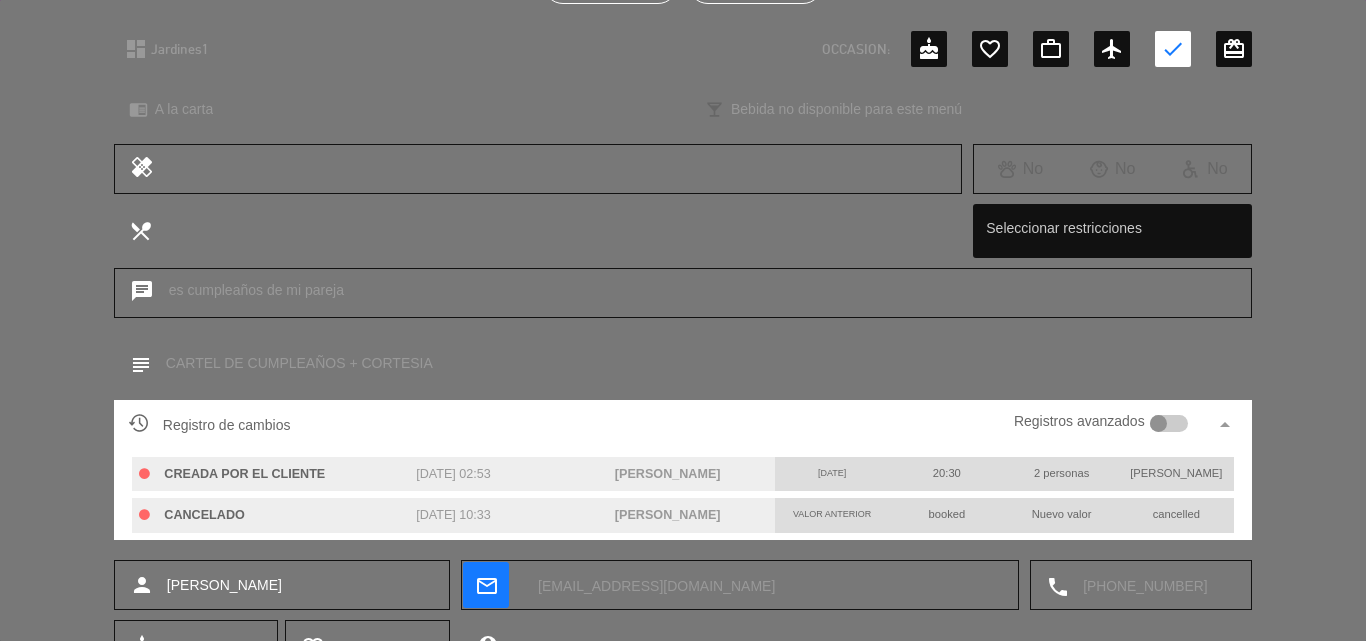 drag, startPoint x: 779, startPoint y: 230, endPoint x: 779, endPoint y: 195, distance: 35 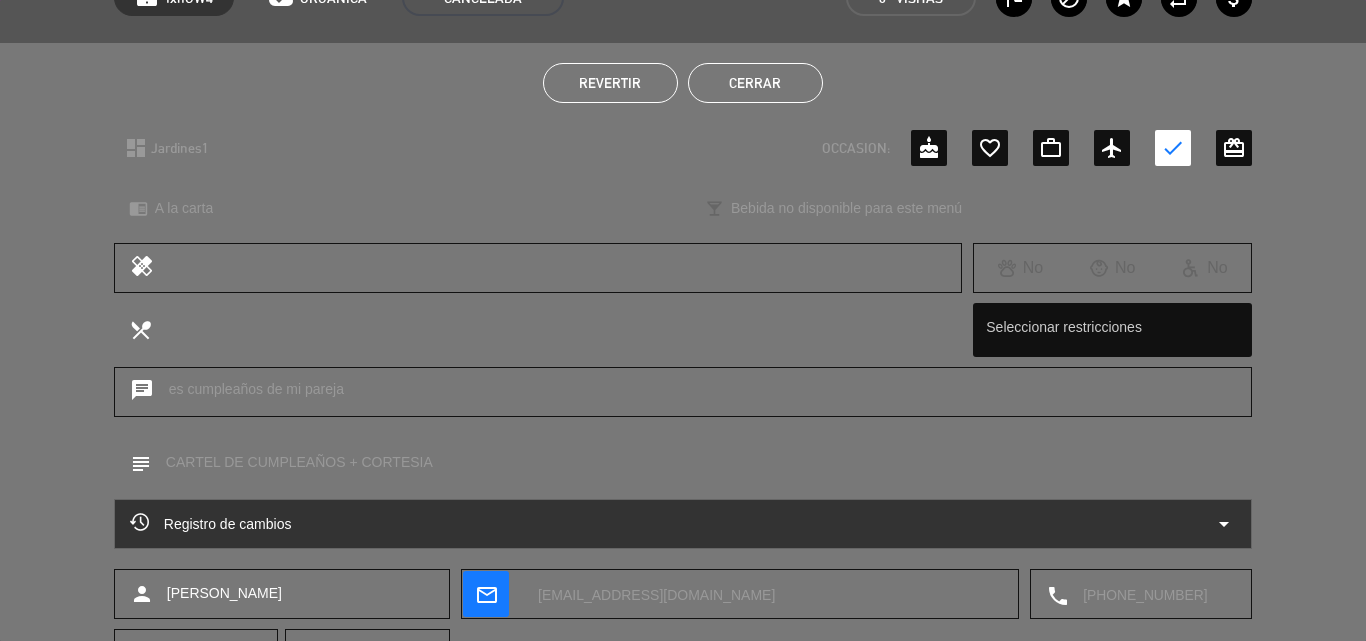scroll, scrollTop: 0, scrollLeft: 0, axis: both 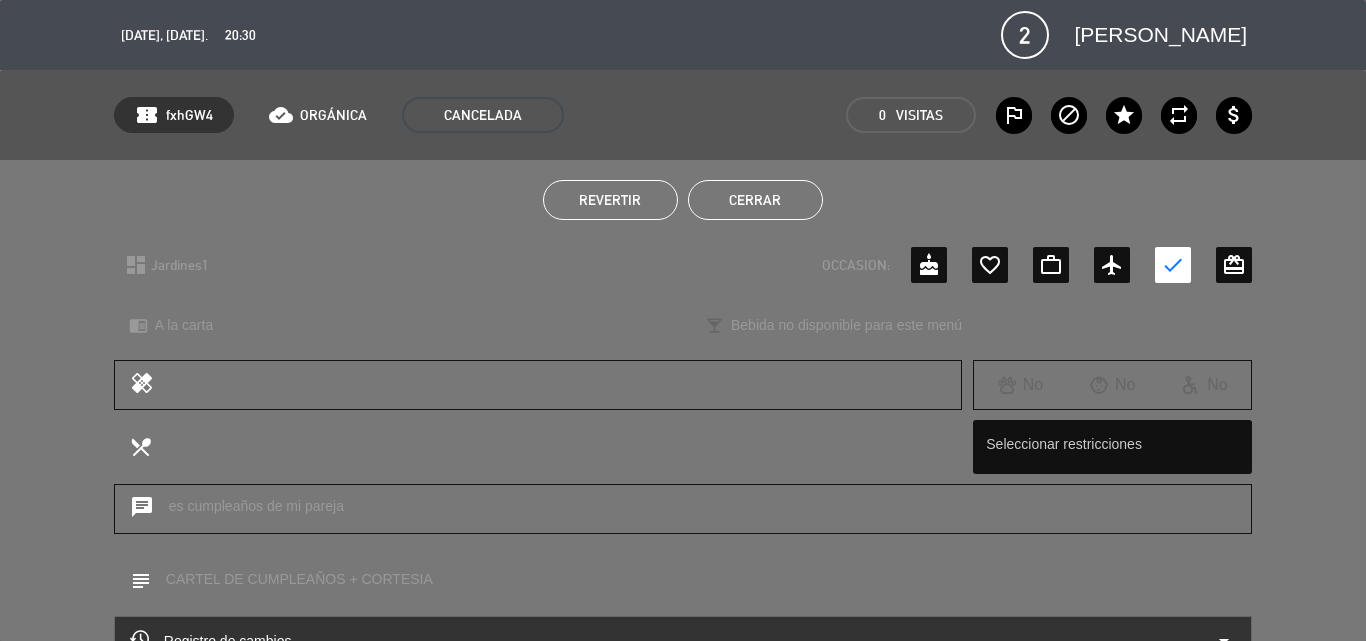click on "Cerrar" 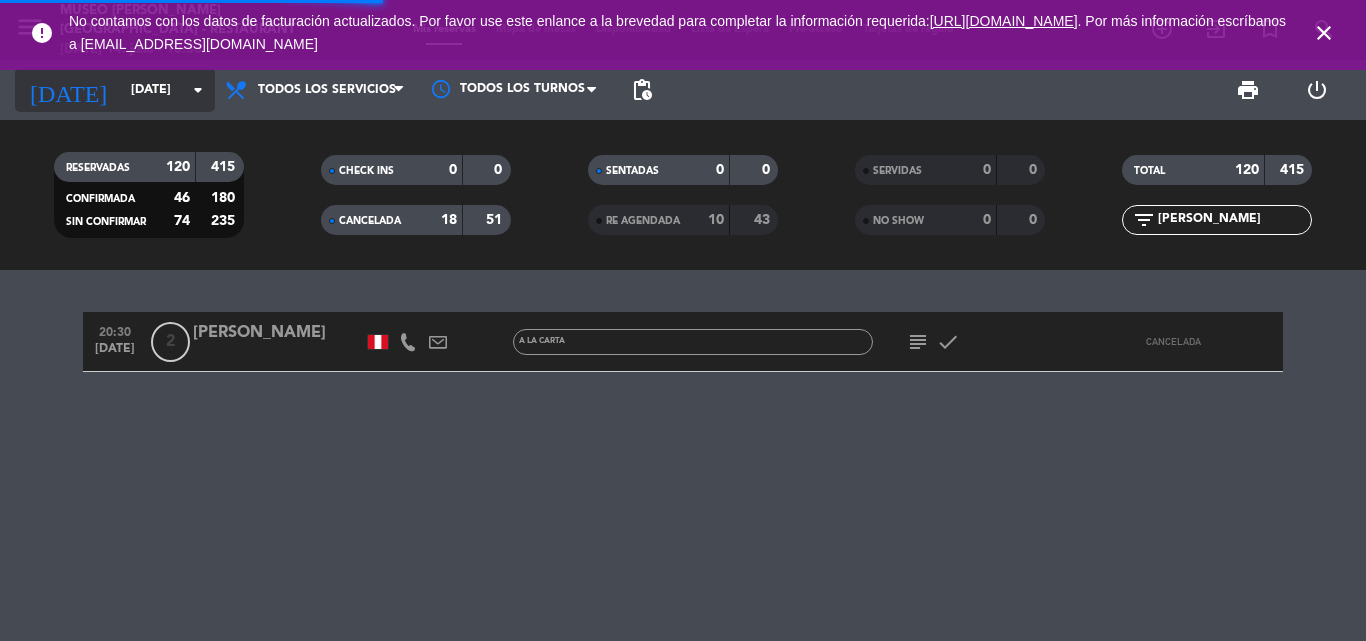click on "[DATE]" 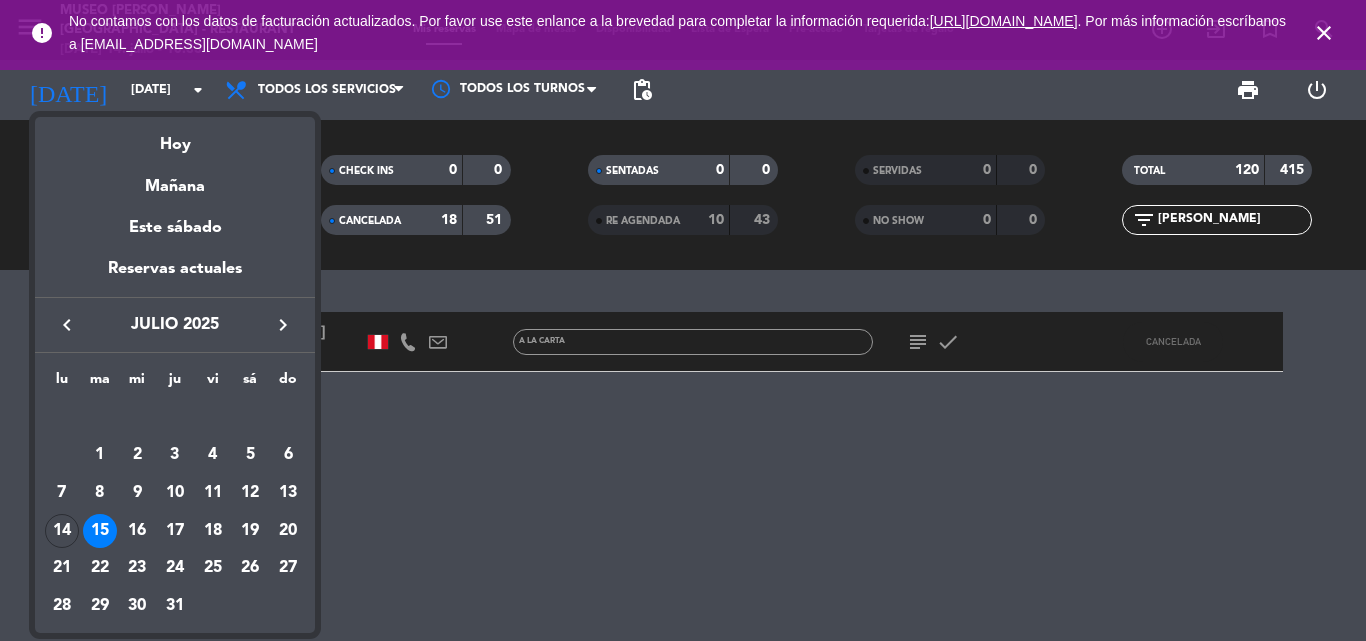 click on "13" at bounding box center (288, 493) 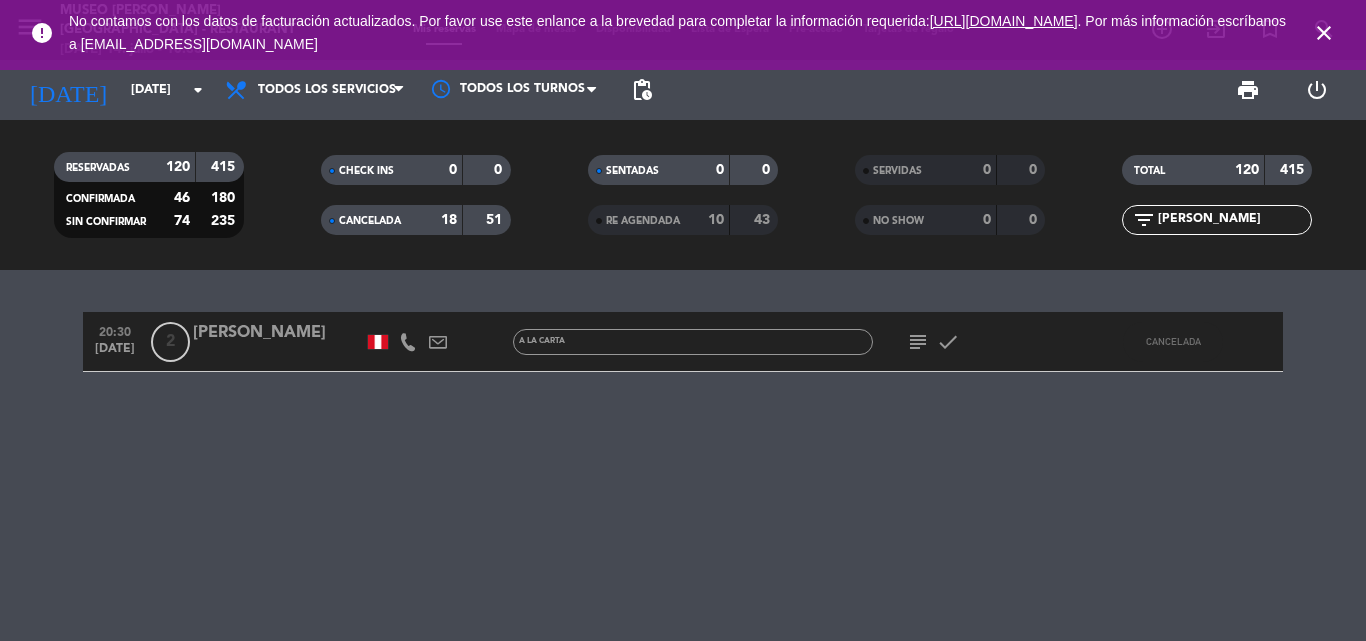type on "[DATE]" 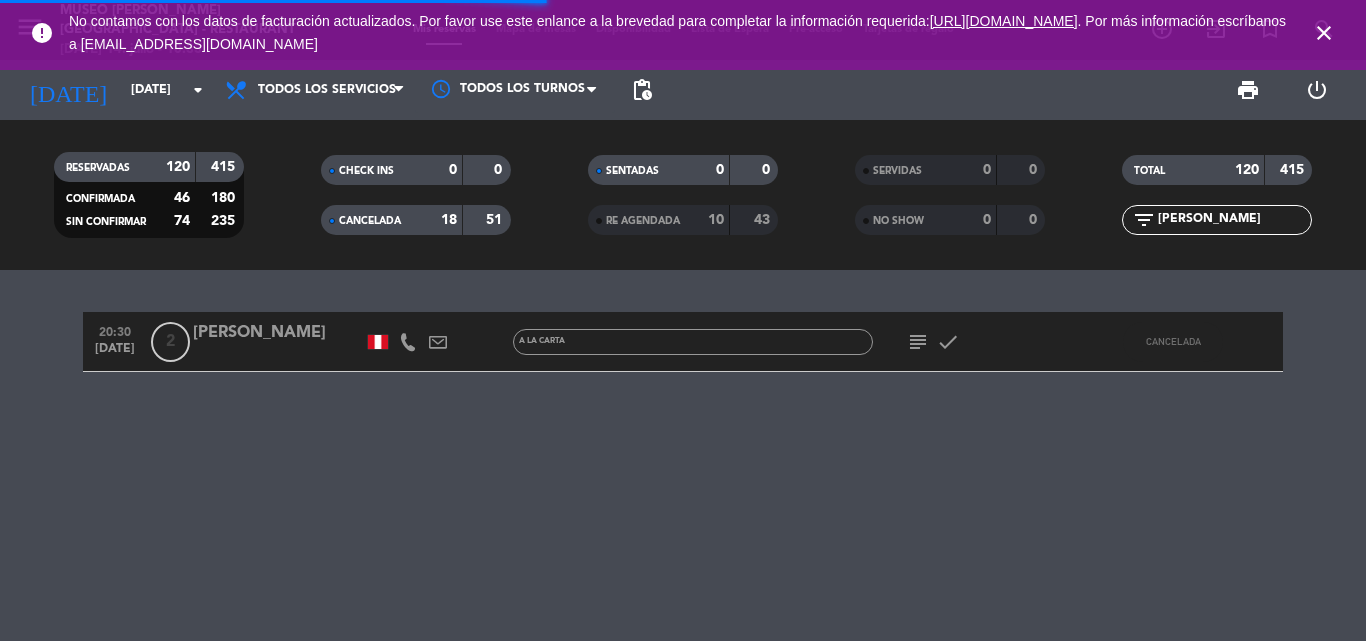 click on "SERVIDAS" 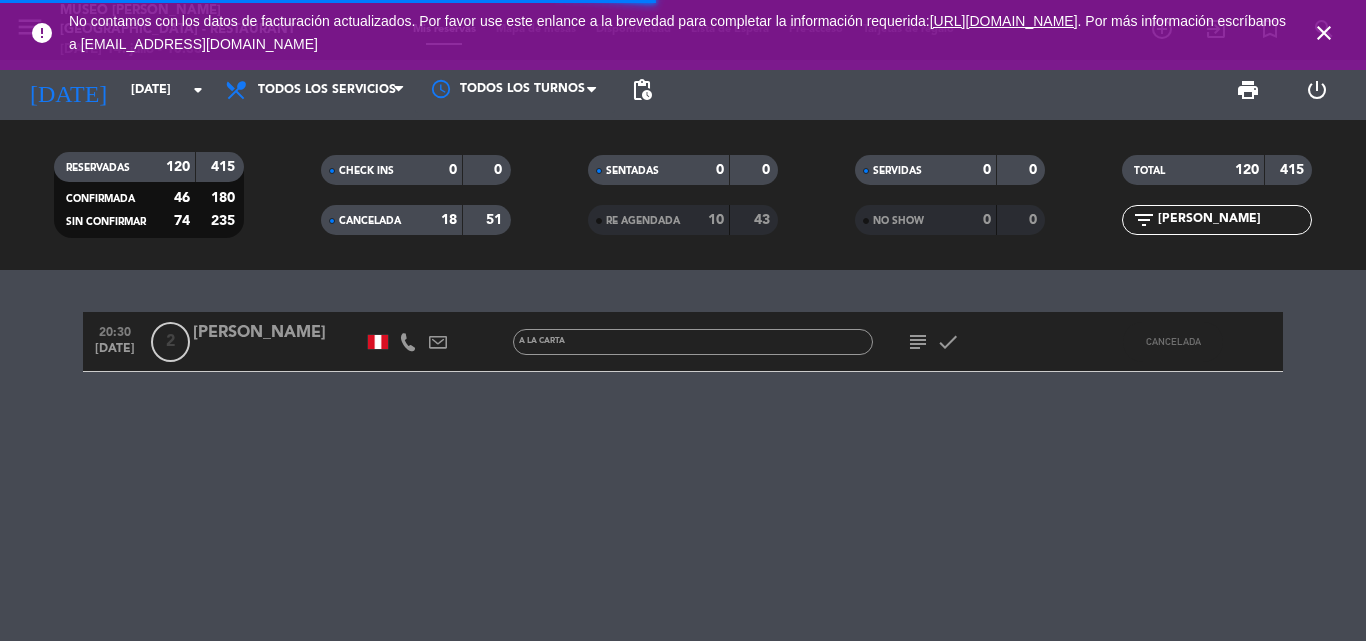click on "CANCELADA" 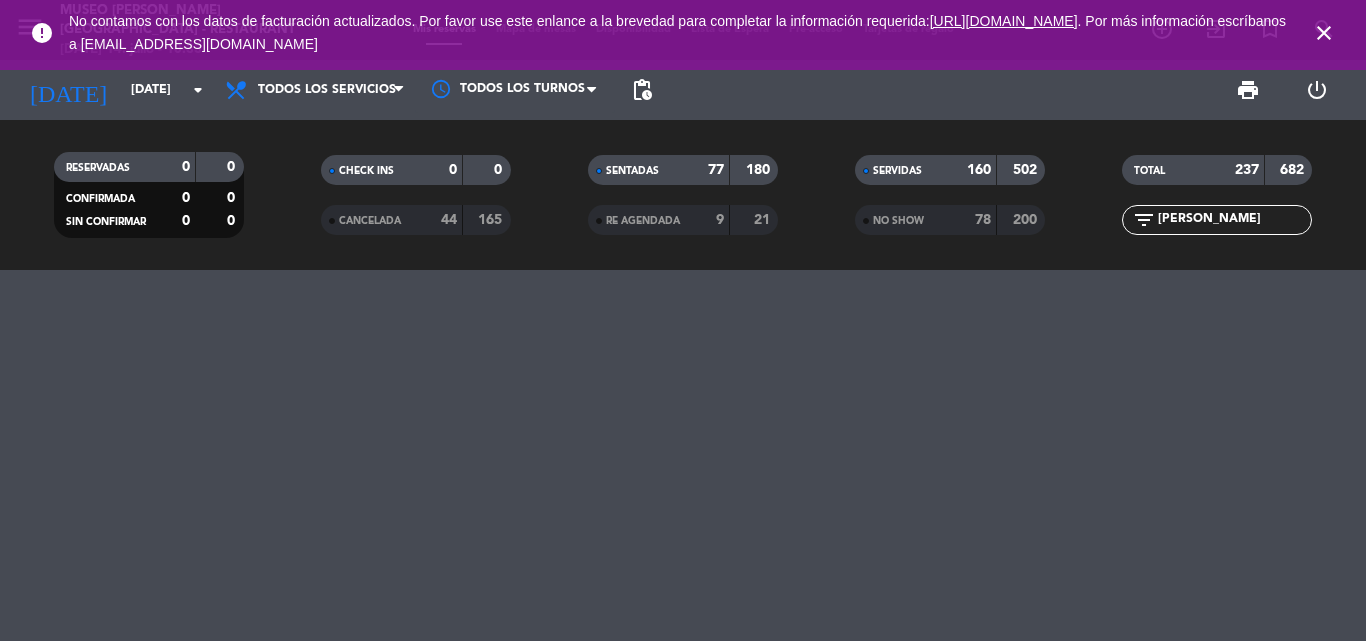 drag, startPoint x: 1231, startPoint y: 220, endPoint x: 852, endPoint y: 209, distance: 379.1596 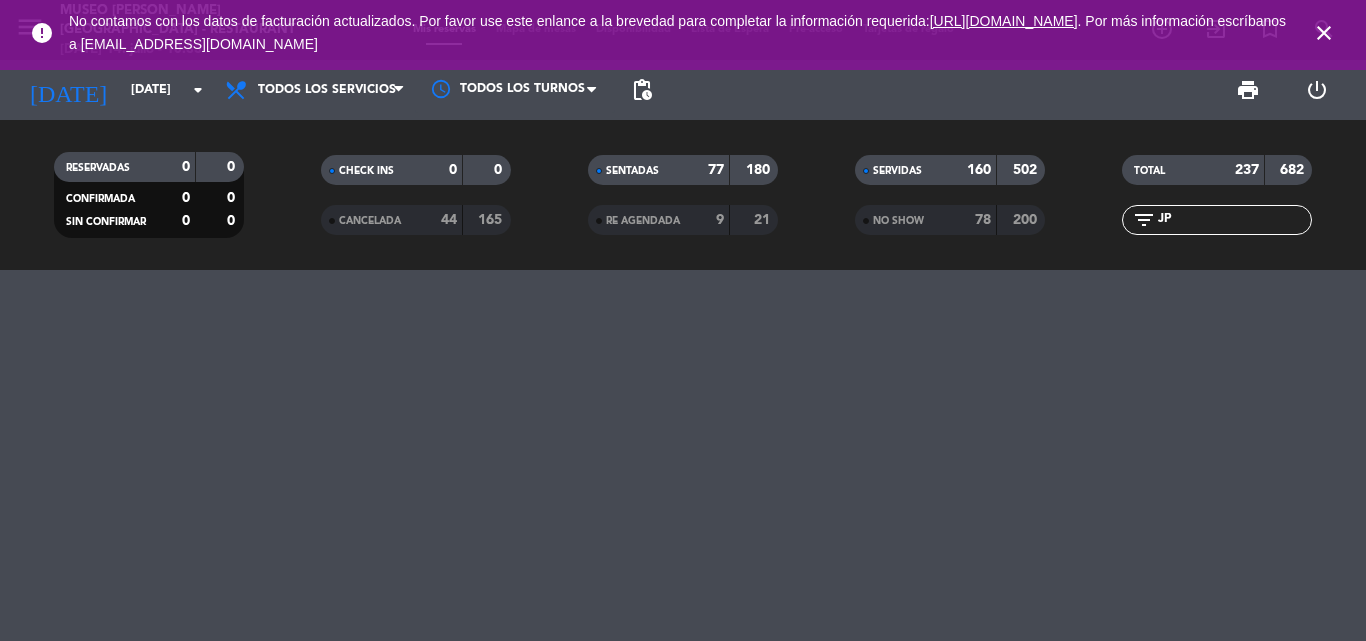type on "J" 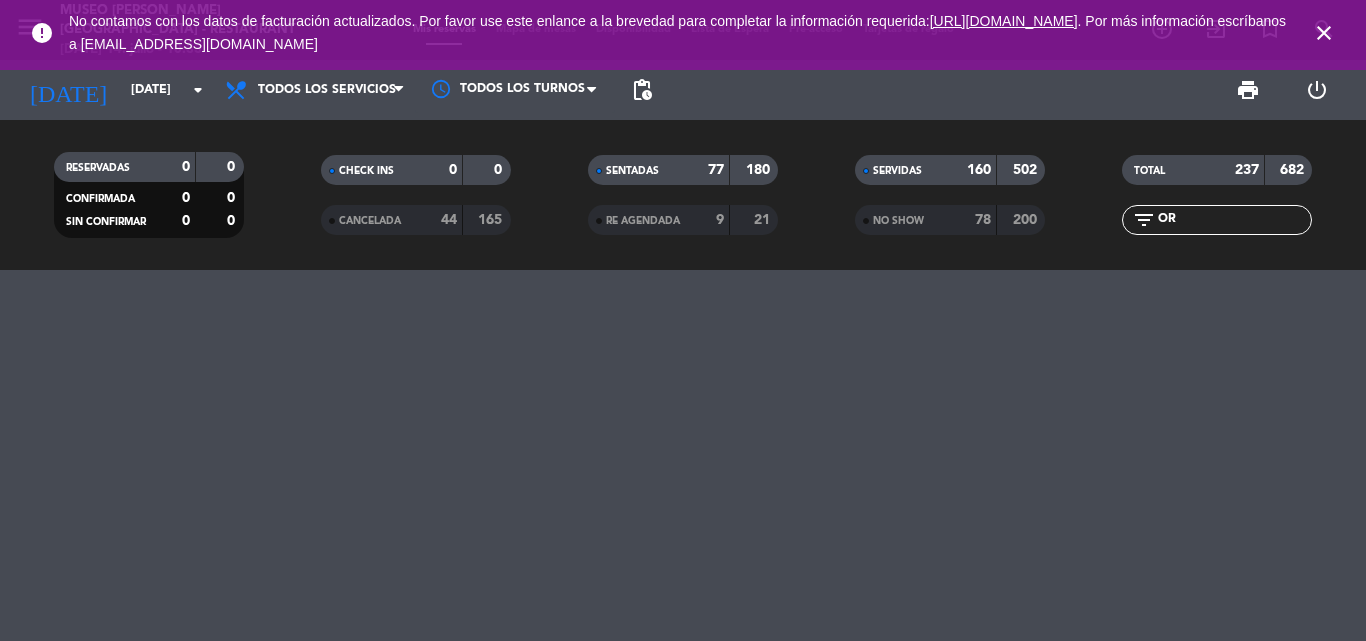 type on "O" 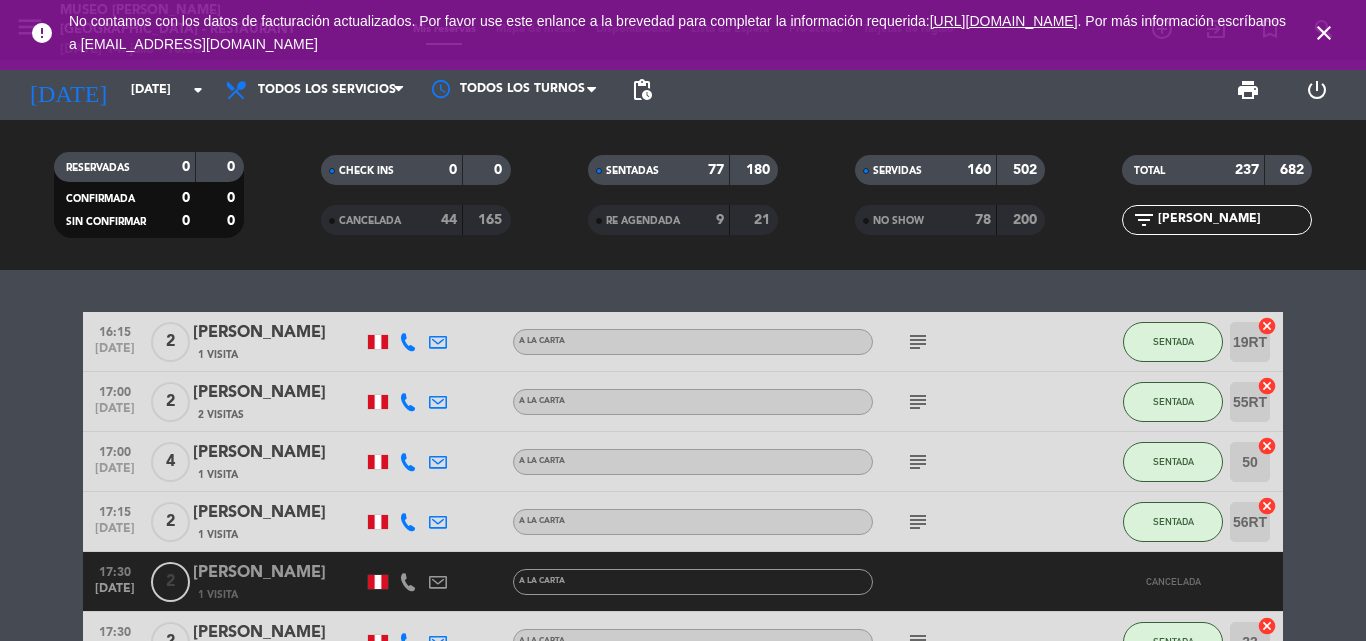 type on "JOR" 